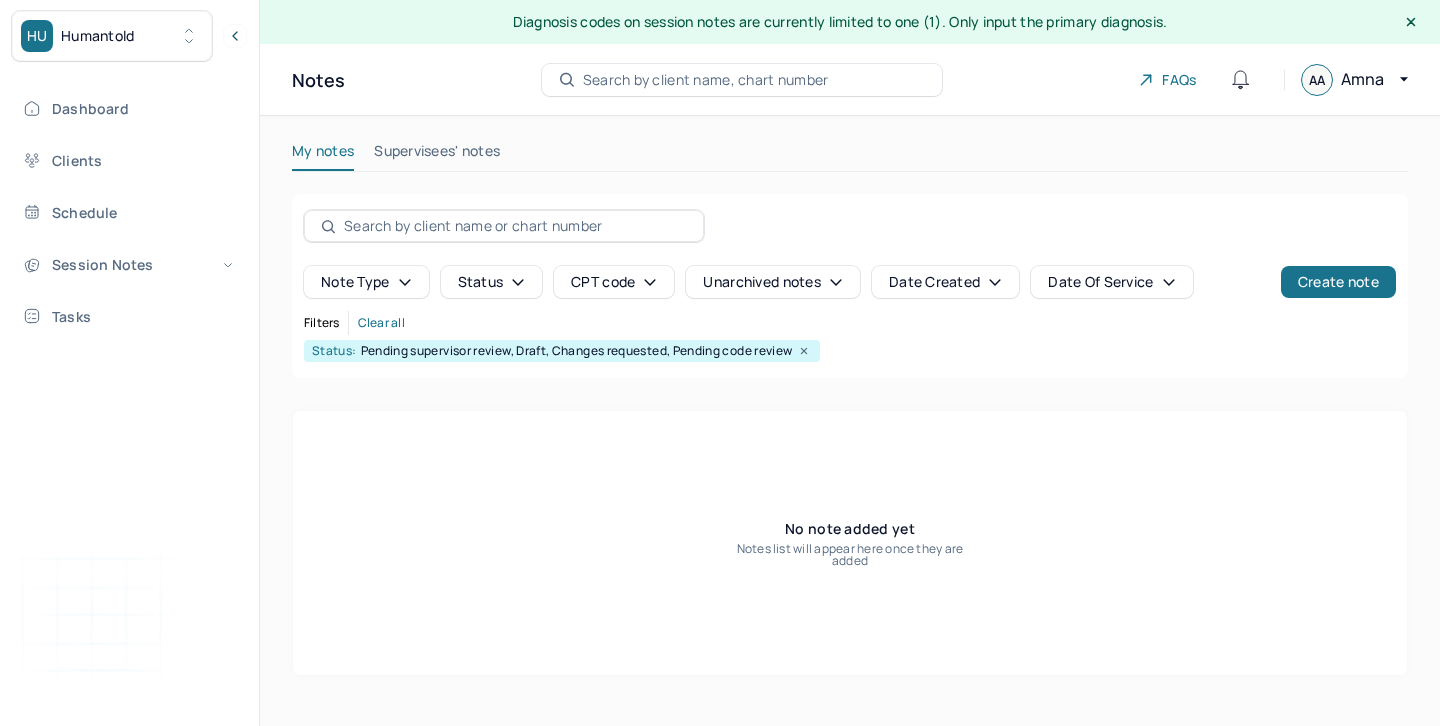 scroll, scrollTop: 0, scrollLeft: 0, axis: both 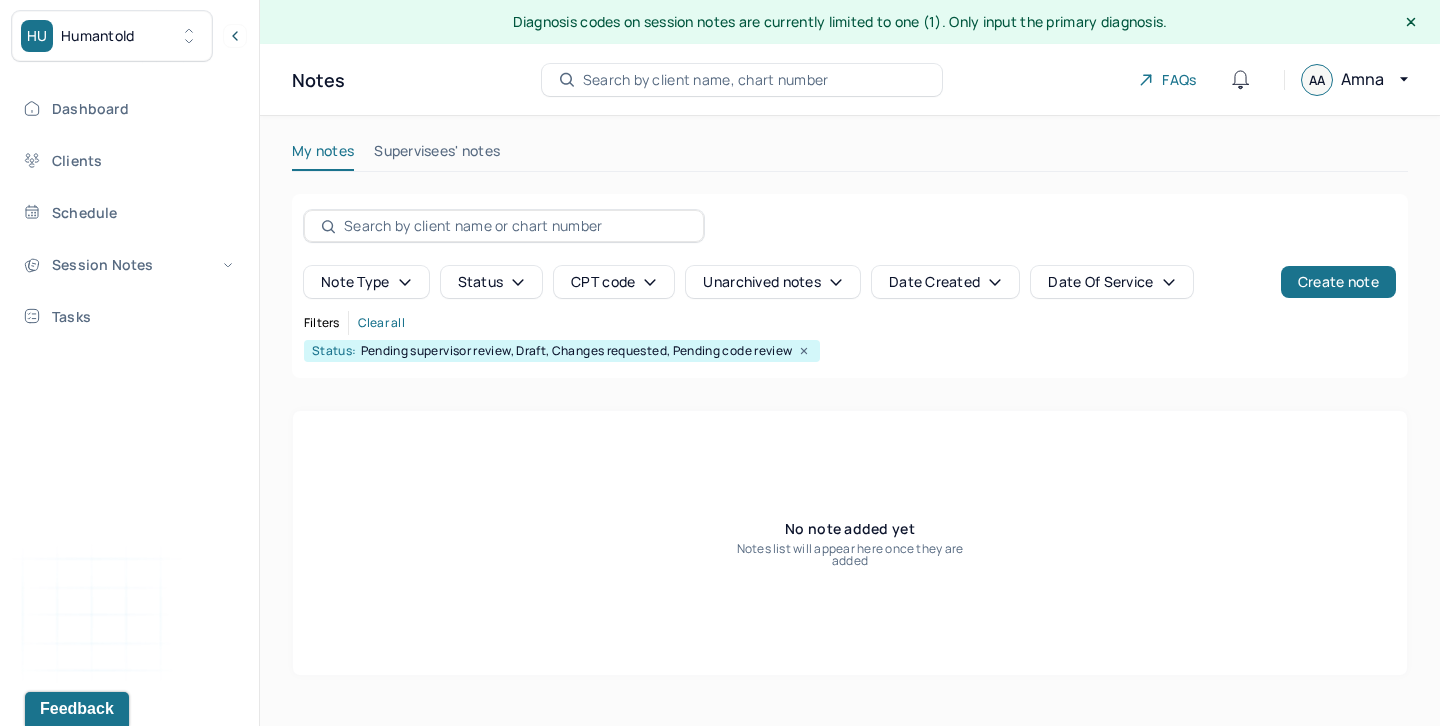 click on "Supervisees' notes" at bounding box center (437, 155) 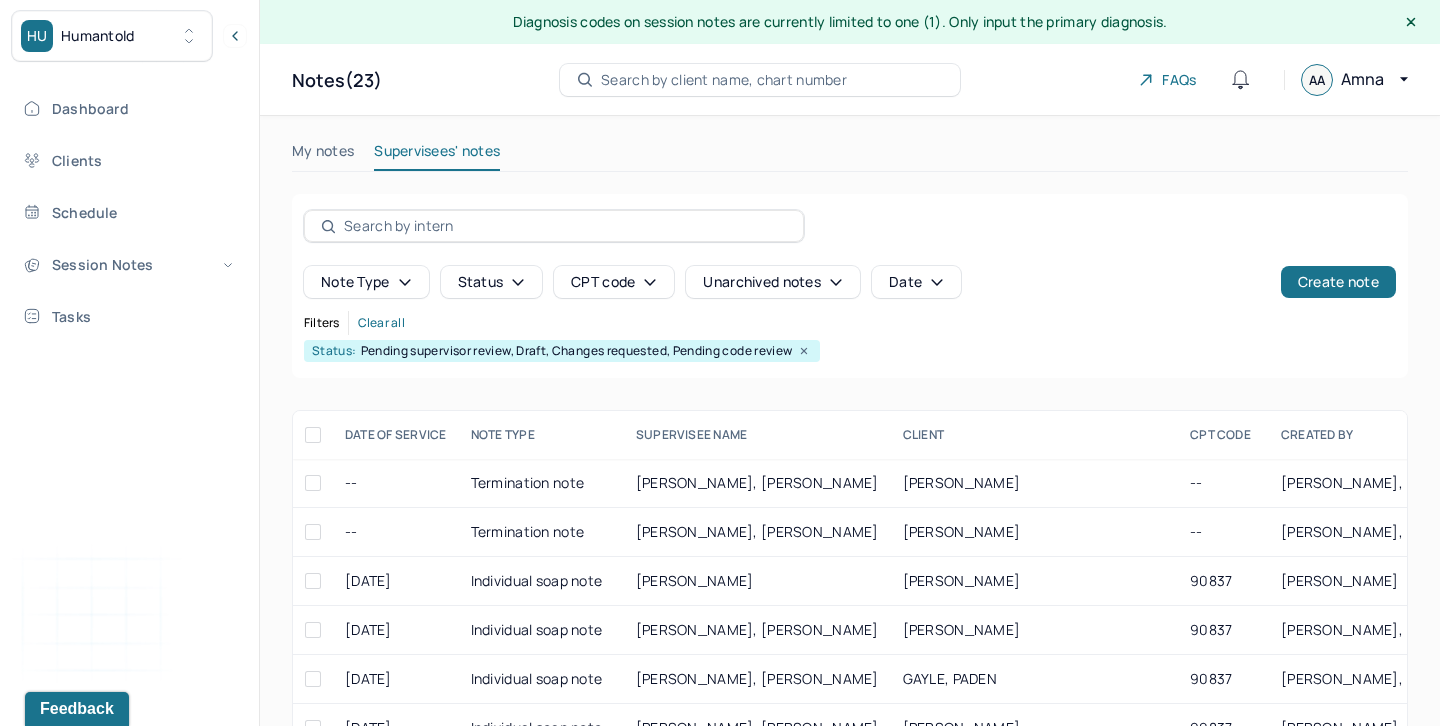 click on "My notes" at bounding box center (323, 155) 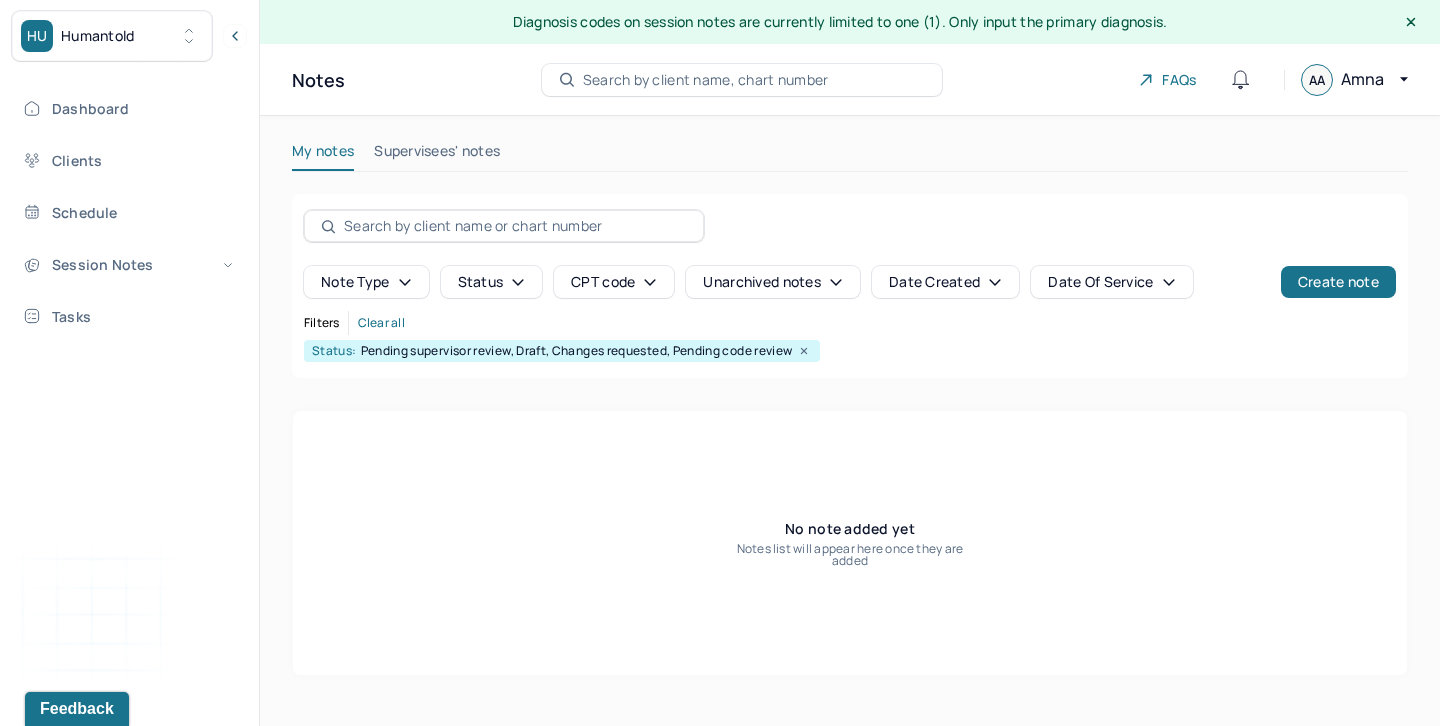 click on "Supervisees' notes" at bounding box center (437, 155) 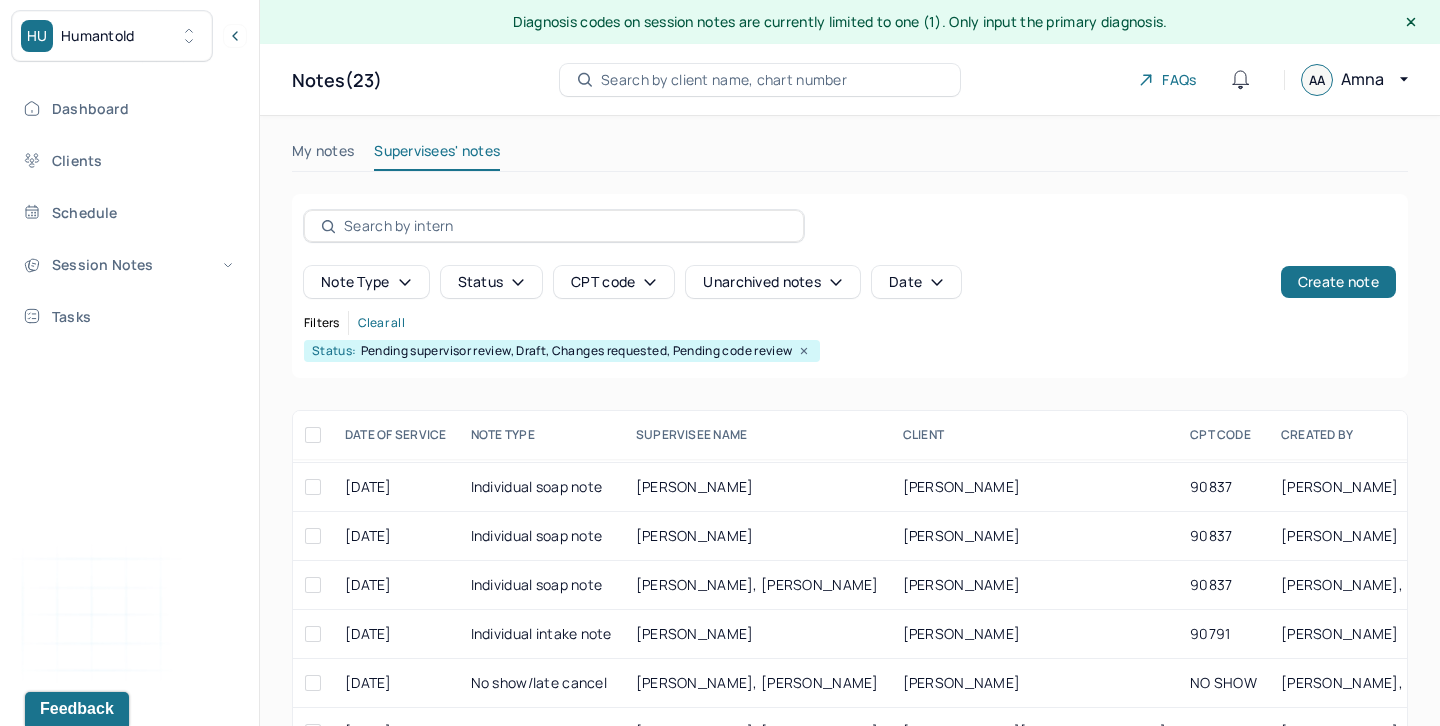 scroll, scrollTop: 657, scrollLeft: 0, axis: vertical 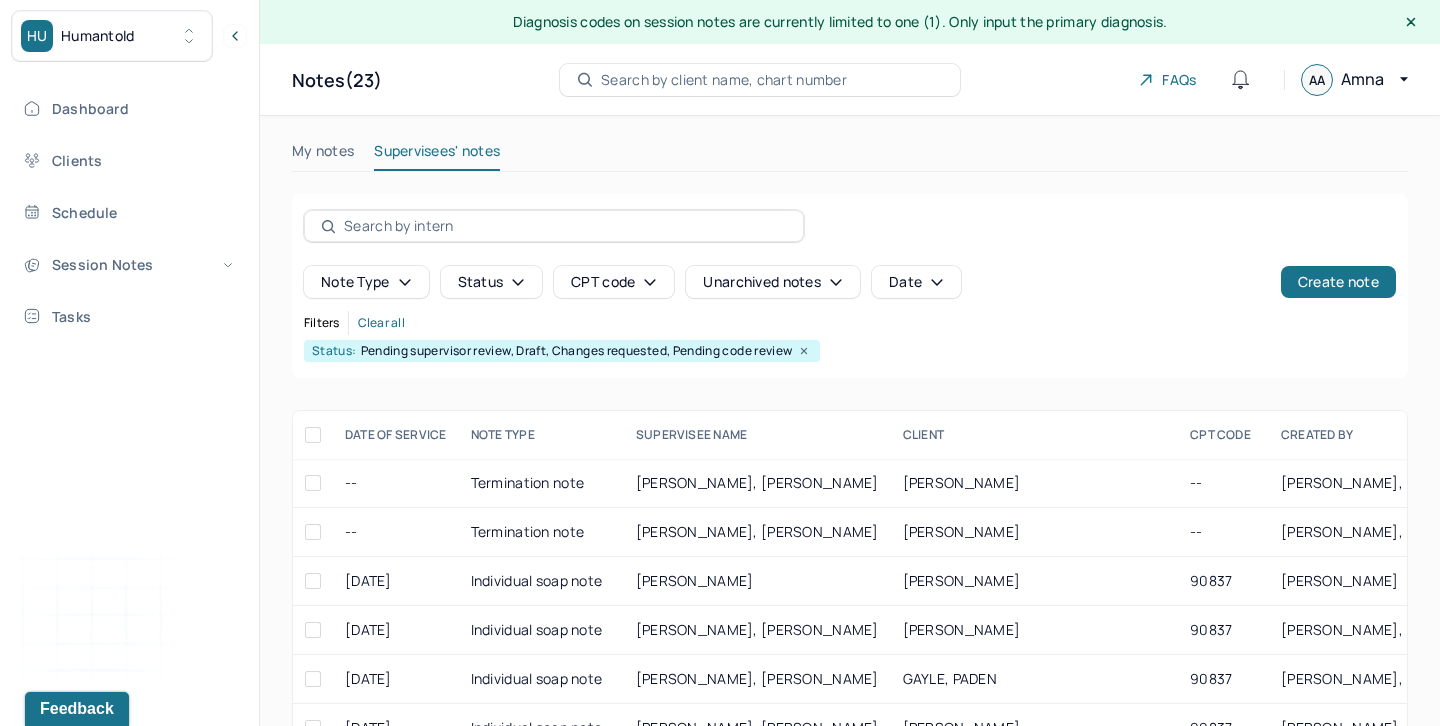 click on "My notes" at bounding box center (323, 155) 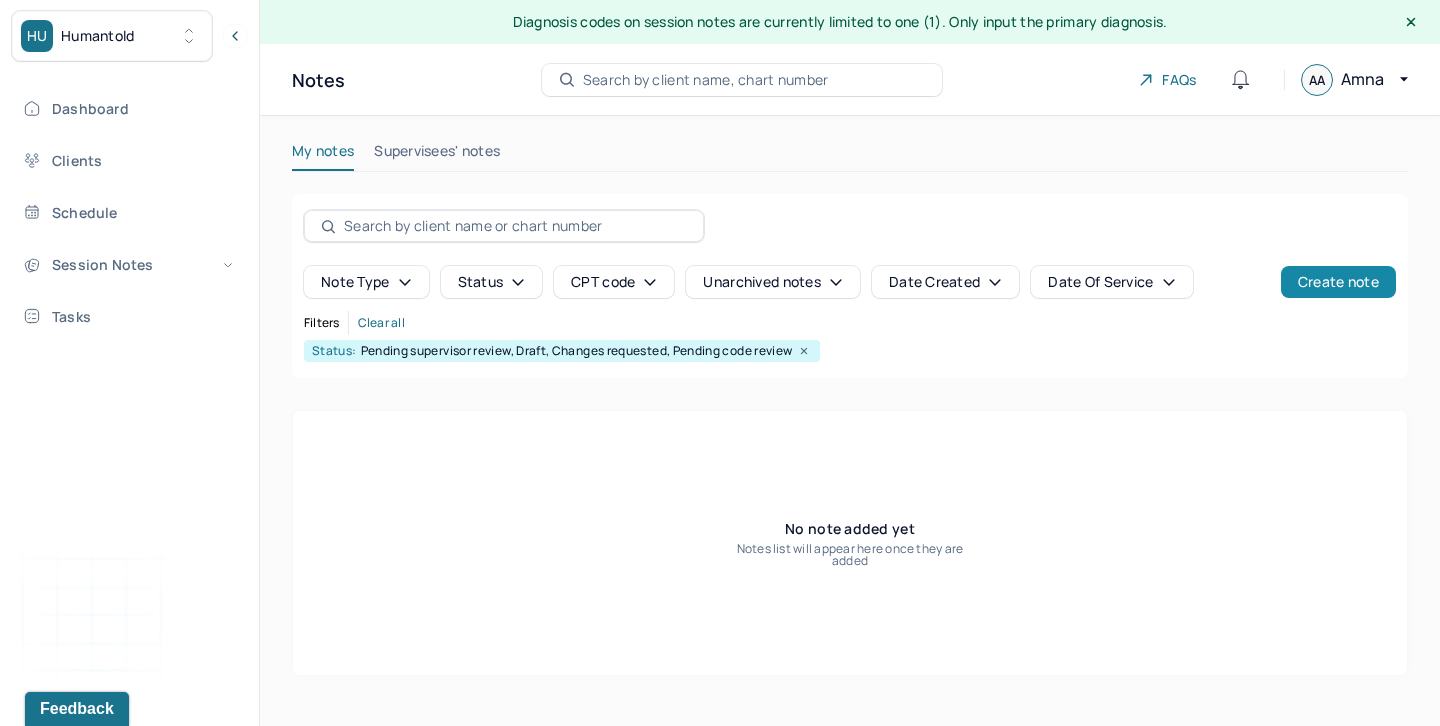 click on "Create note" at bounding box center (1338, 282) 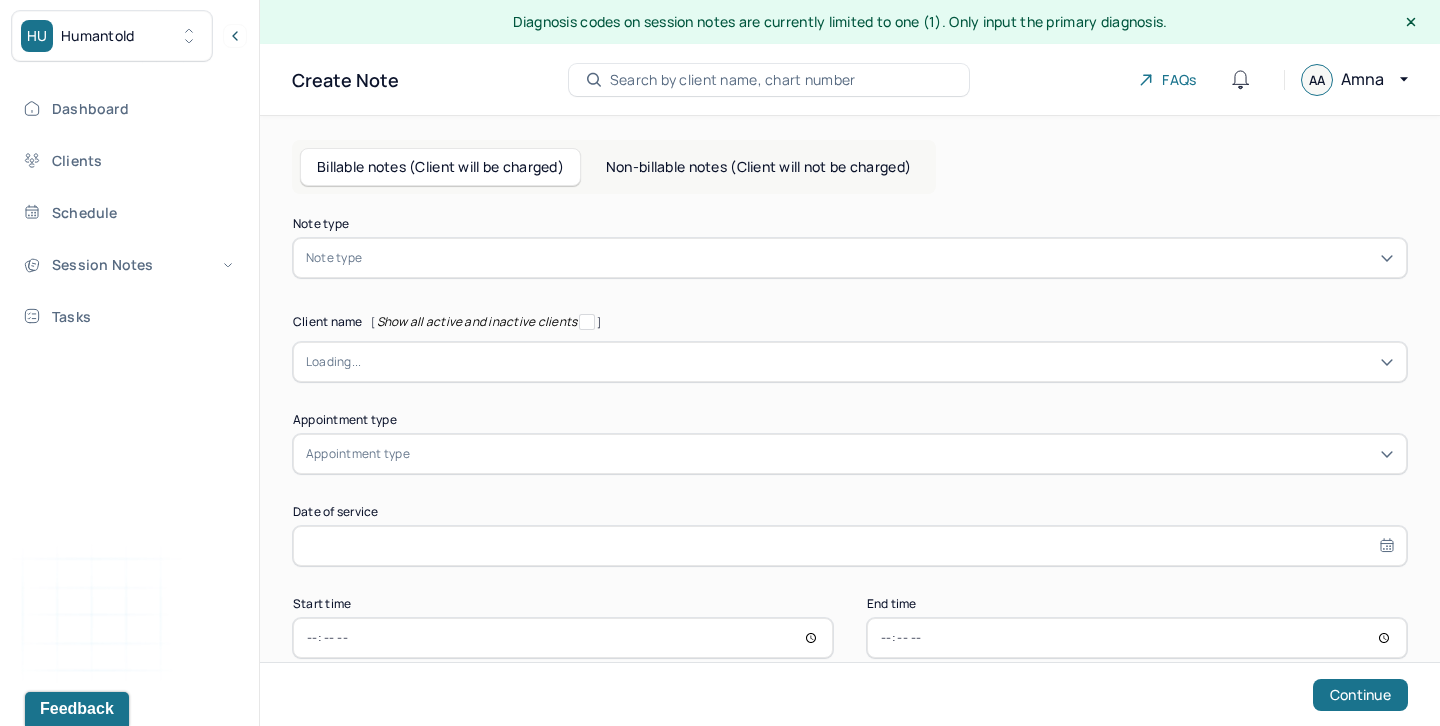 click at bounding box center (880, 258) 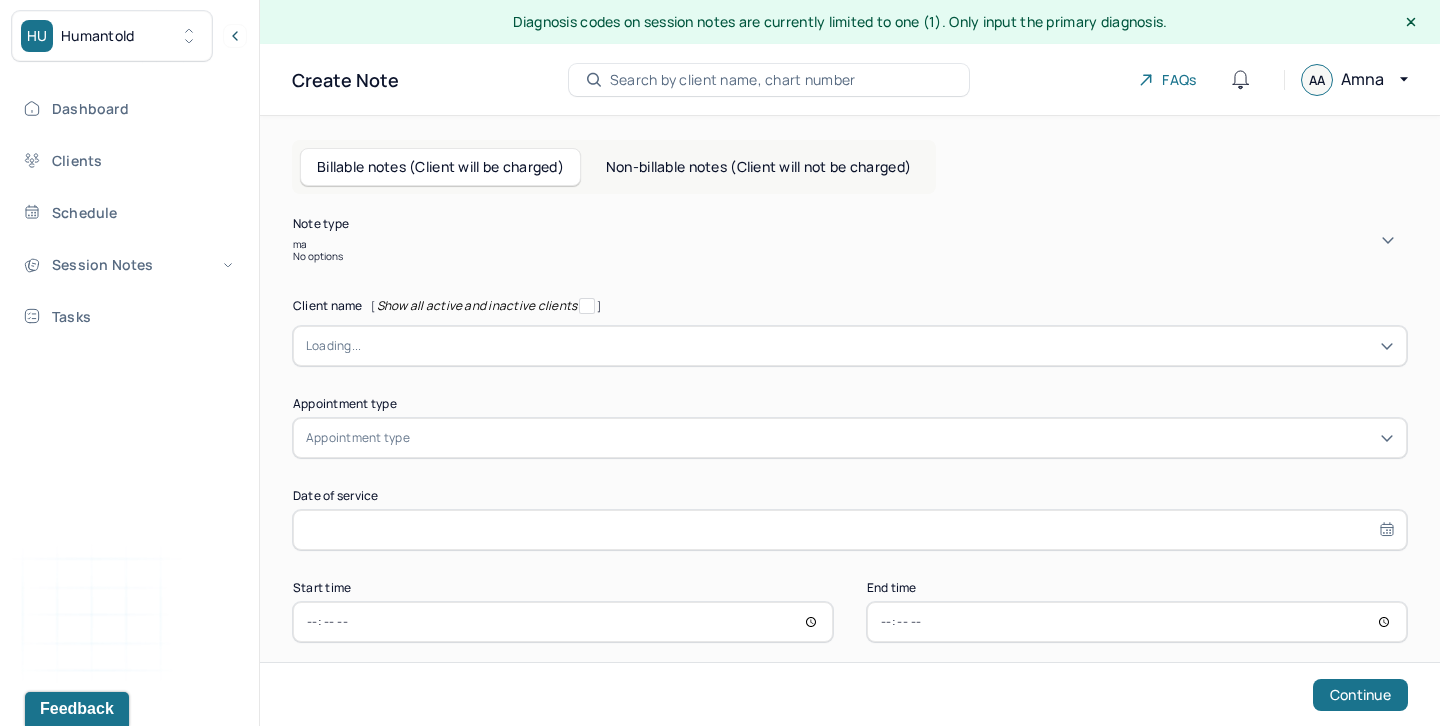 type on "m" 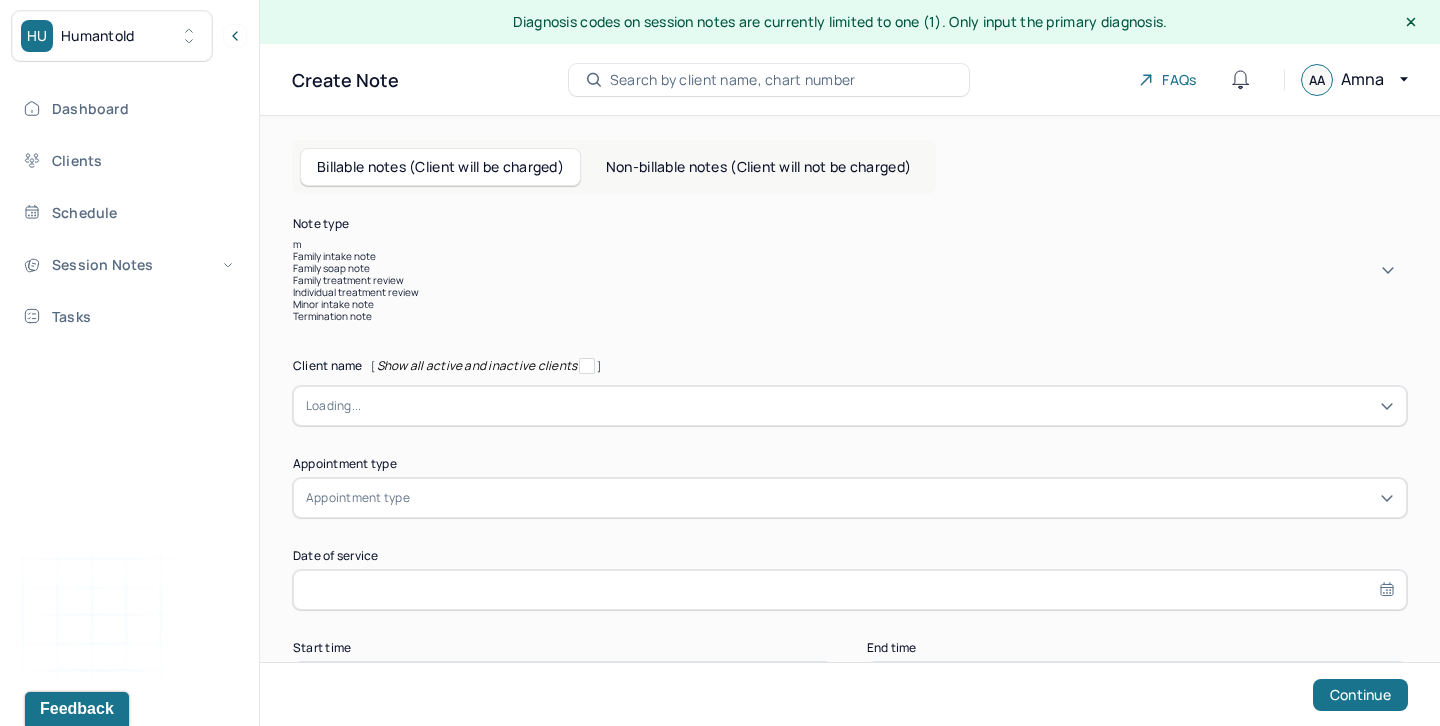 type 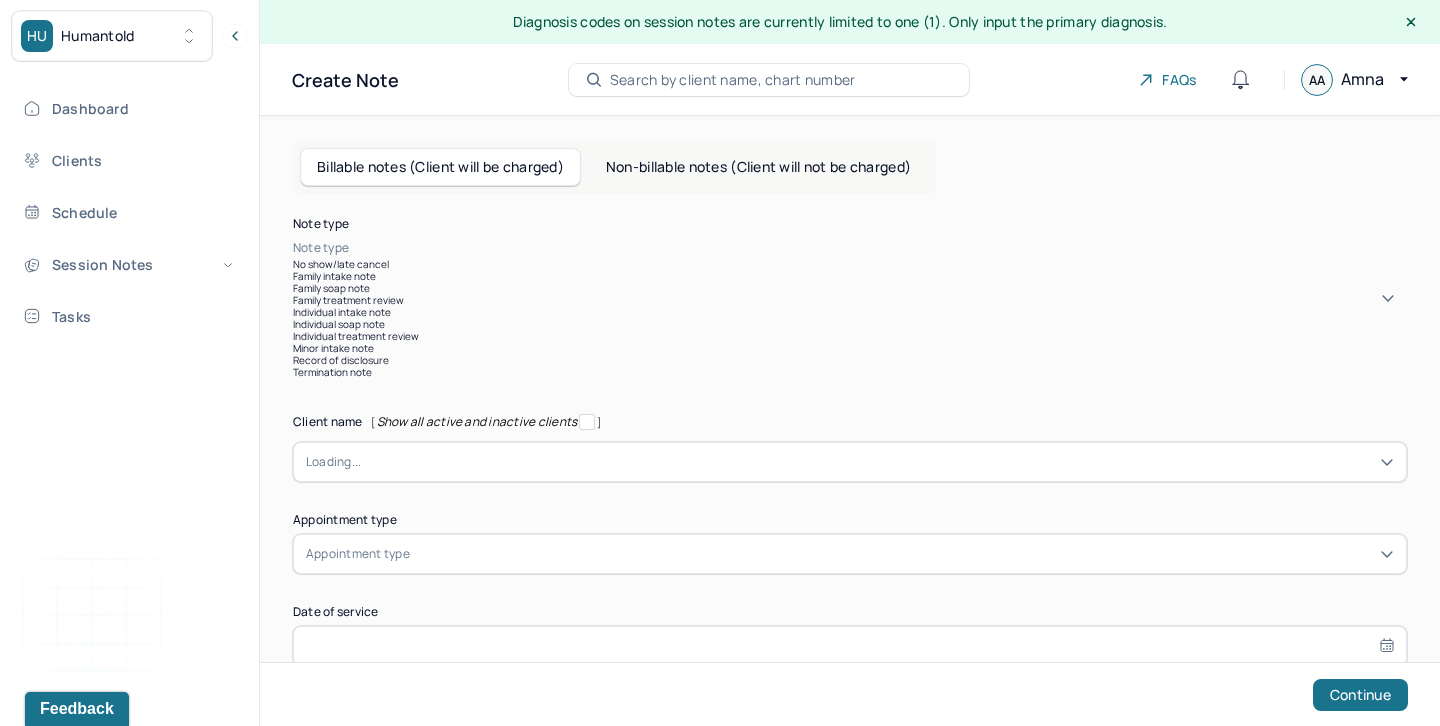click on "Individual soap note" at bounding box center (850, 324) 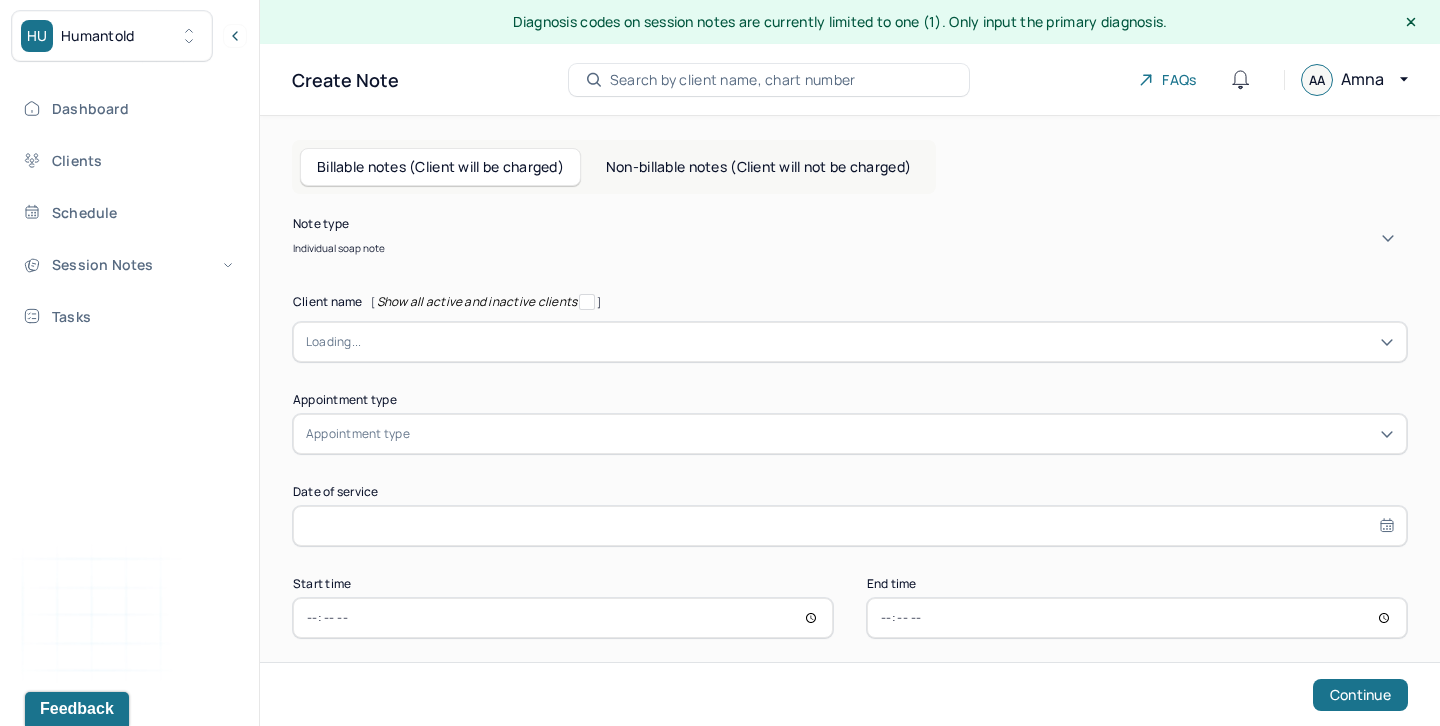 click at bounding box center [877, 342] 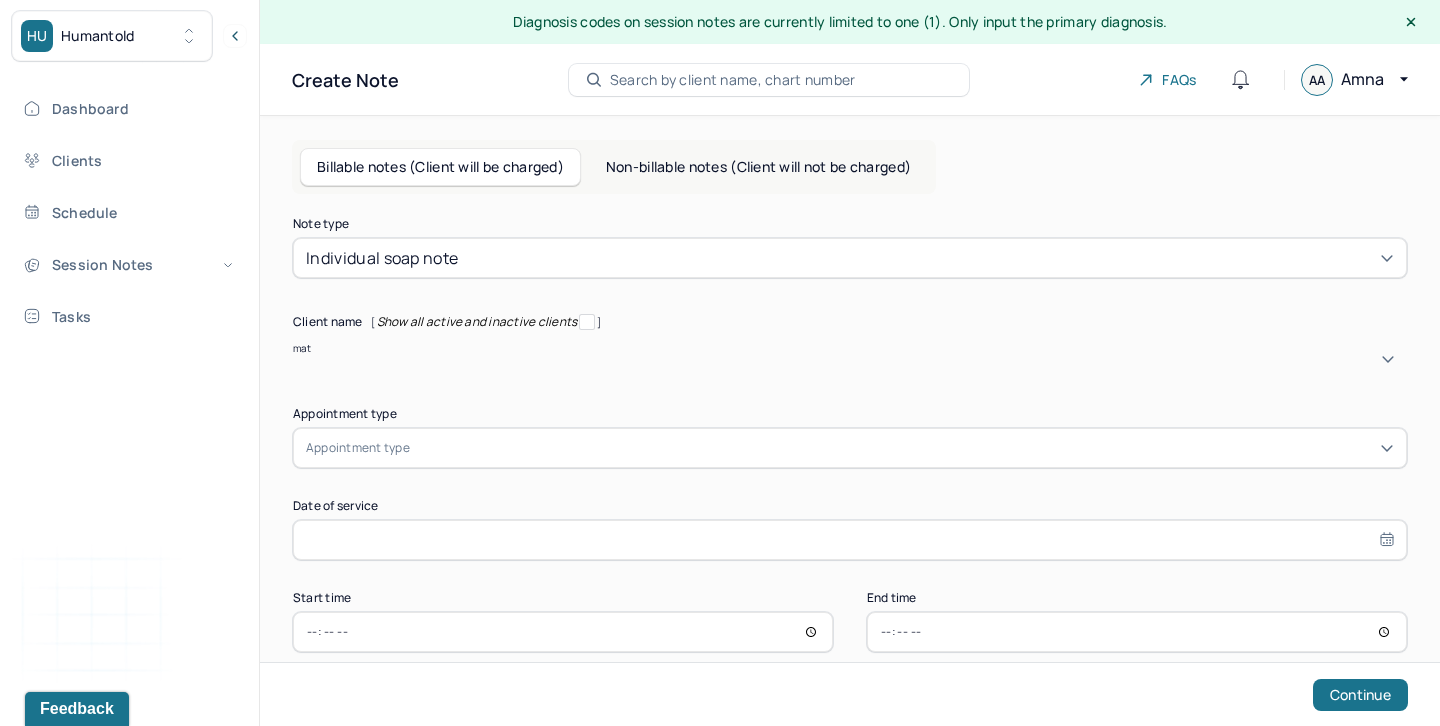 type on "matt" 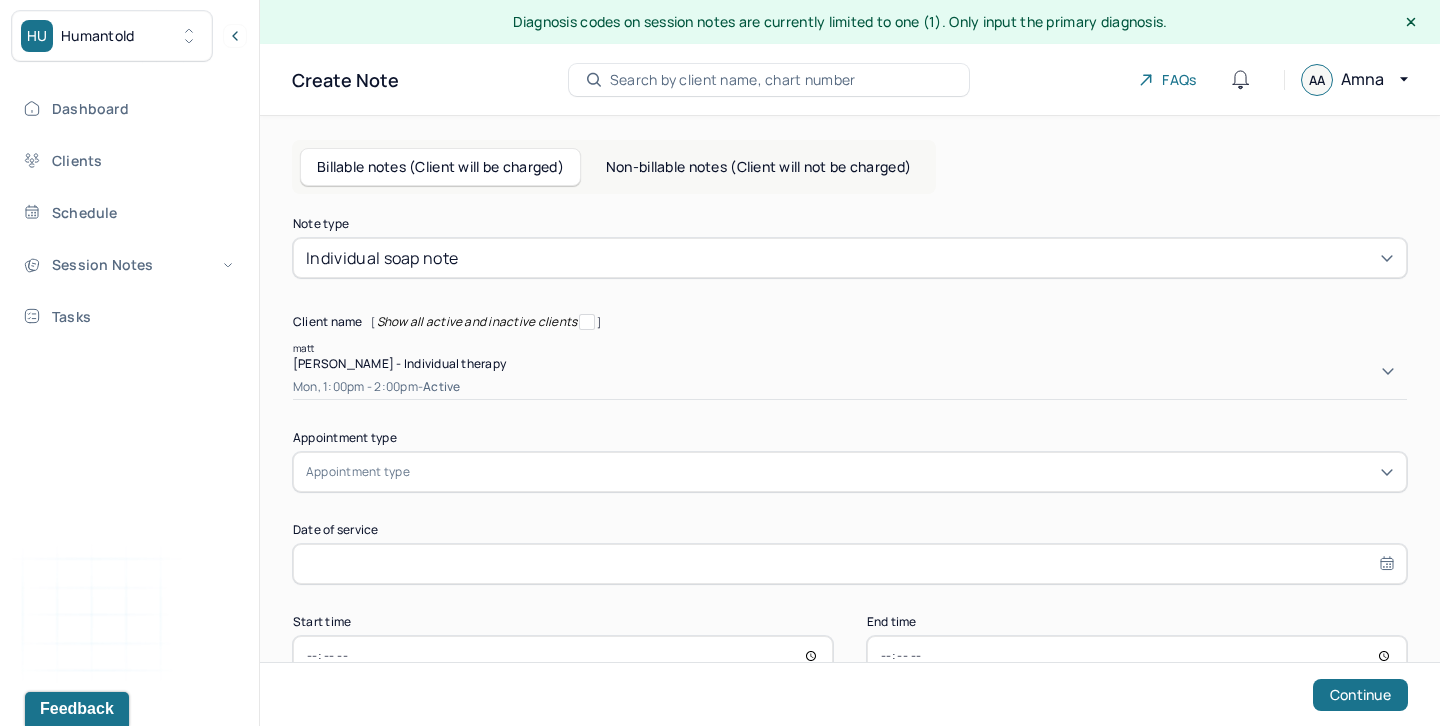 click on "Mon, 1:00pm - 2:00pm  -  active" at bounding box center [850, 387] 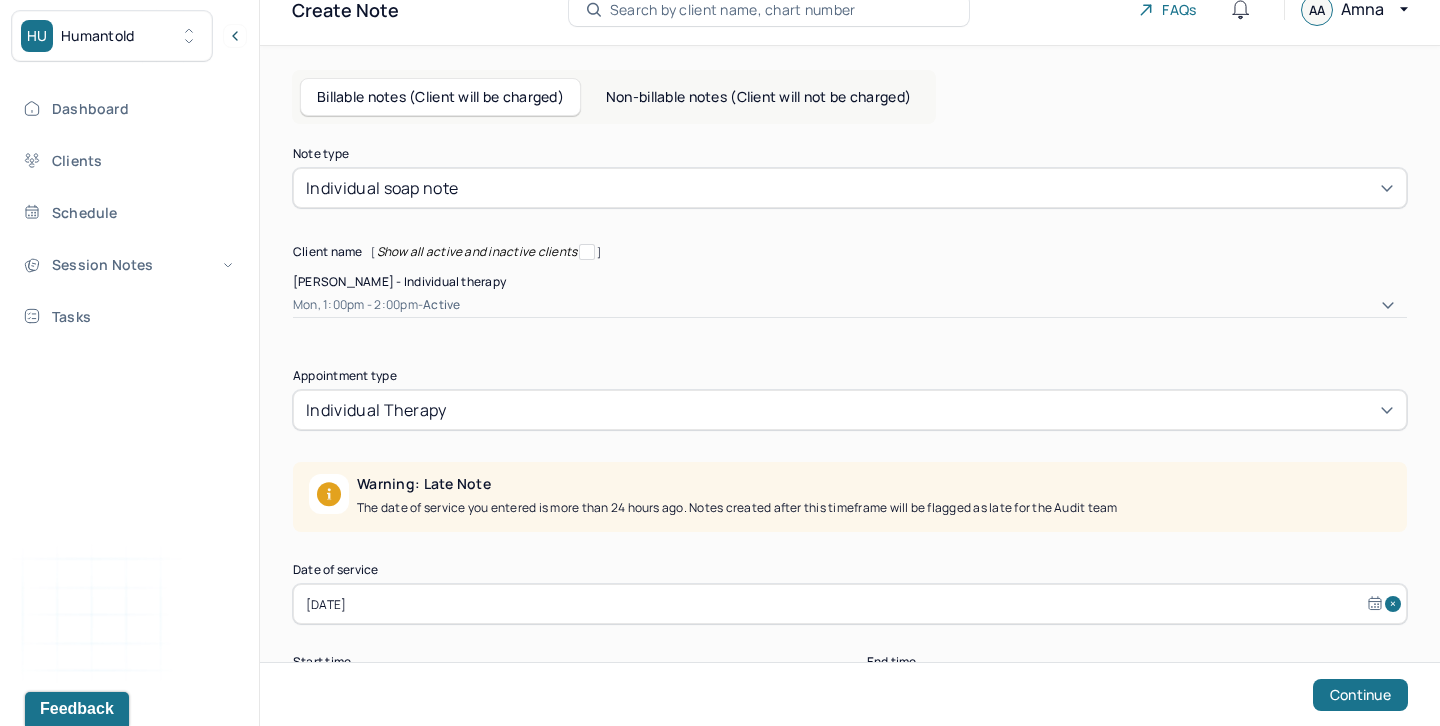 scroll, scrollTop: 147, scrollLeft: 0, axis: vertical 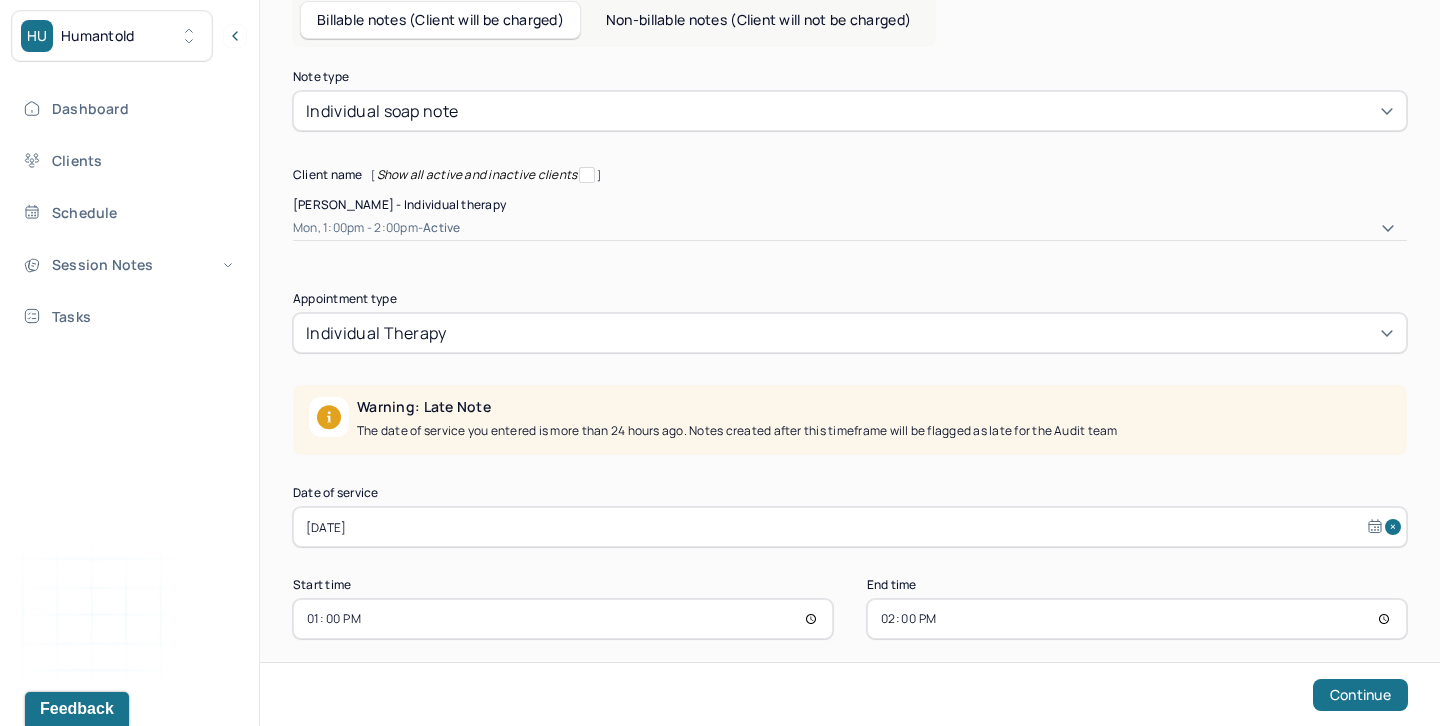 click on "[DATE]" at bounding box center [850, 527] 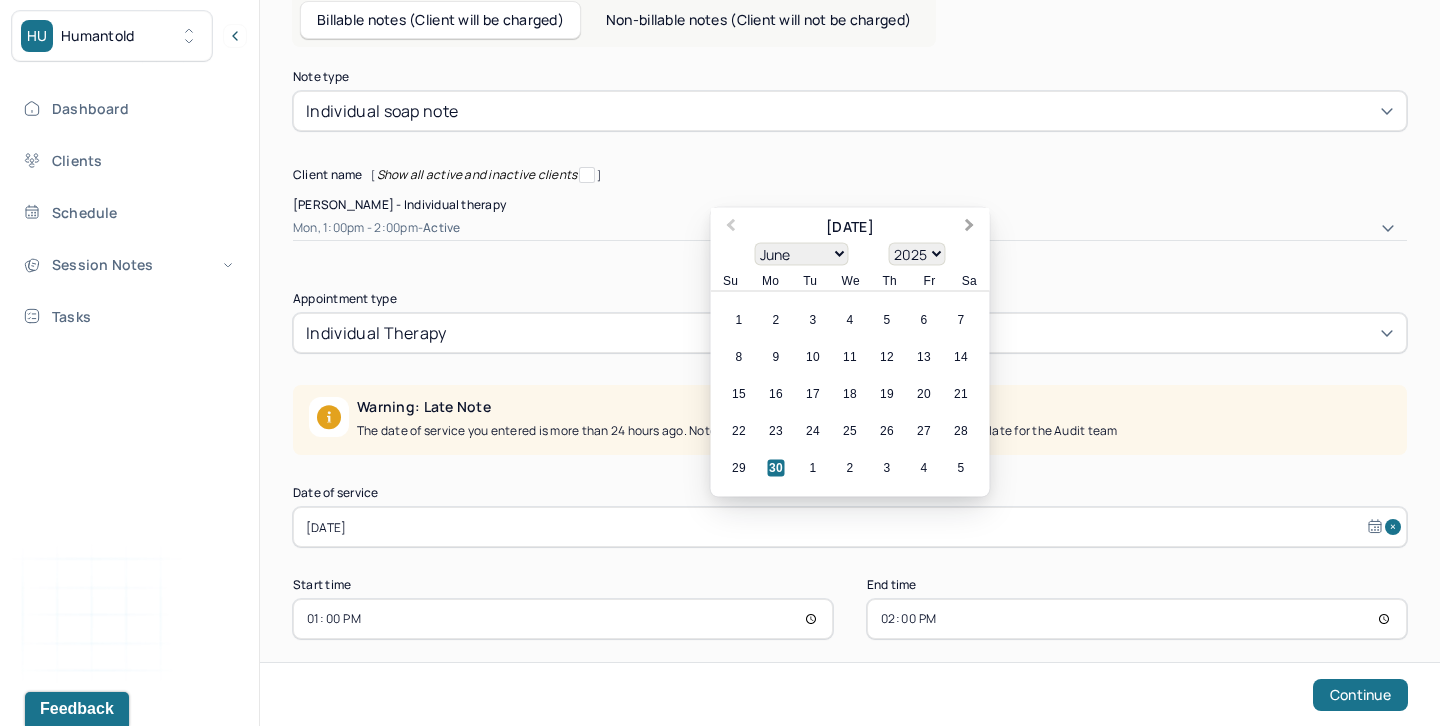 click on "Next Month" at bounding box center (972, 229) 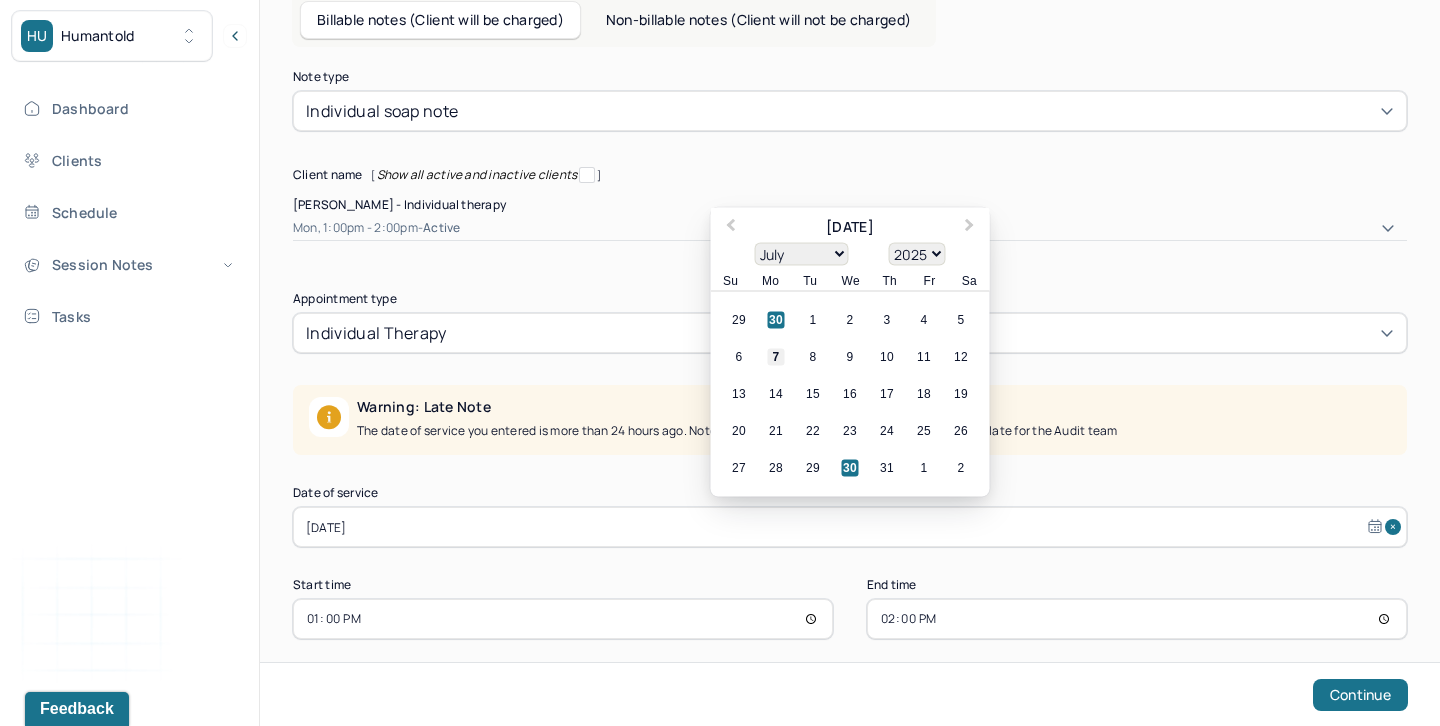 click on "7" at bounding box center [776, 357] 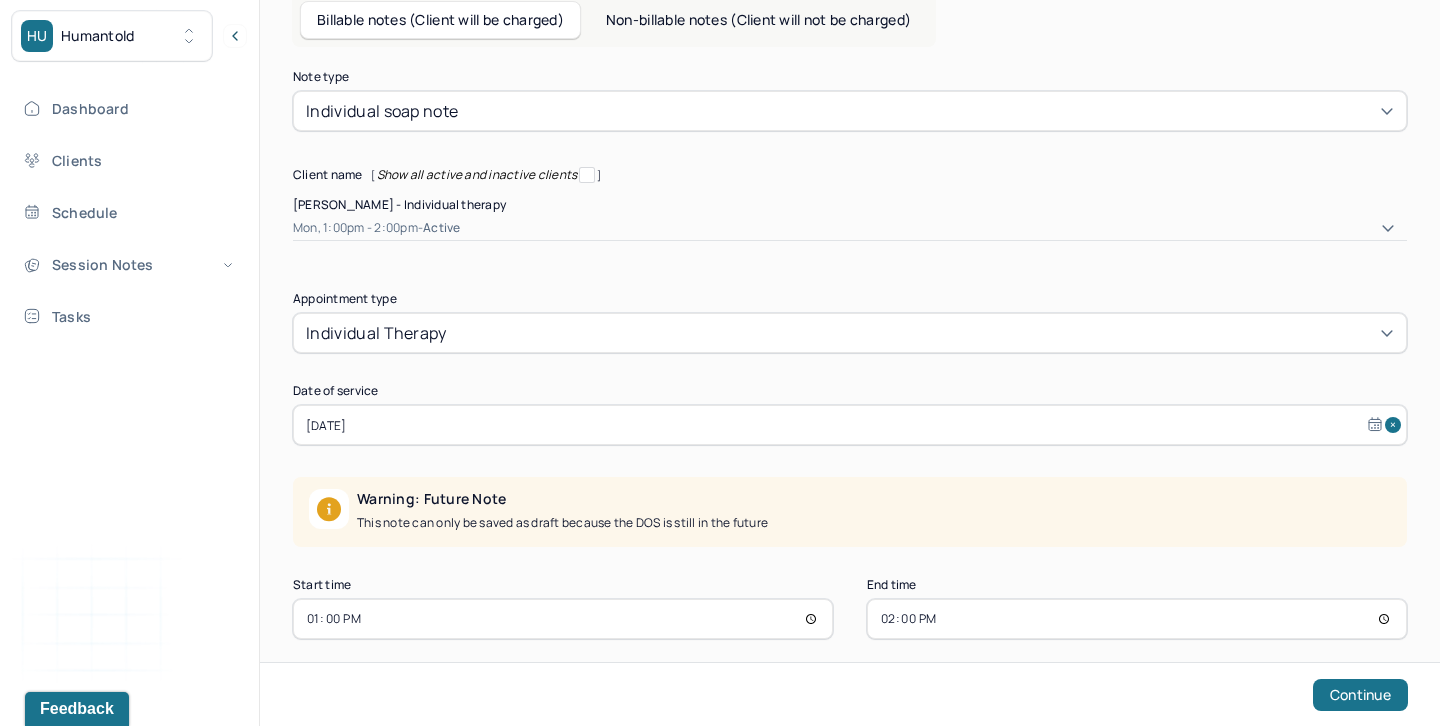 select on "6" 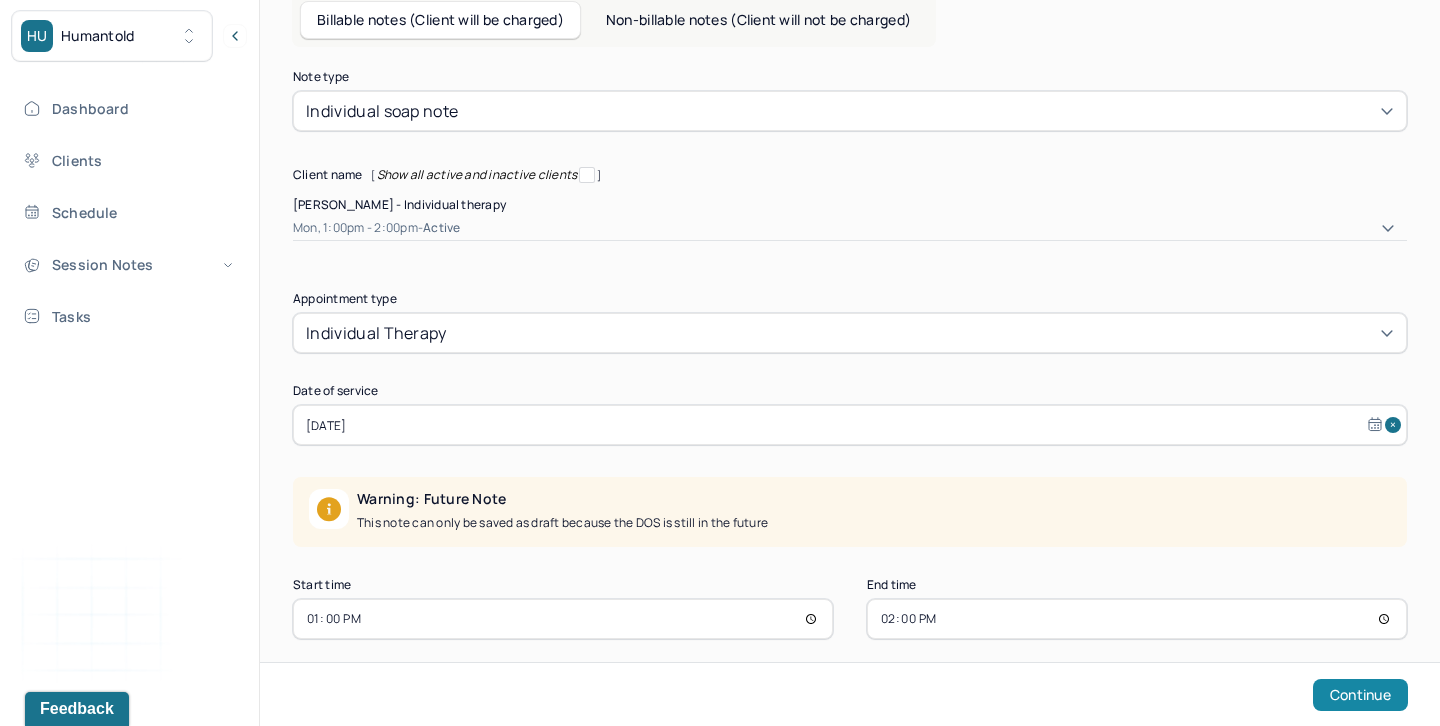 click on "Continue" at bounding box center (1360, 695) 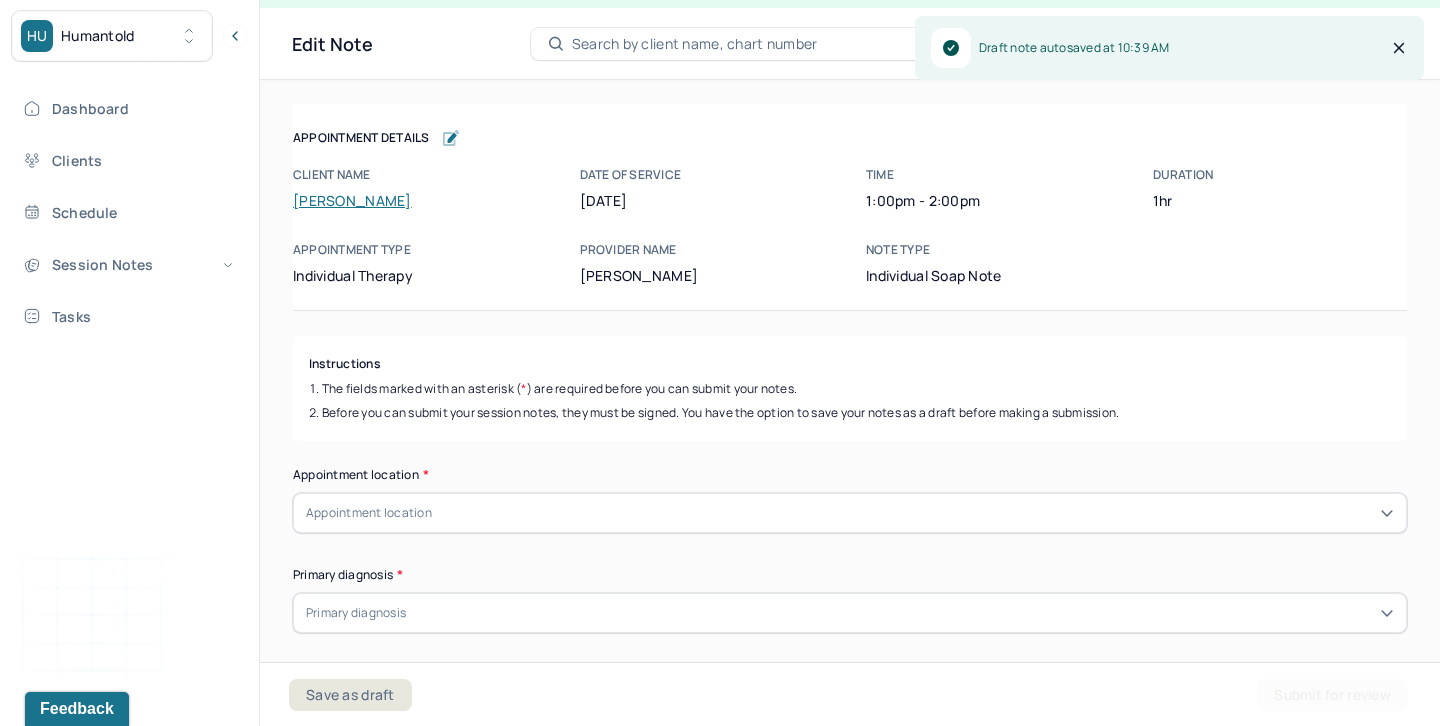 scroll, scrollTop: 36, scrollLeft: 0, axis: vertical 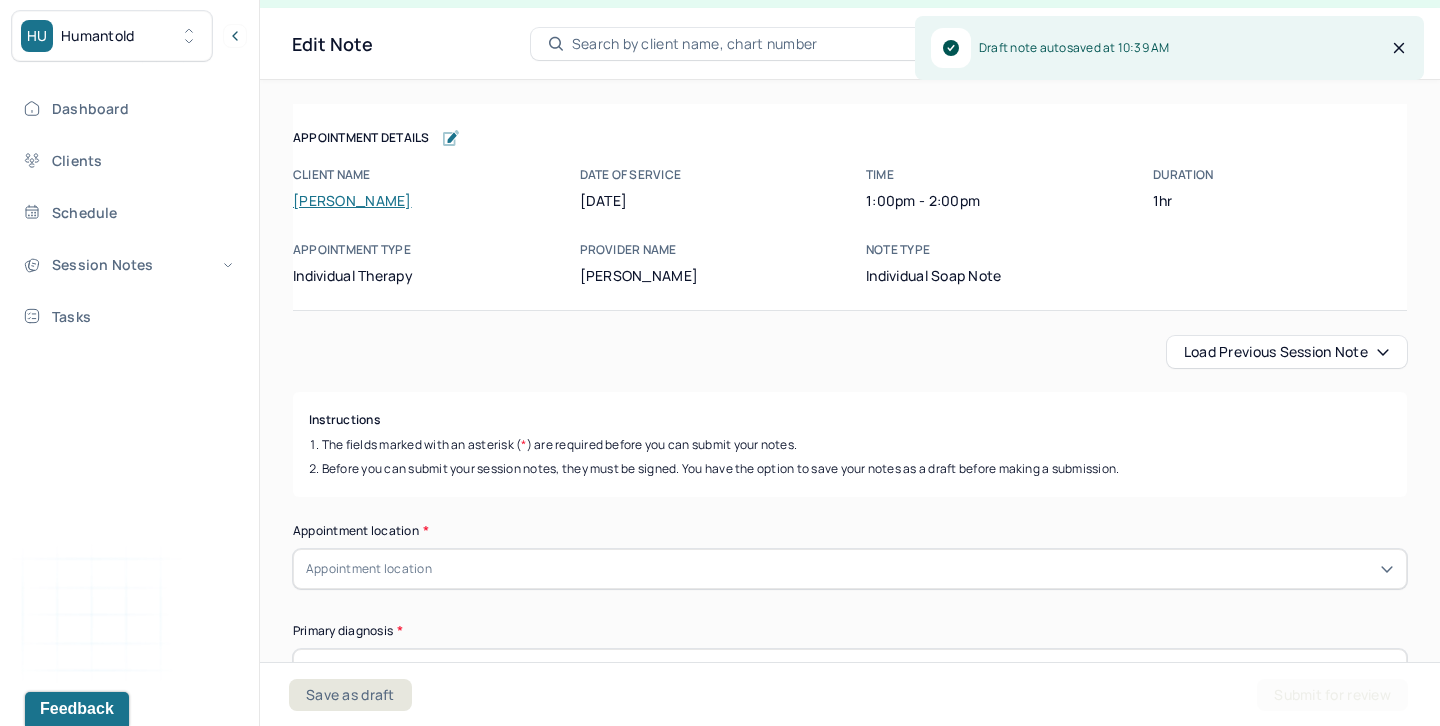 click on "Load previous session note" at bounding box center [1287, 352] 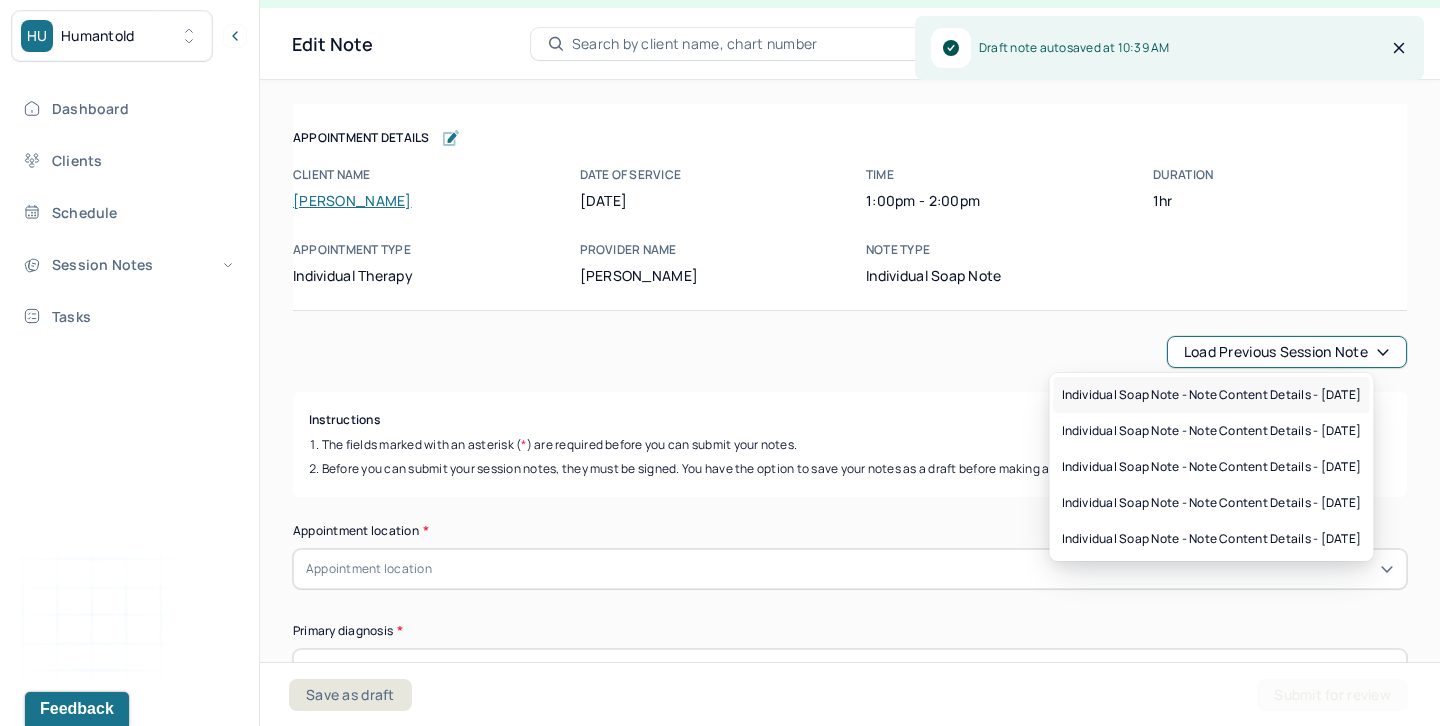 click on "Individual soap note   - Note content Details -   [DATE]" at bounding box center (1212, 395) 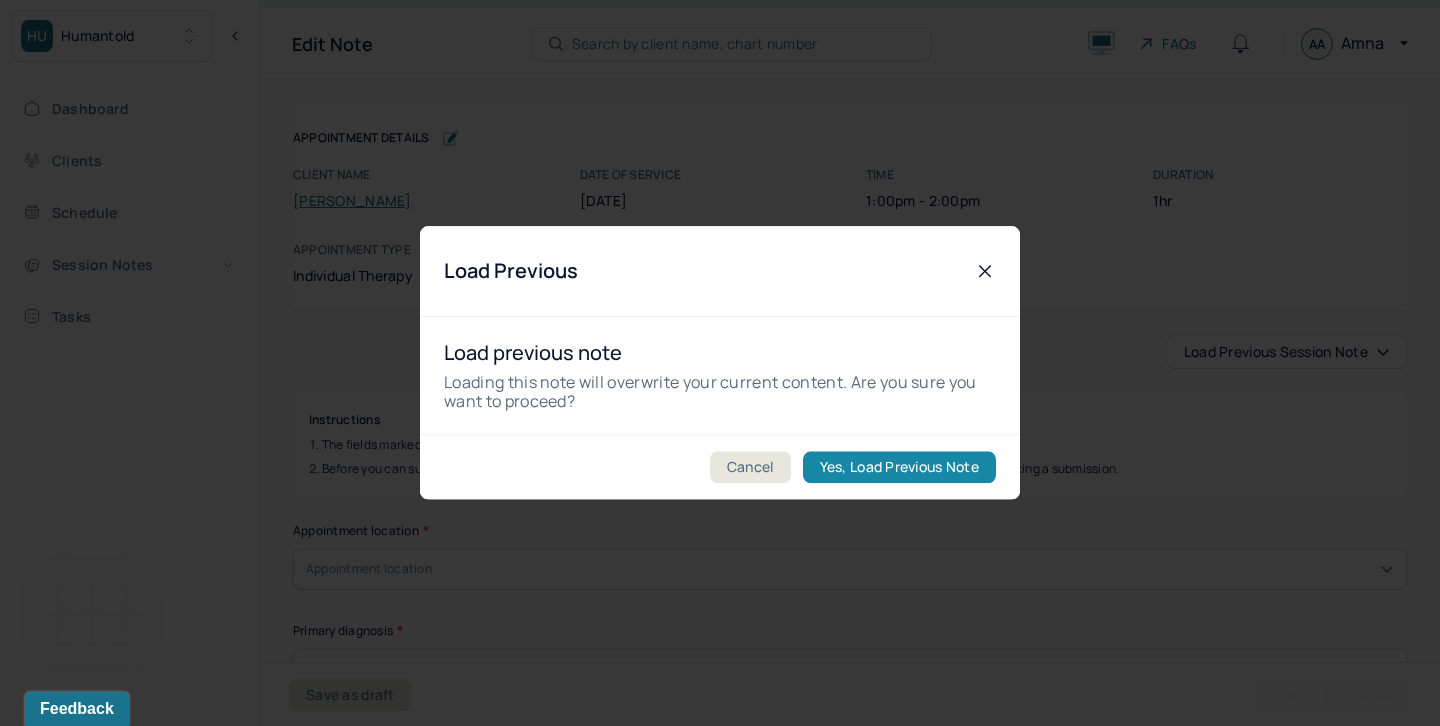 click on "Yes, Load Previous Note" at bounding box center [899, 468] 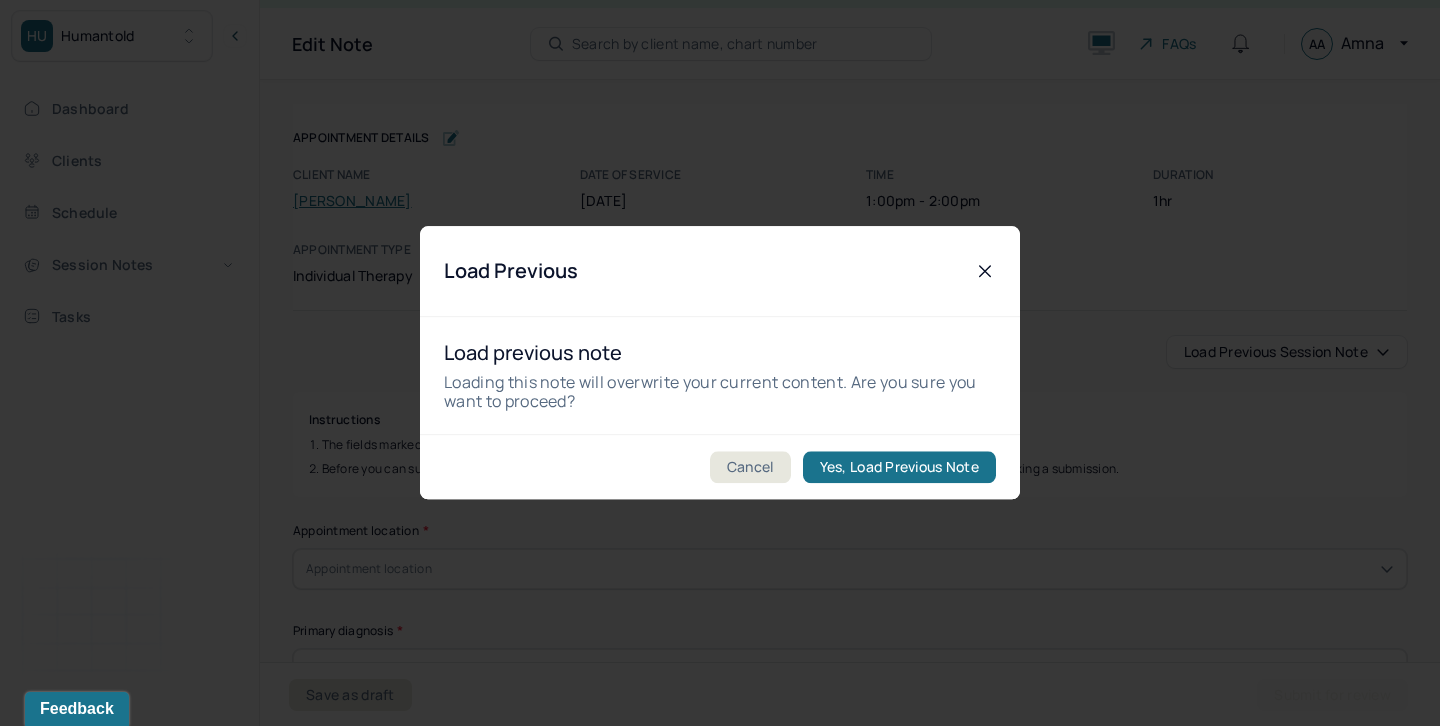 type on "Anxious/ overwhelmed/ frustrated" 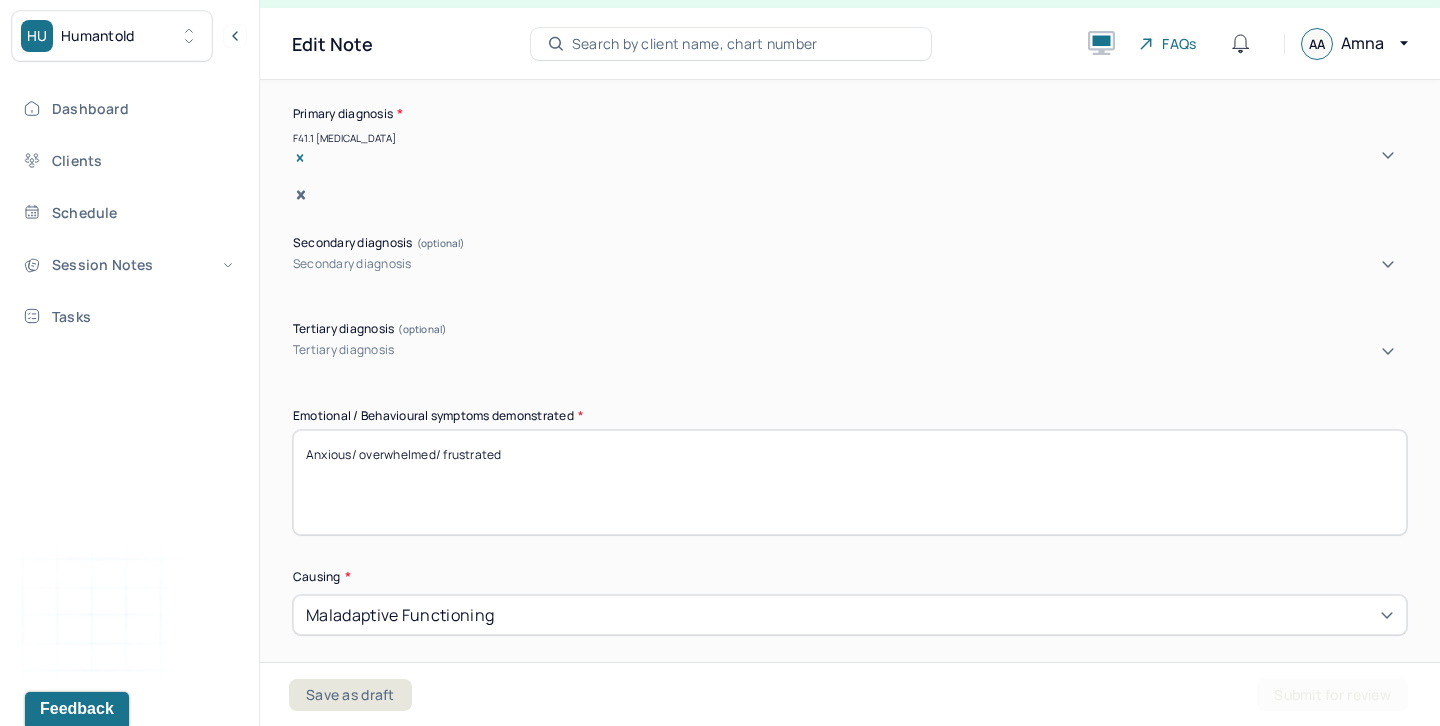 scroll, scrollTop: 805, scrollLeft: 0, axis: vertical 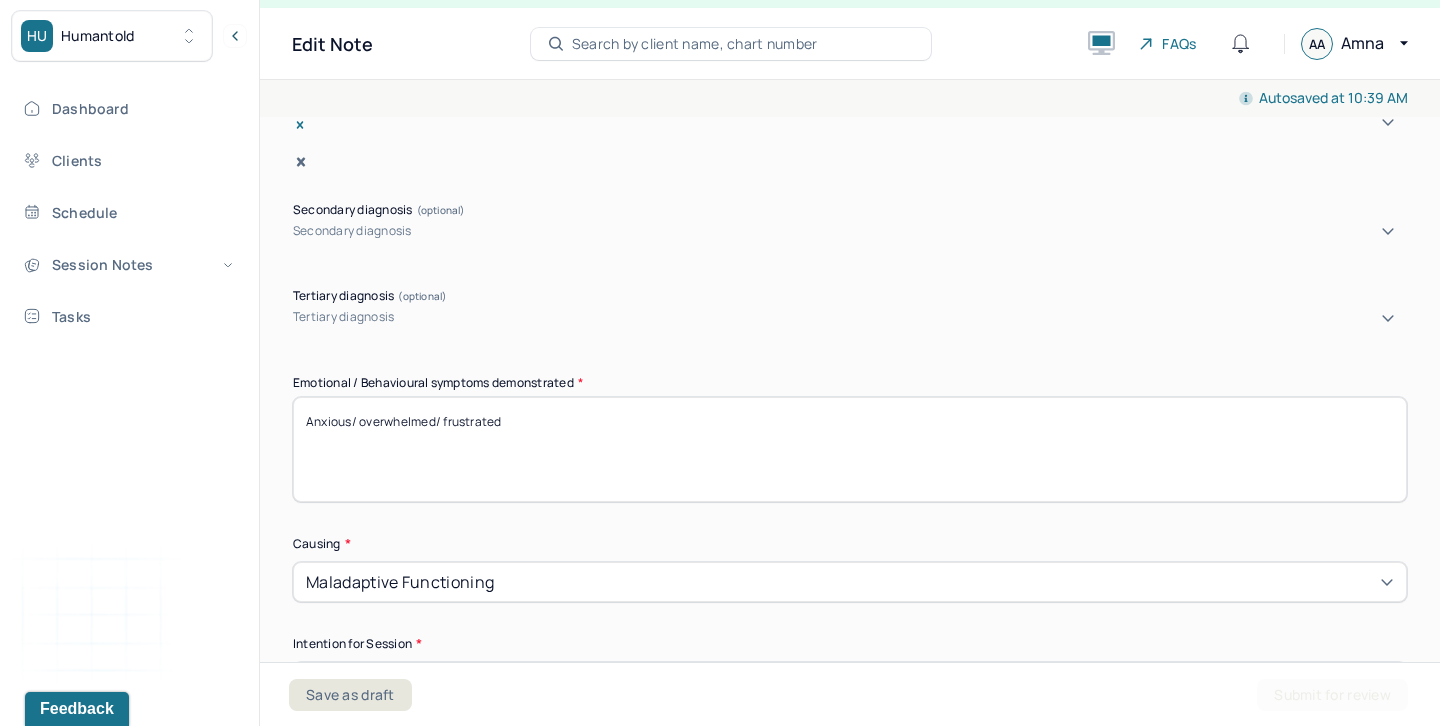 drag, startPoint x: 308, startPoint y: 400, endPoint x: 733, endPoint y: 405, distance: 425.02942 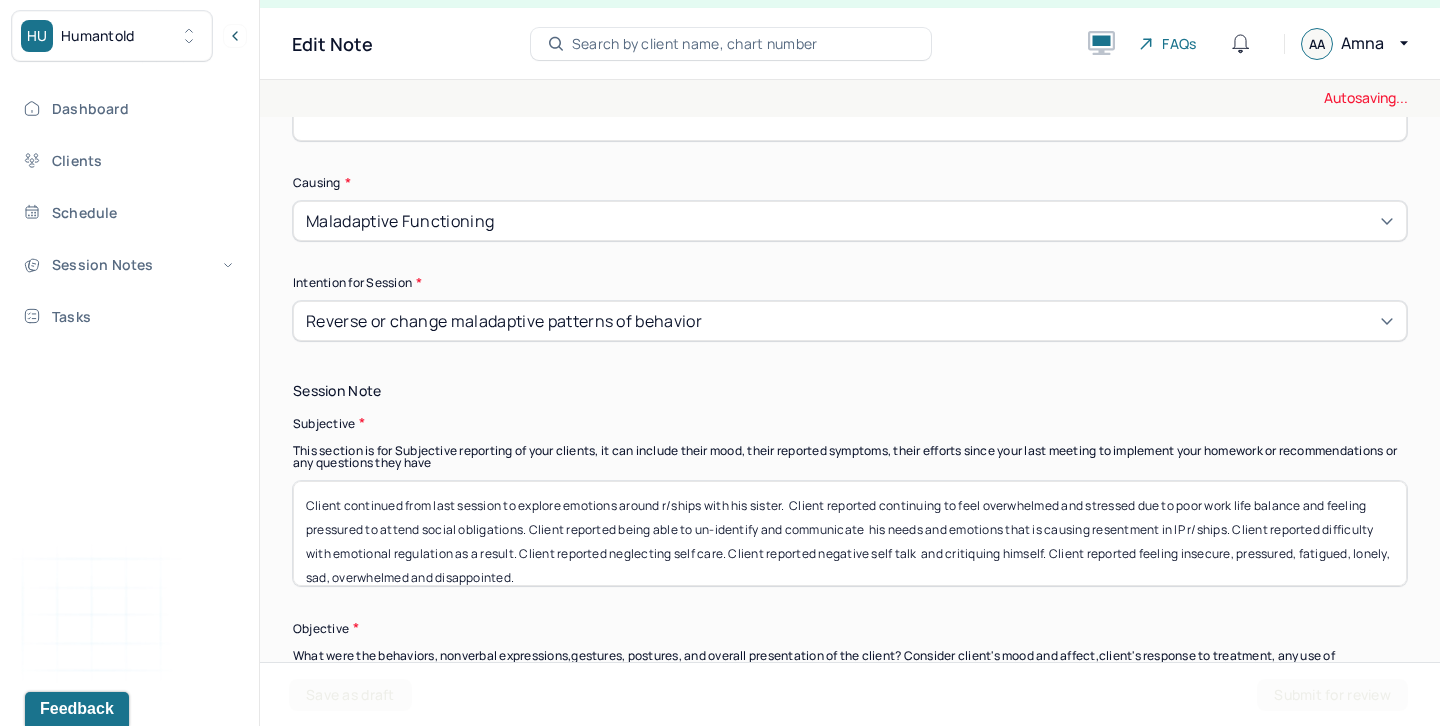 scroll, scrollTop: 1154, scrollLeft: 0, axis: vertical 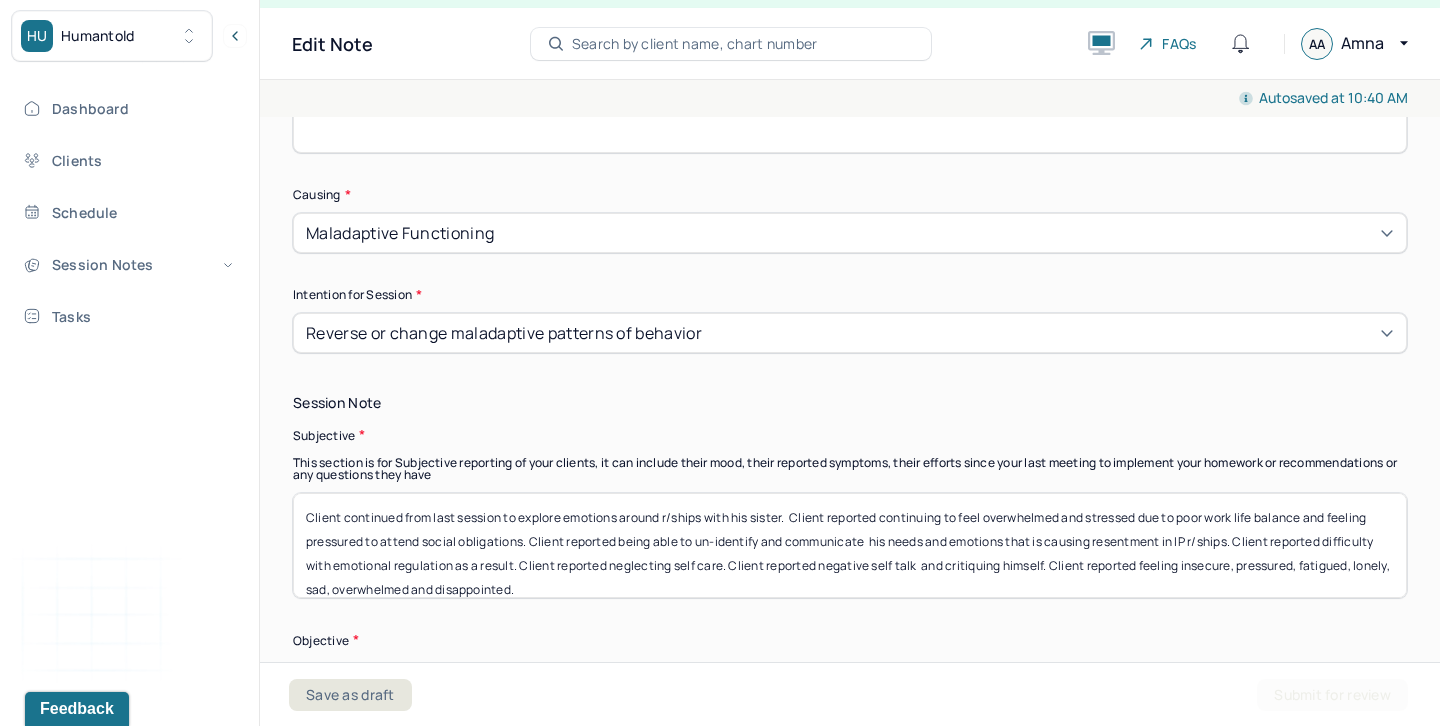 type on "Frustrated/ tearful/ helpless/ overwhelmed" 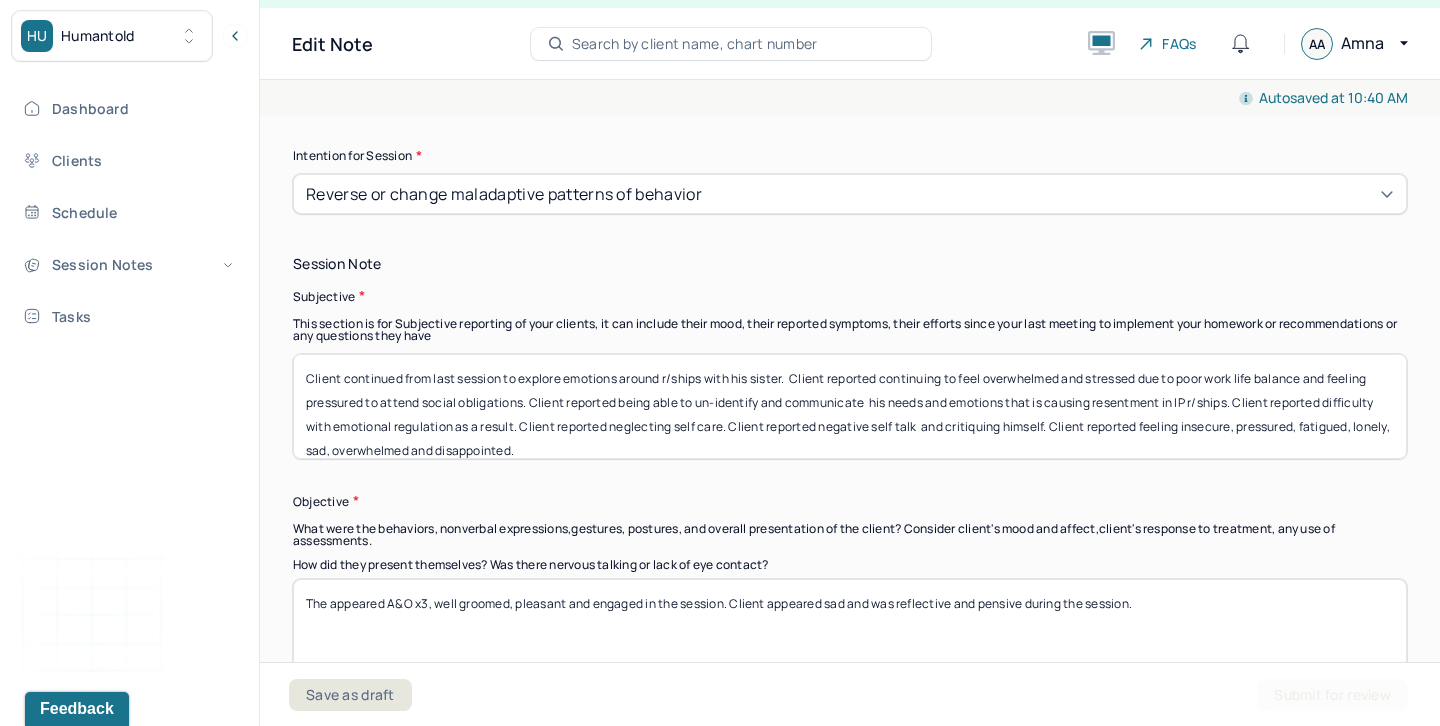 scroll, scrollTop: 1301, scrollLeft: 0, axis: vertical 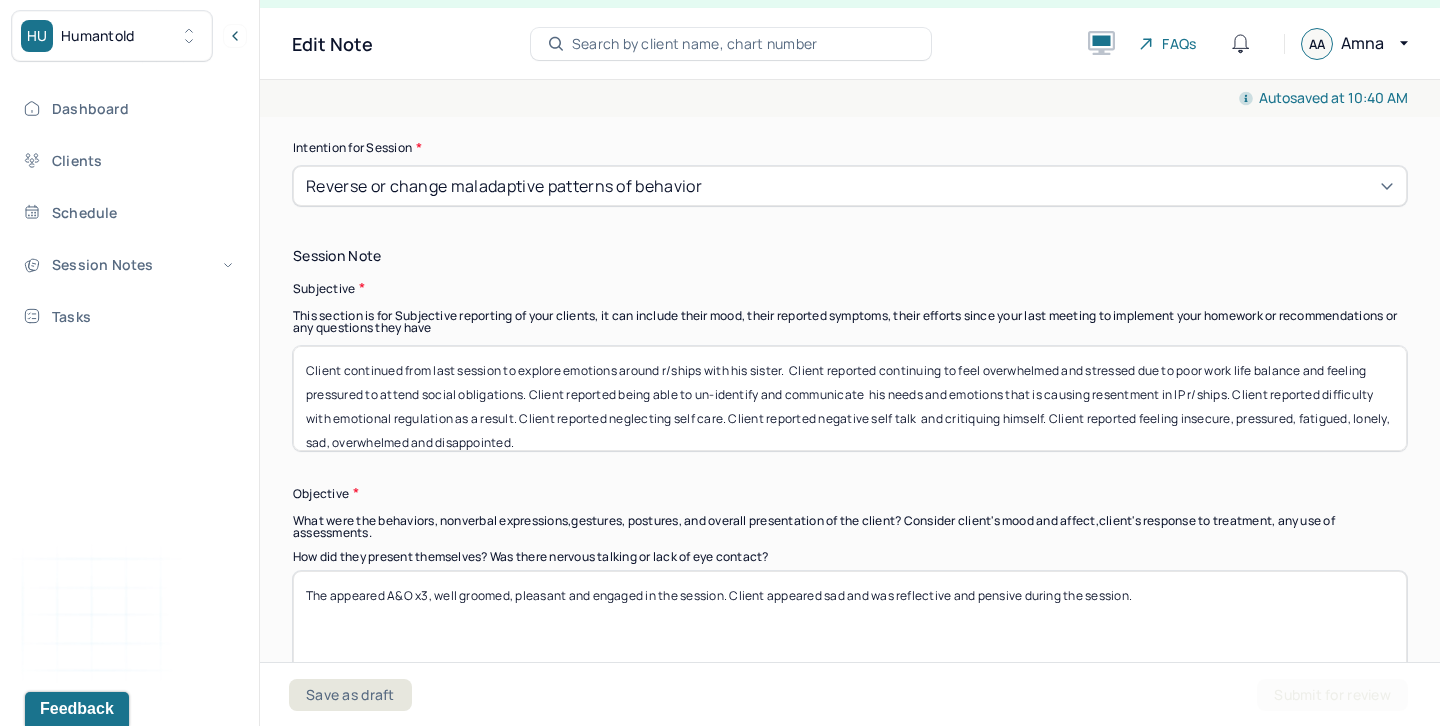 click on "Client continued from last session to explore emotions around r/ships with his sister.  Client reported continuing to feel overwhelmed and stressed due to poor work life balance and feeling pressured to attend social obligations. Client reported being able to un-identify and communicate  his needs and emotions that is causing resentment in IP r/ships. Client reported difficulty with emotional regulation as a result. Client reported neglecting self care. Client reported negative self talk  and critiquing himself. Client reported feeling insecure, pressured, fatigued, lonely, sad, overwhelmed and disappointed." at bounding box center [850, 398] 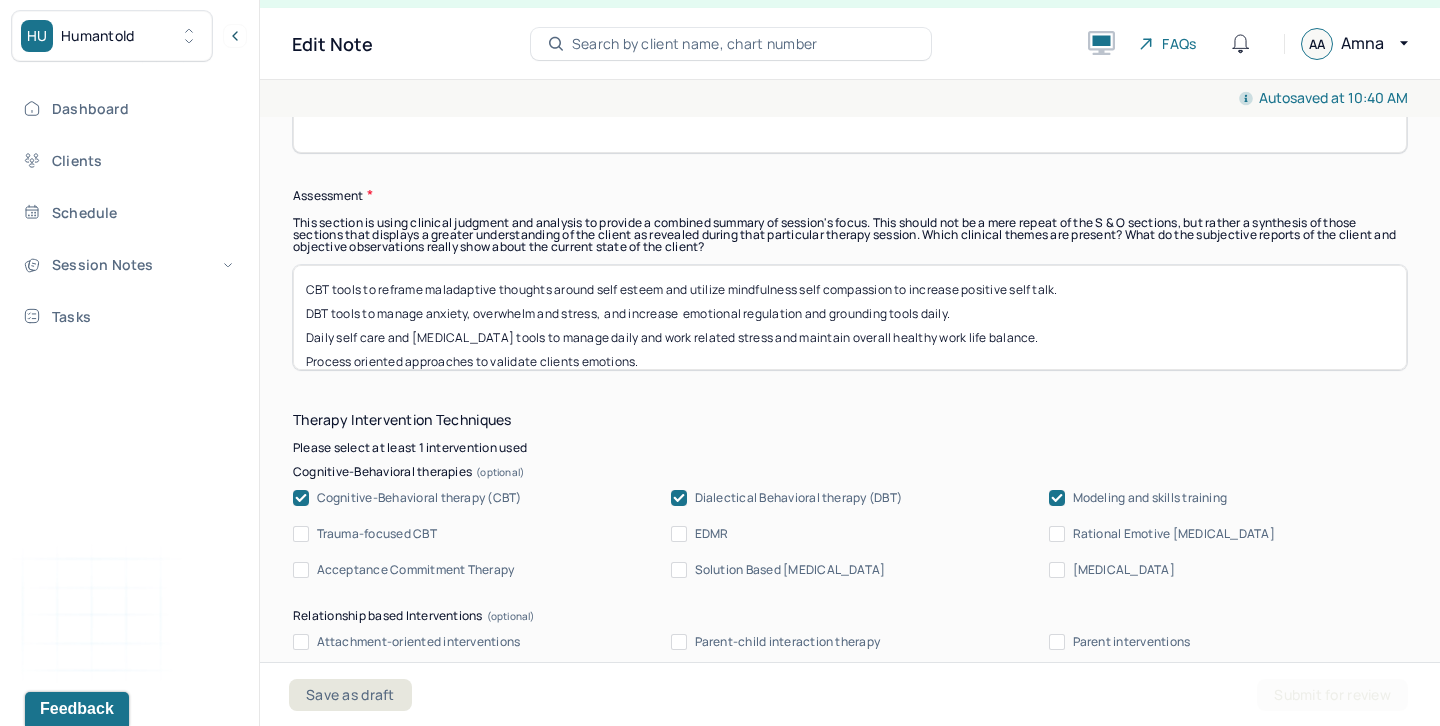 scroll, scrollTop: 1837, scrollLeft: 0, axis: vertical 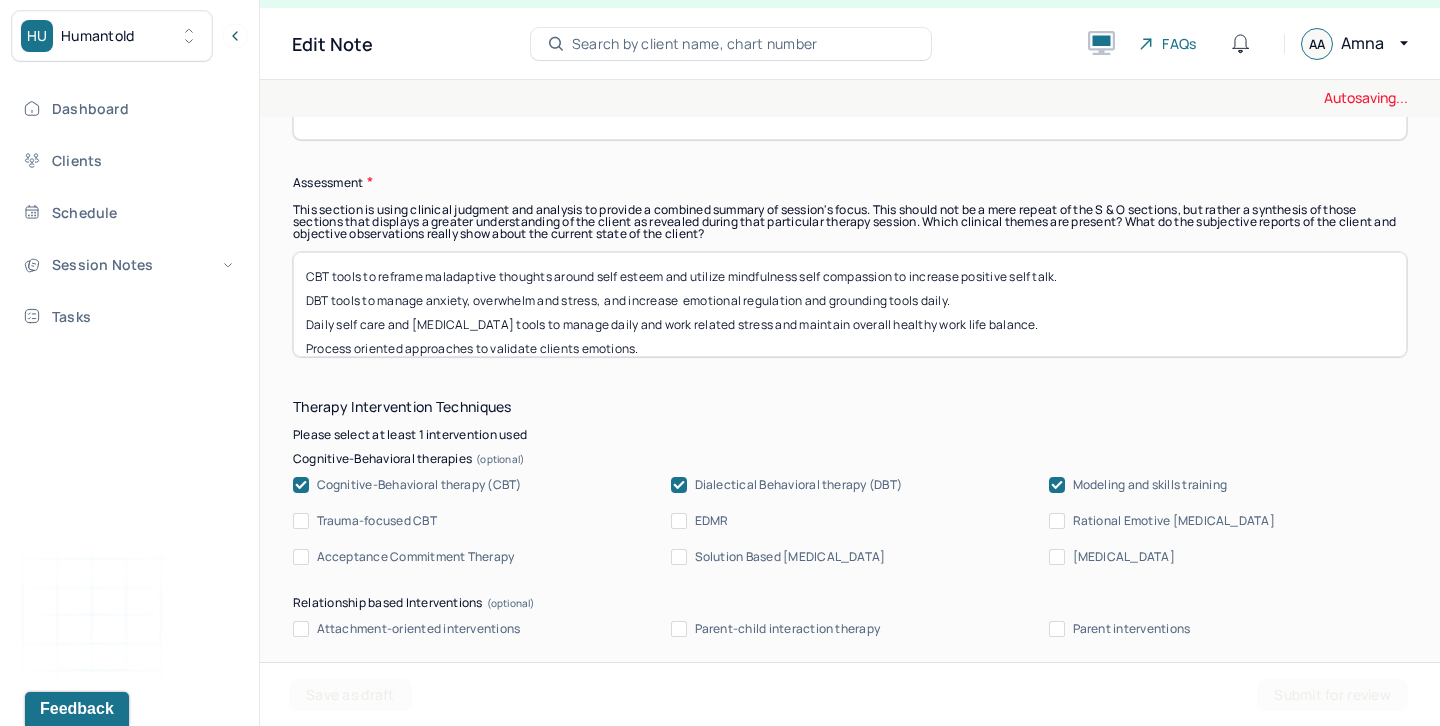 type 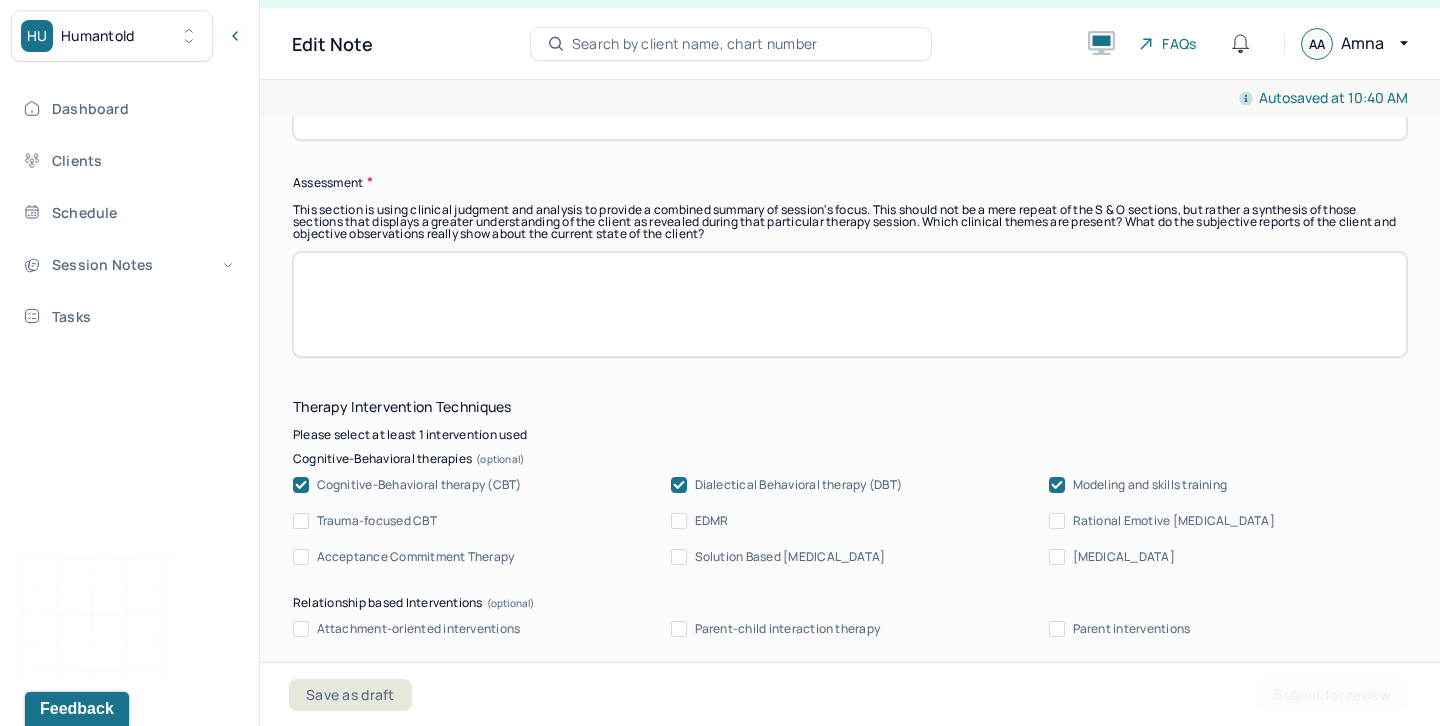 type 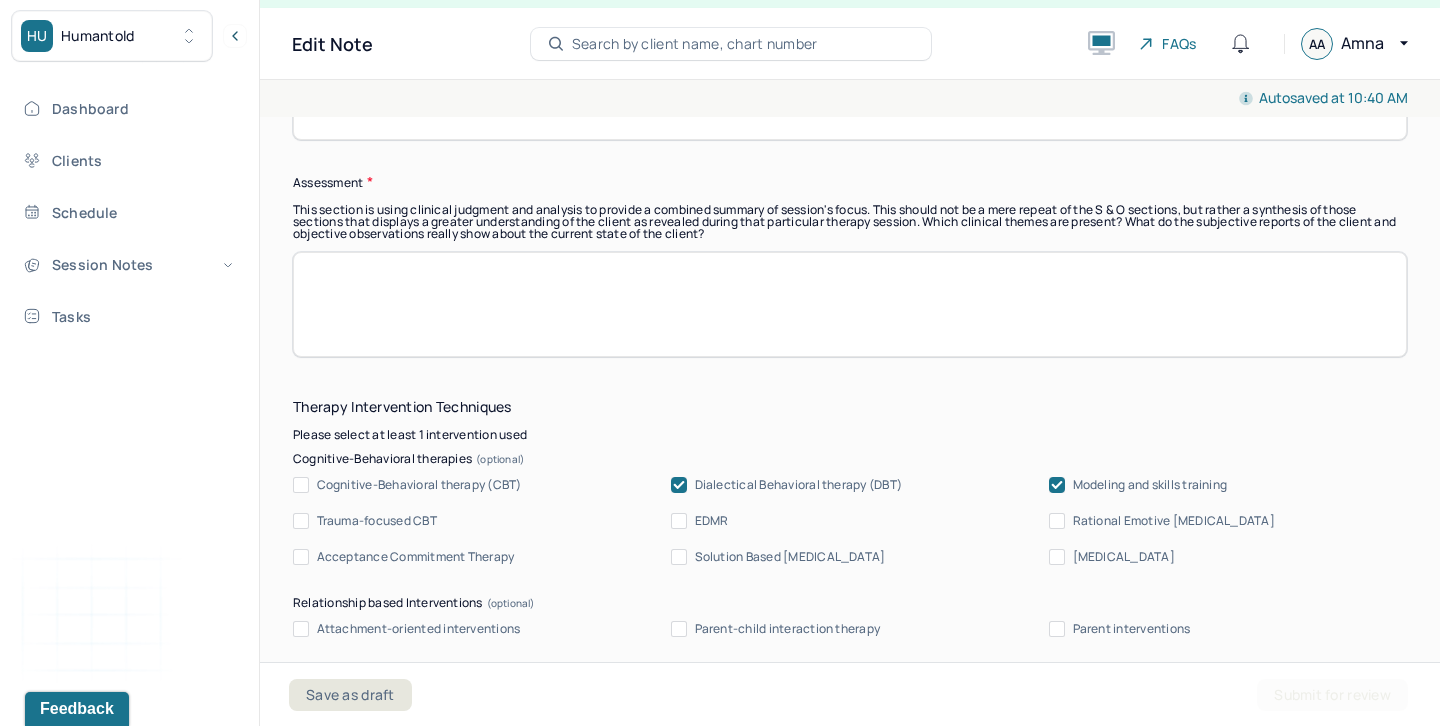 click at bounding box center (679, 485) 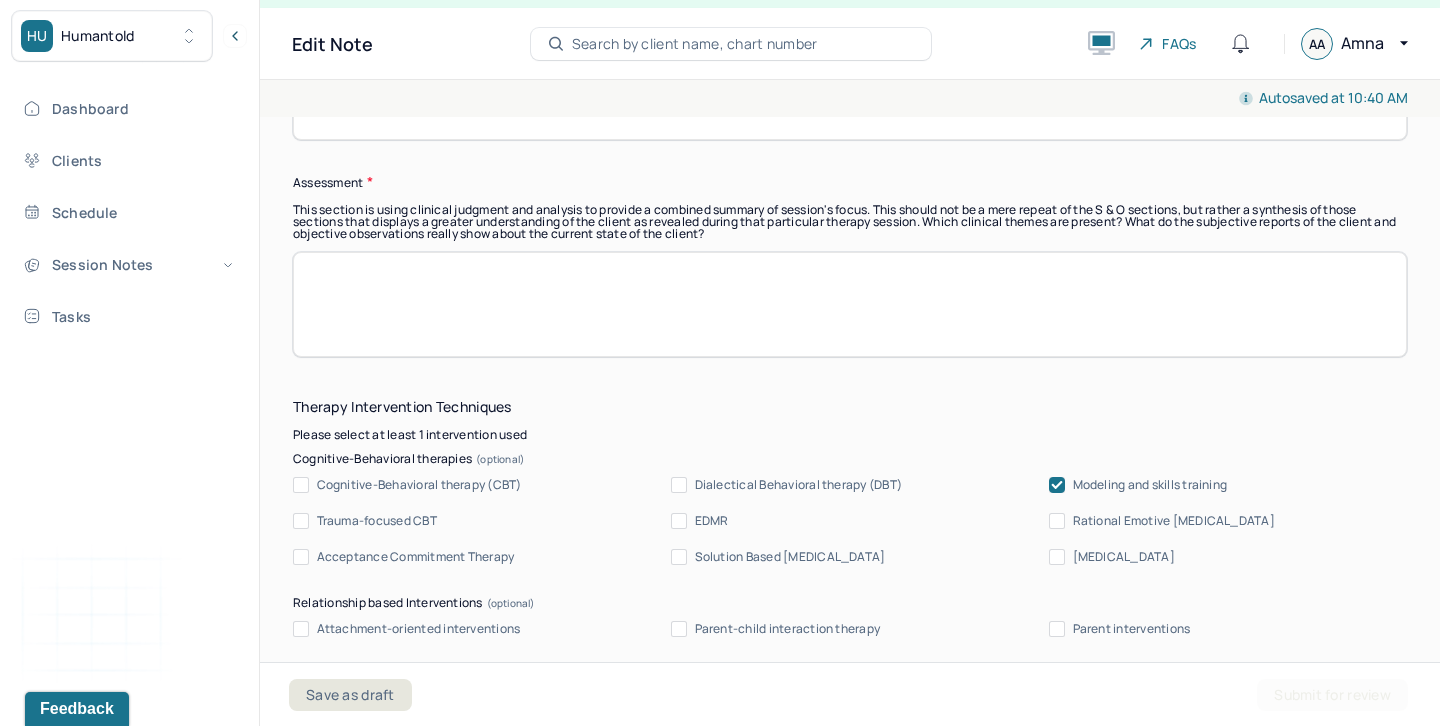 click on "Cognitive-Behavioral therapy (CBT) Dialectical Behavioral therapy (DBT) Modeling and skills training Trauma-focused CBT EDMR Rational Emotive [MEDICAL_DATA] Acceptance Commitment Therapy Solution Based [MEDICAL_DATA] [MEDICAL_DATA]" at bounding box center [850, 521] 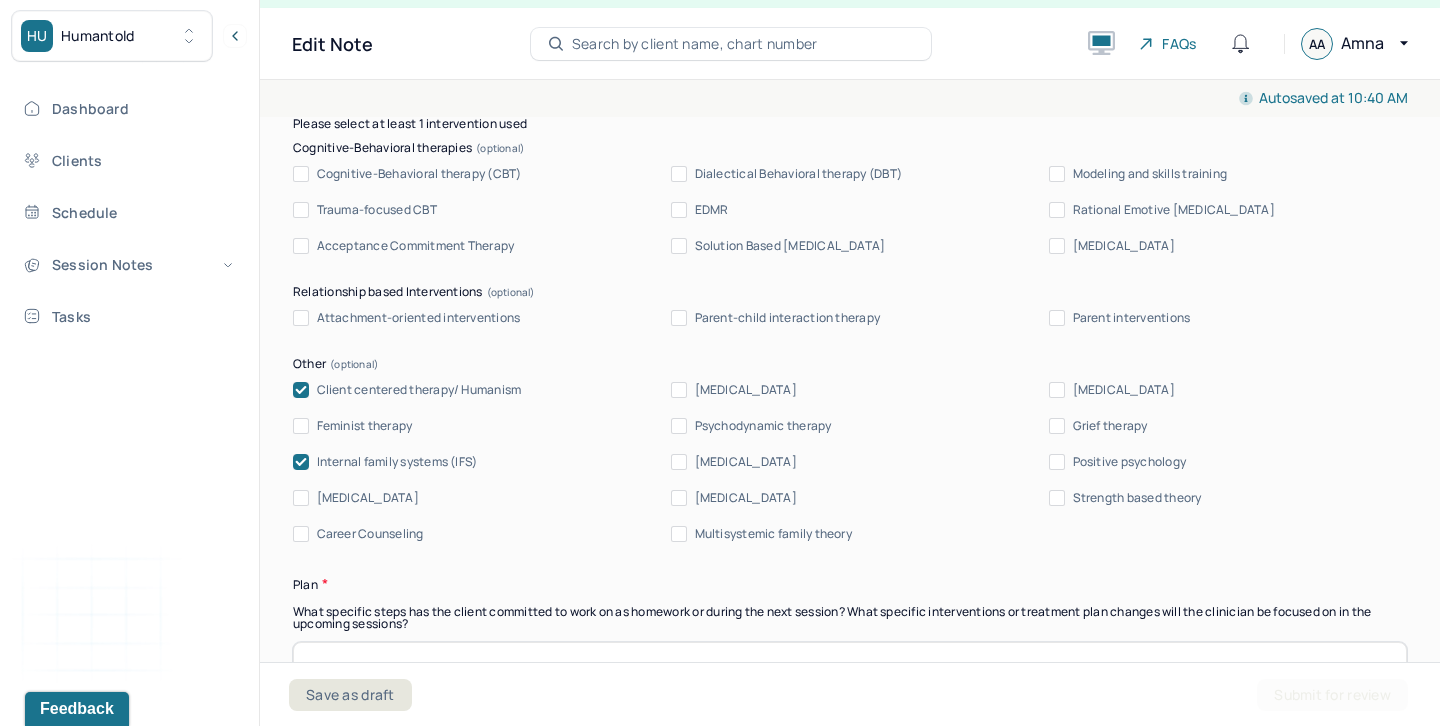 scroll, scrollTop: 2243, scrollLeft: 0, axis: vertical 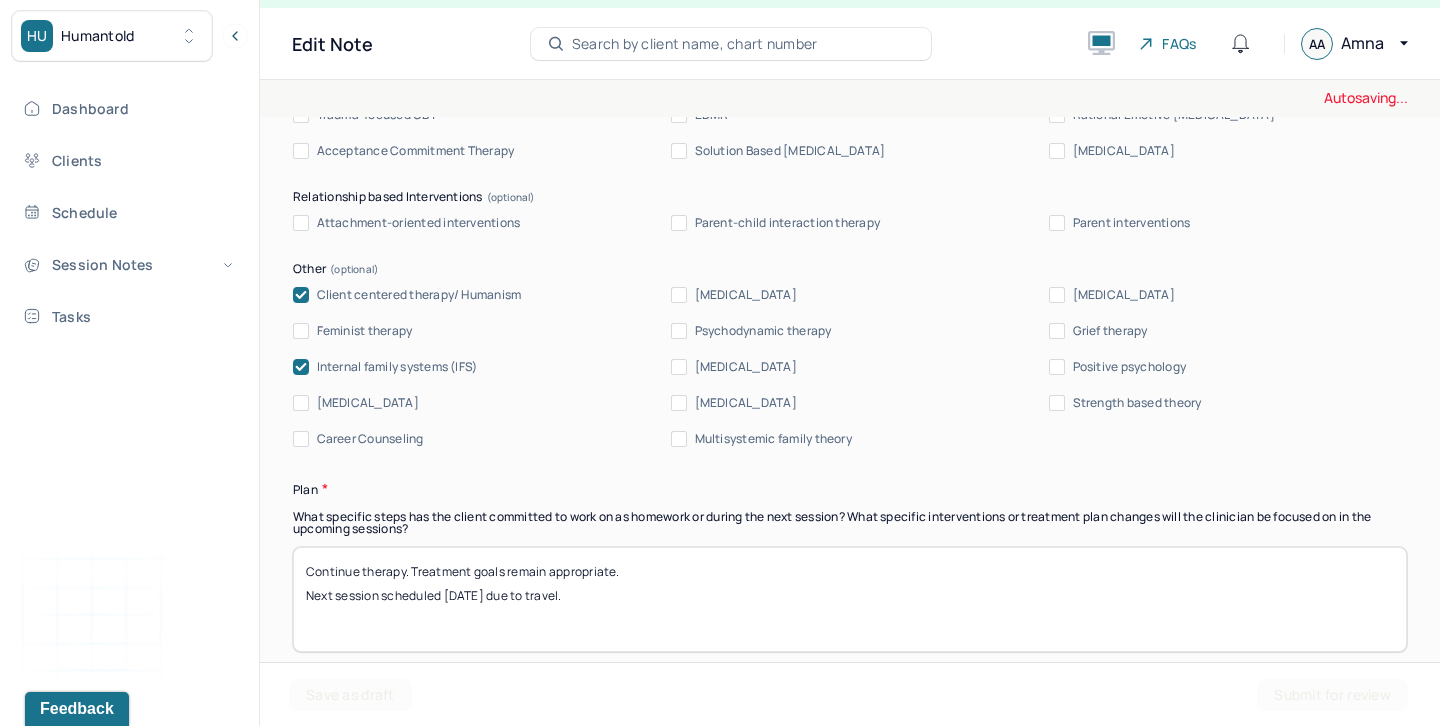 click 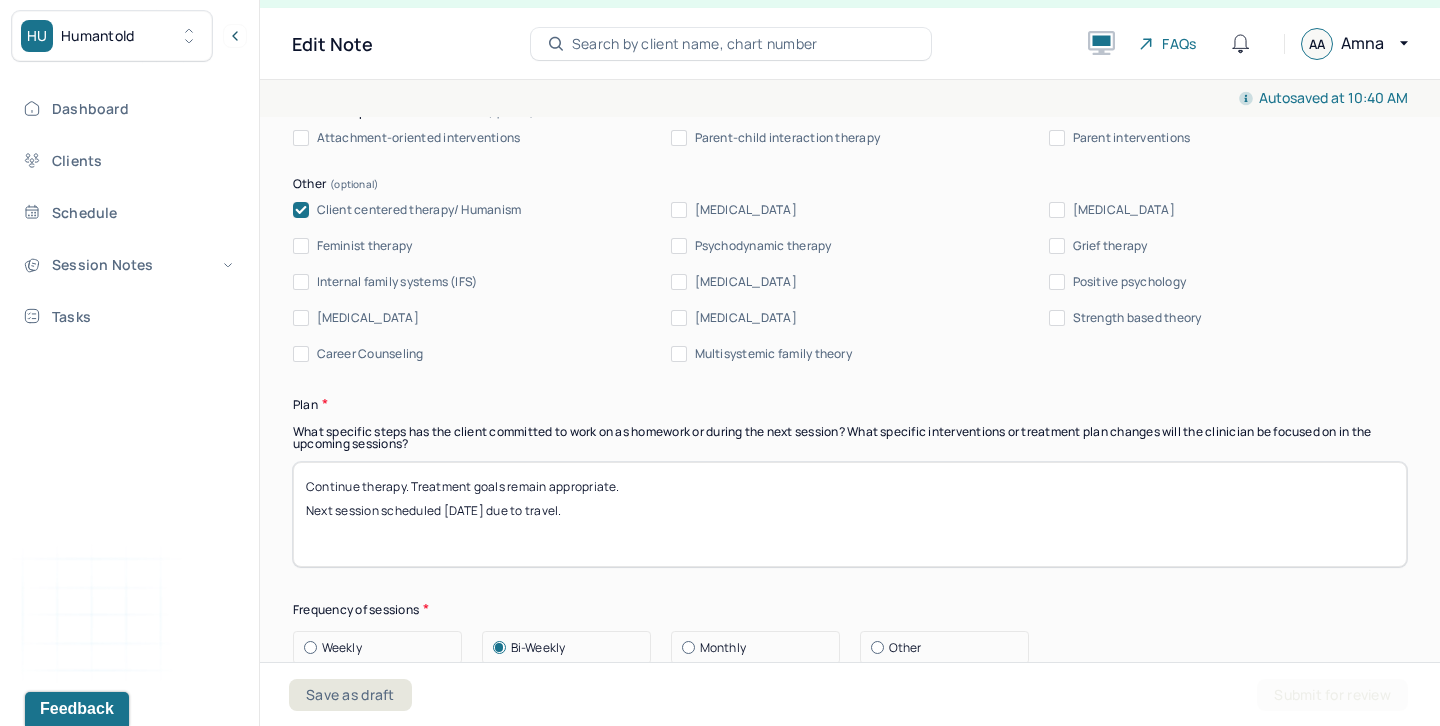 scroll, scrollTop: 2335, scrollLeft: 0, axis: vertical 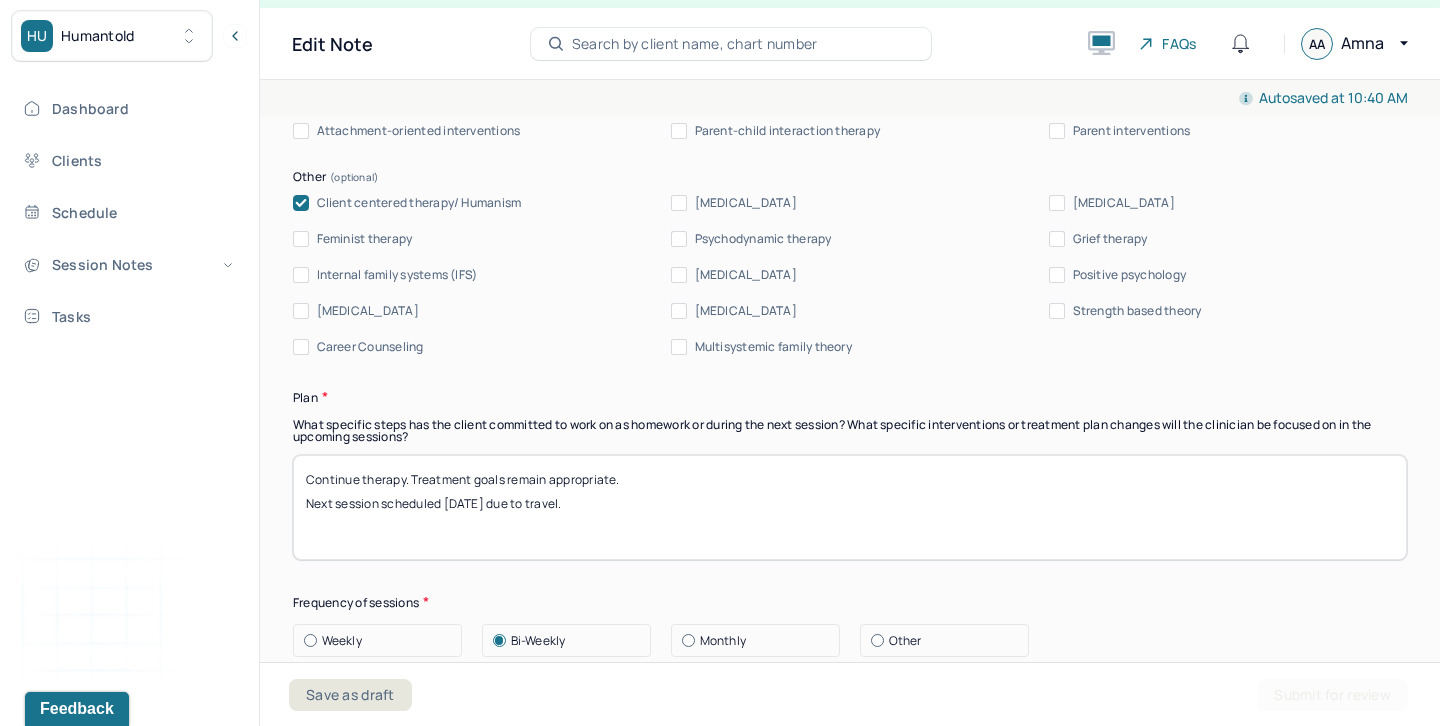 drag, startPoint x: 612, startPoint y: 482, endPoint x: 250, endPoint y: 479, distance: 362.01242 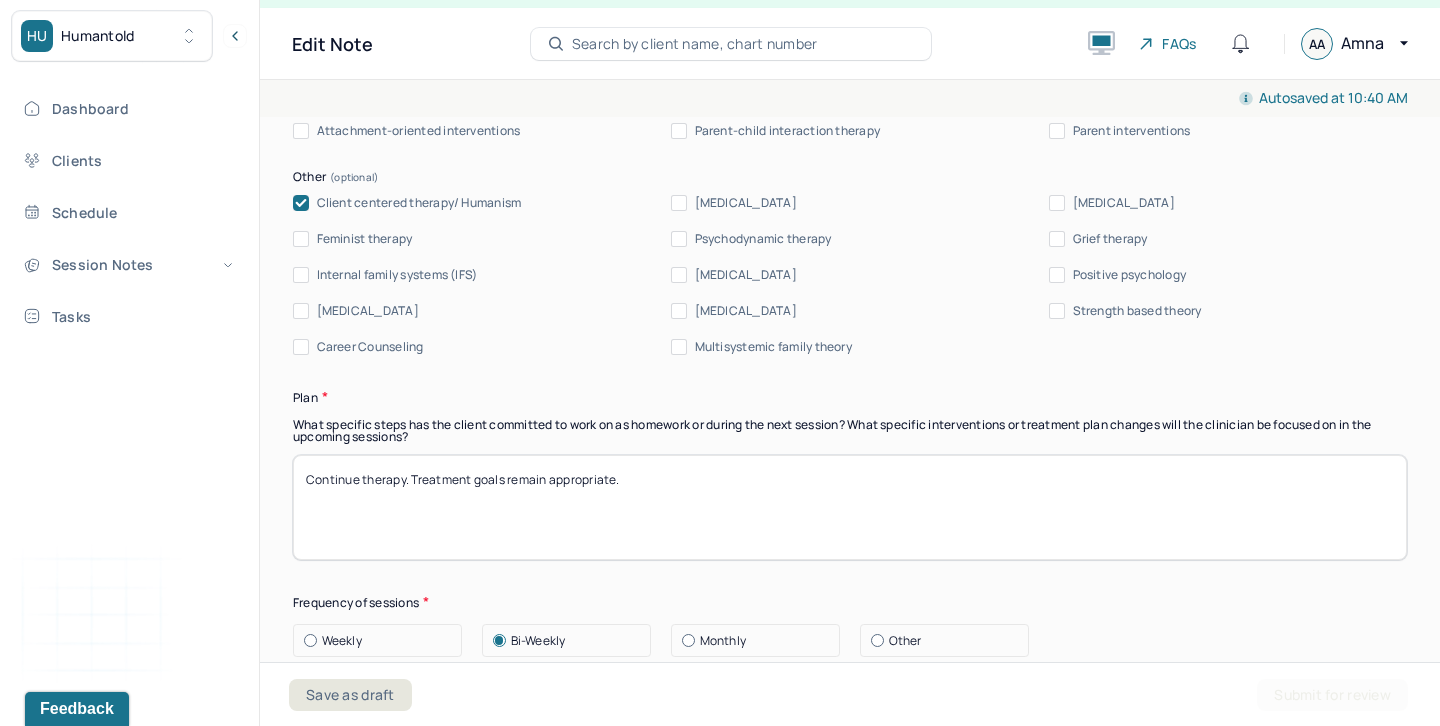 type on "Continue therapy. Treatment goals remain appropriate." 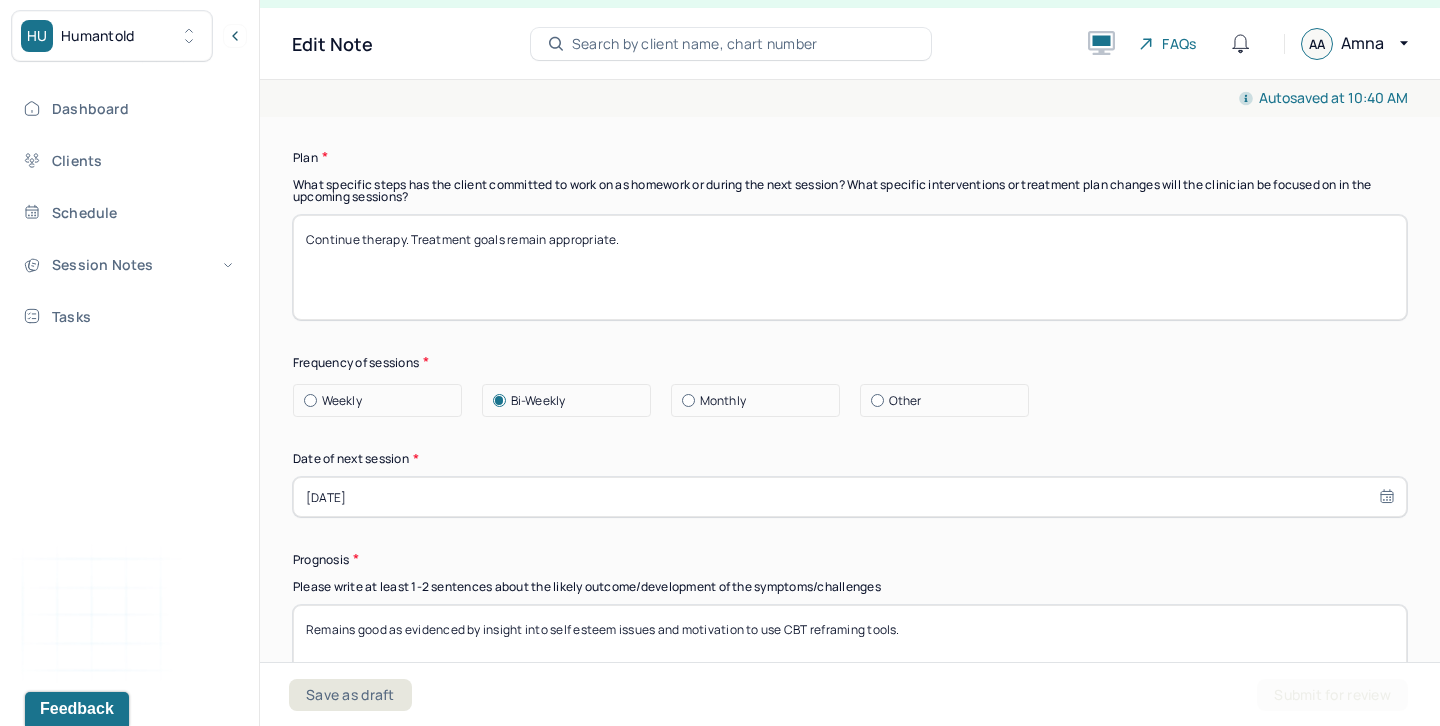 scroll, scrollTop: 2576, scrollLeft: 0, axis: vertical 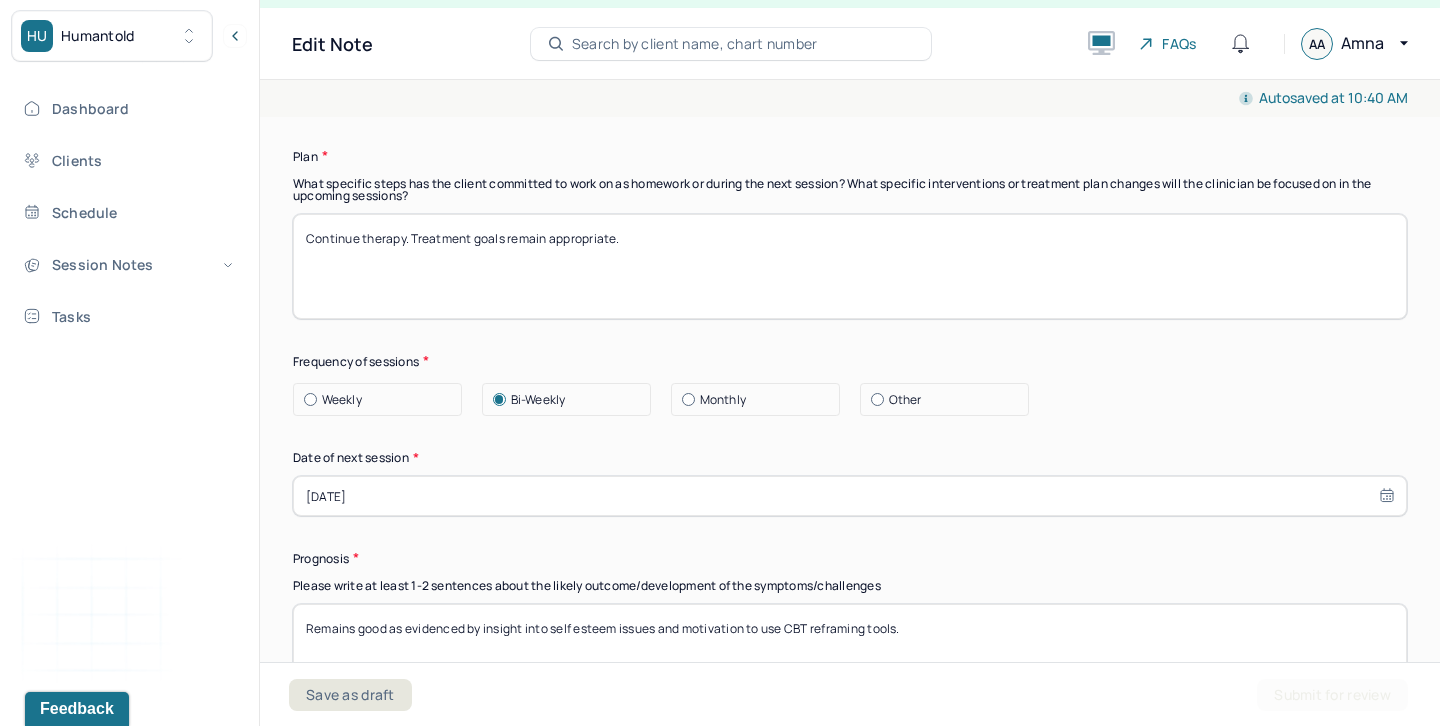 click on "[DATE]" at bounding box center (850, 496) 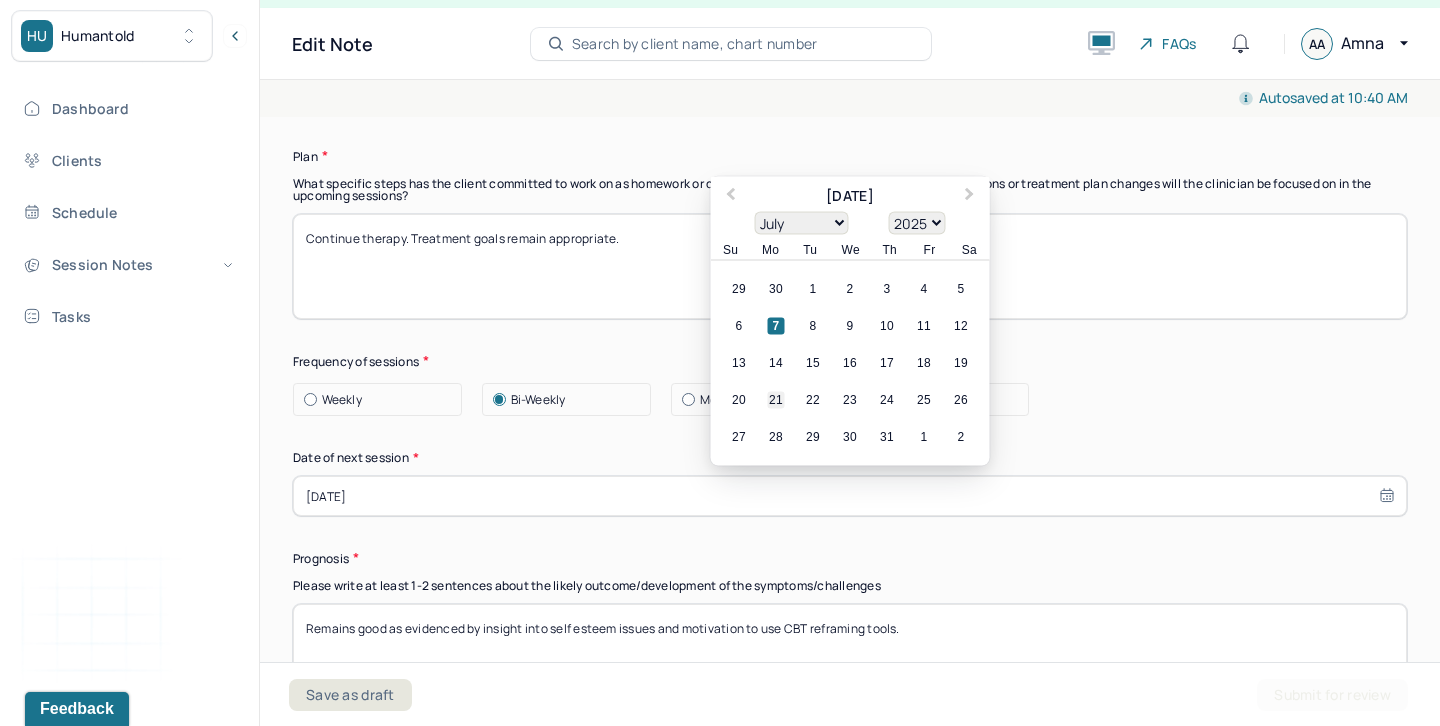 click on "21" at bounding box center [776, 400] 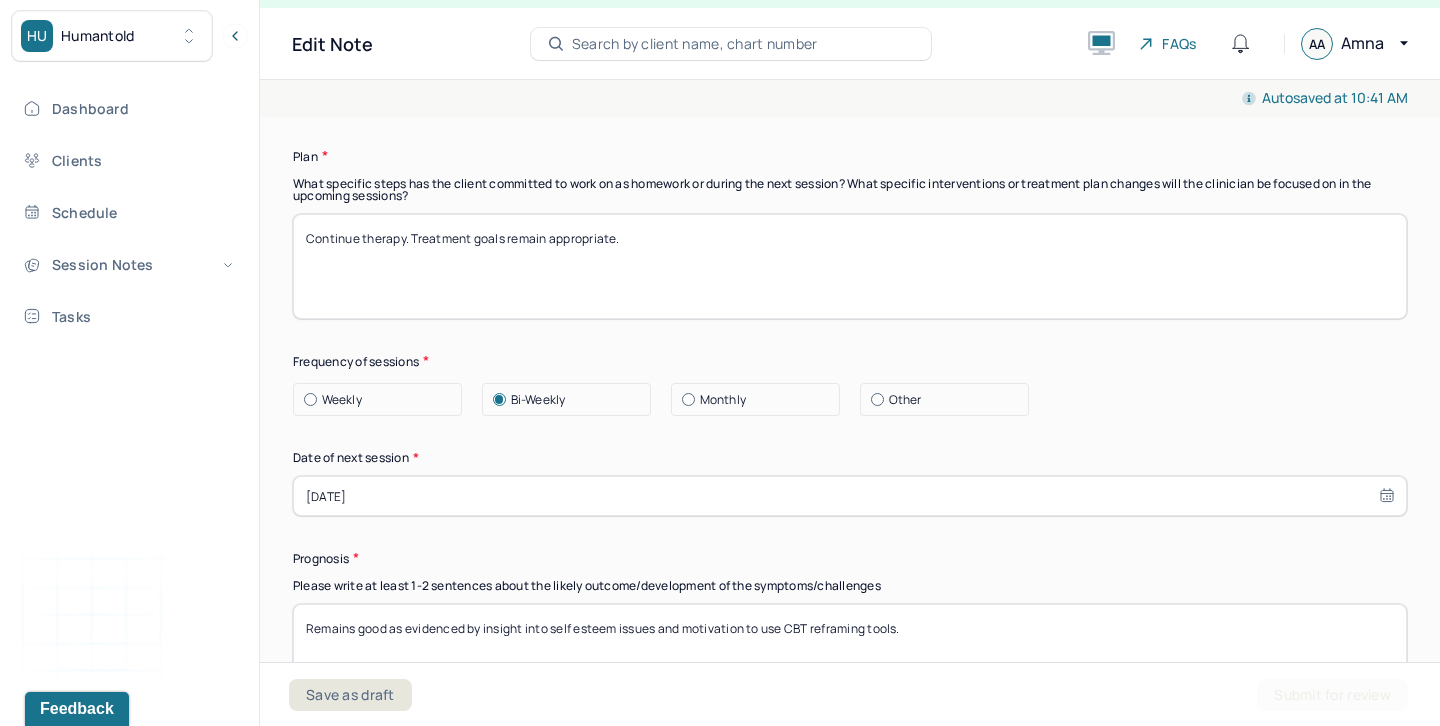 select on "6" 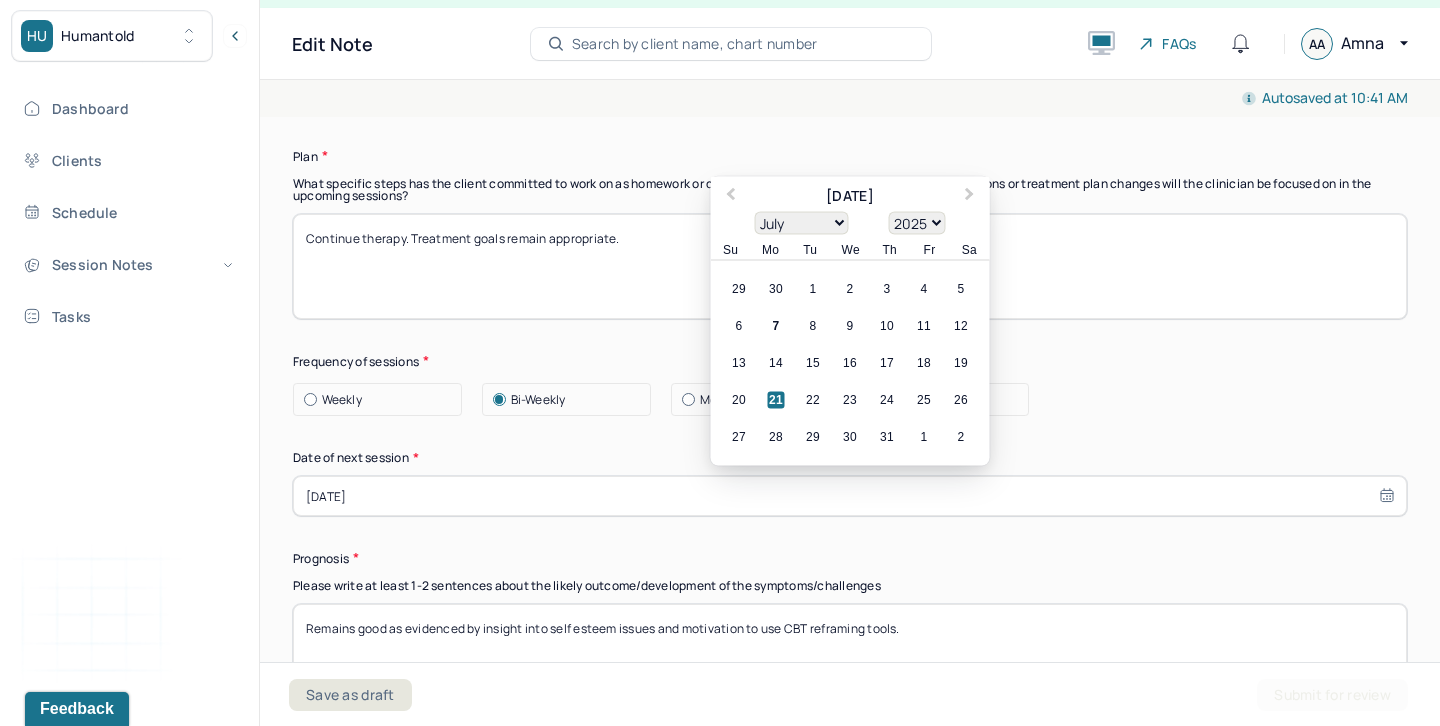 click on "Continue therapy. Treatment goals remain appropriate." at bounding box center (850, 266) 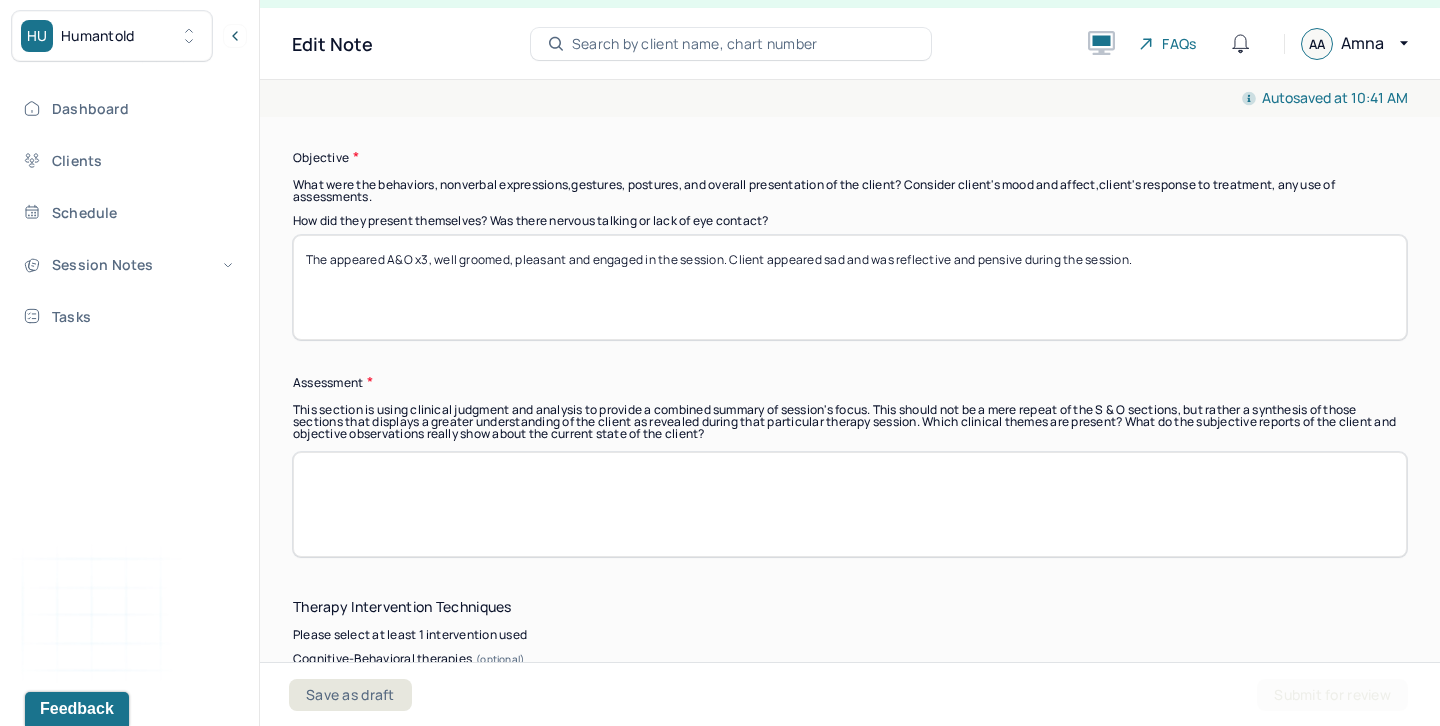 scroll, scrollTop: 1557, scrollLeft: 0, axis: vertical 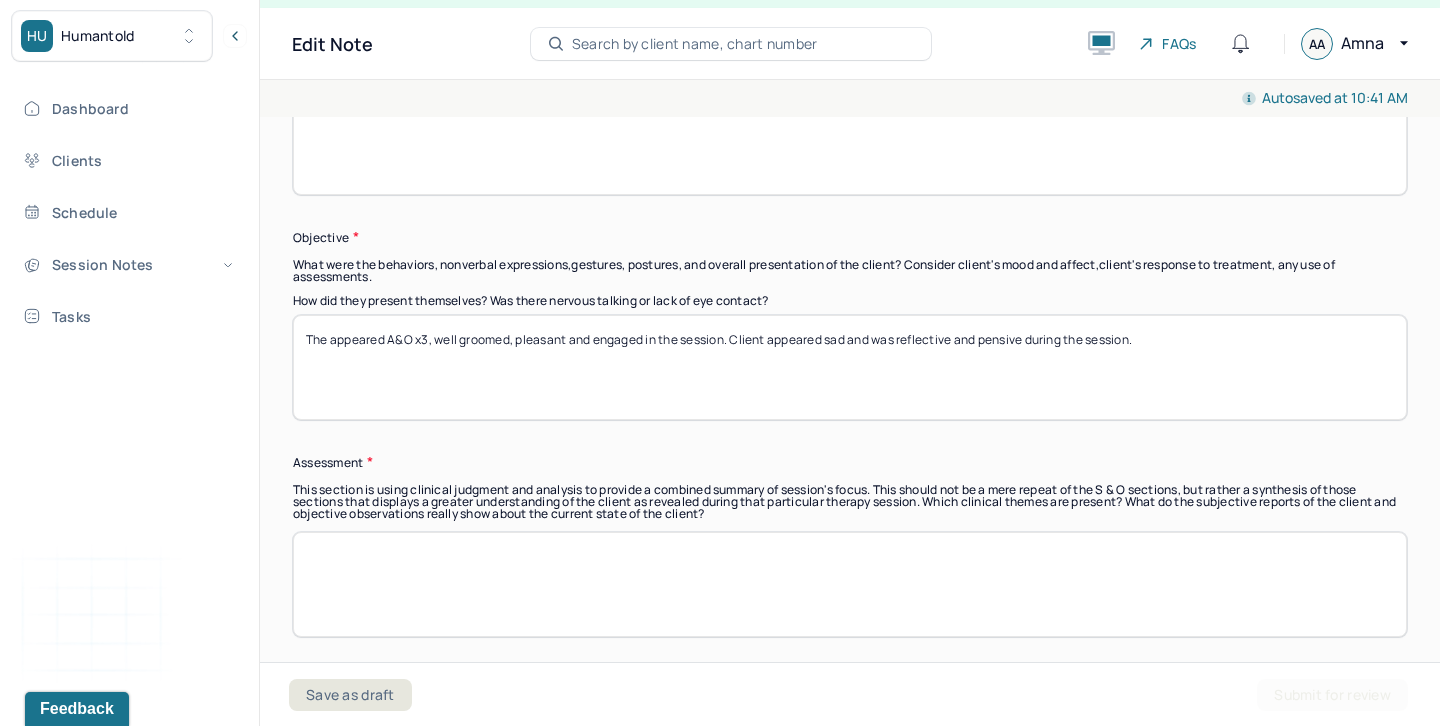drag, startPoint x: 329, startPoint y: 319, endPoint x: 288, endPoint y: 319, distance: 41 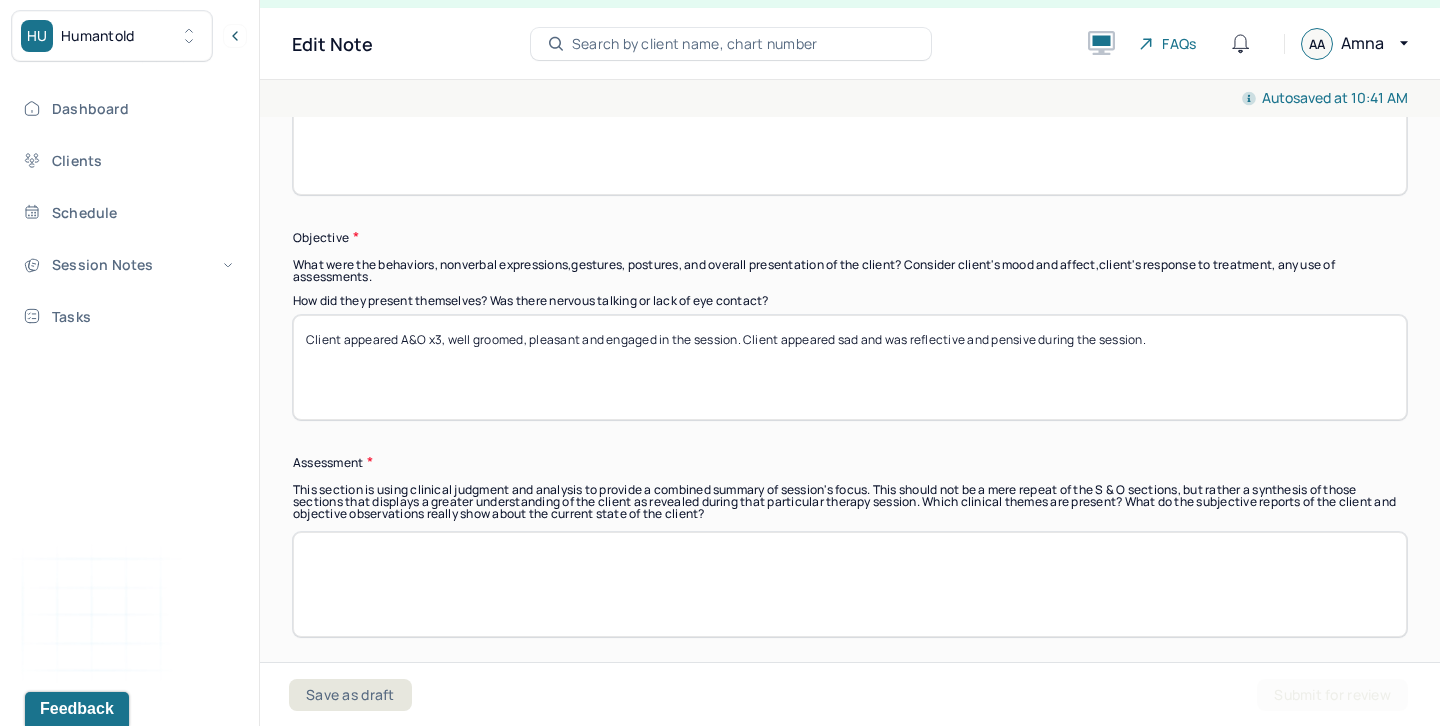 drag, startPoint x: 528, startPoint y: 318, endPoint x: 448, endPoint y: 320, distance: 80.024994 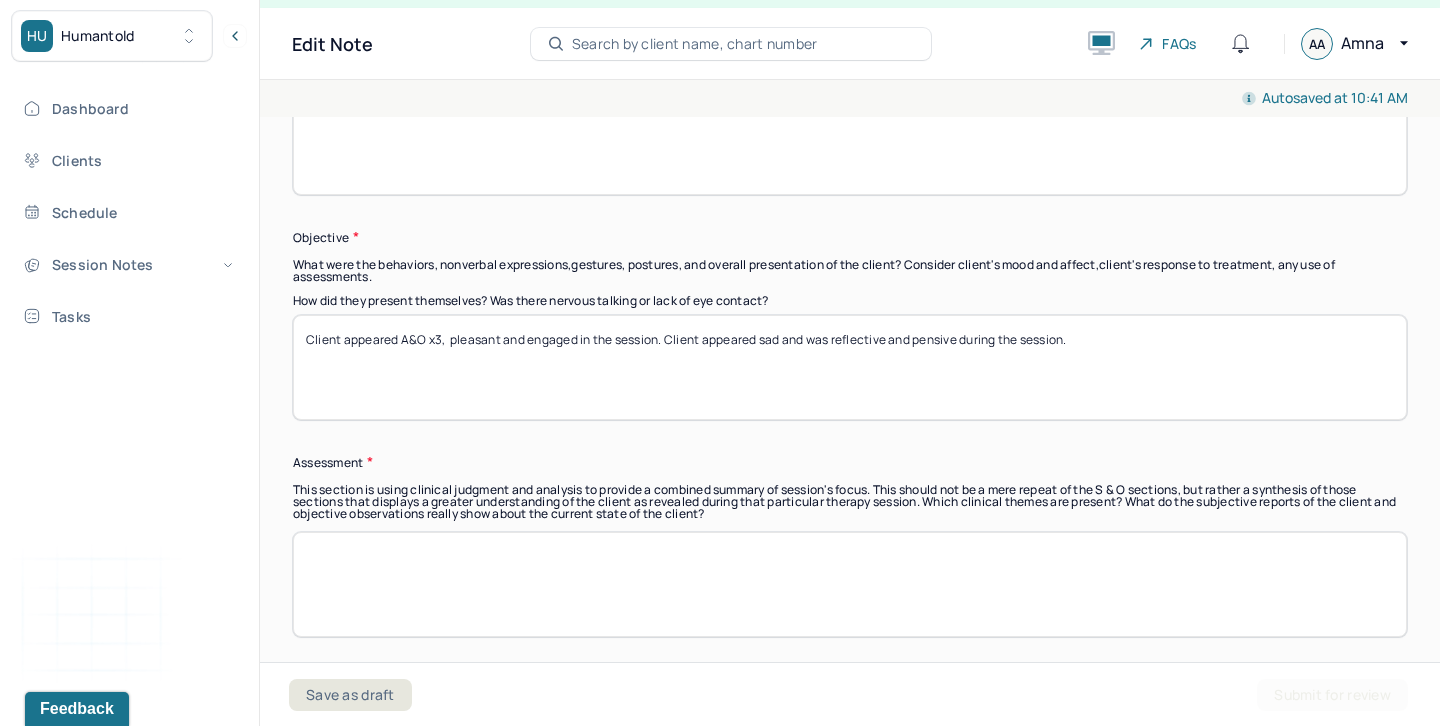 click on "Client appeared A&O x3, well groomed, pleasant and engaged in the session. Client appeared sad and was reflective and pensive during the session." at bounding box center (850, 367) 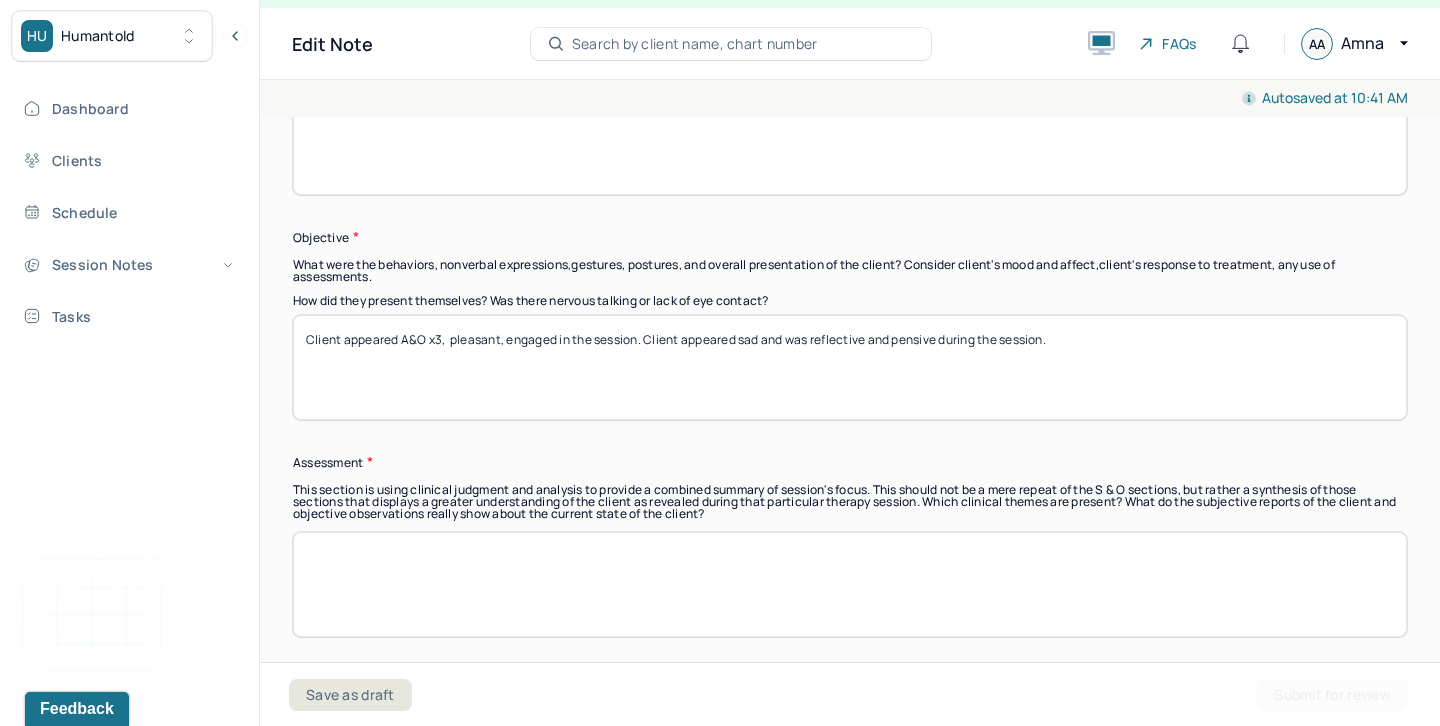 click on "Client appeared A&O x3, well groomed, pleasant and engaged in the session. Client appeared sad and was reflective and pensive during the session." at bounding box center [850, 367] 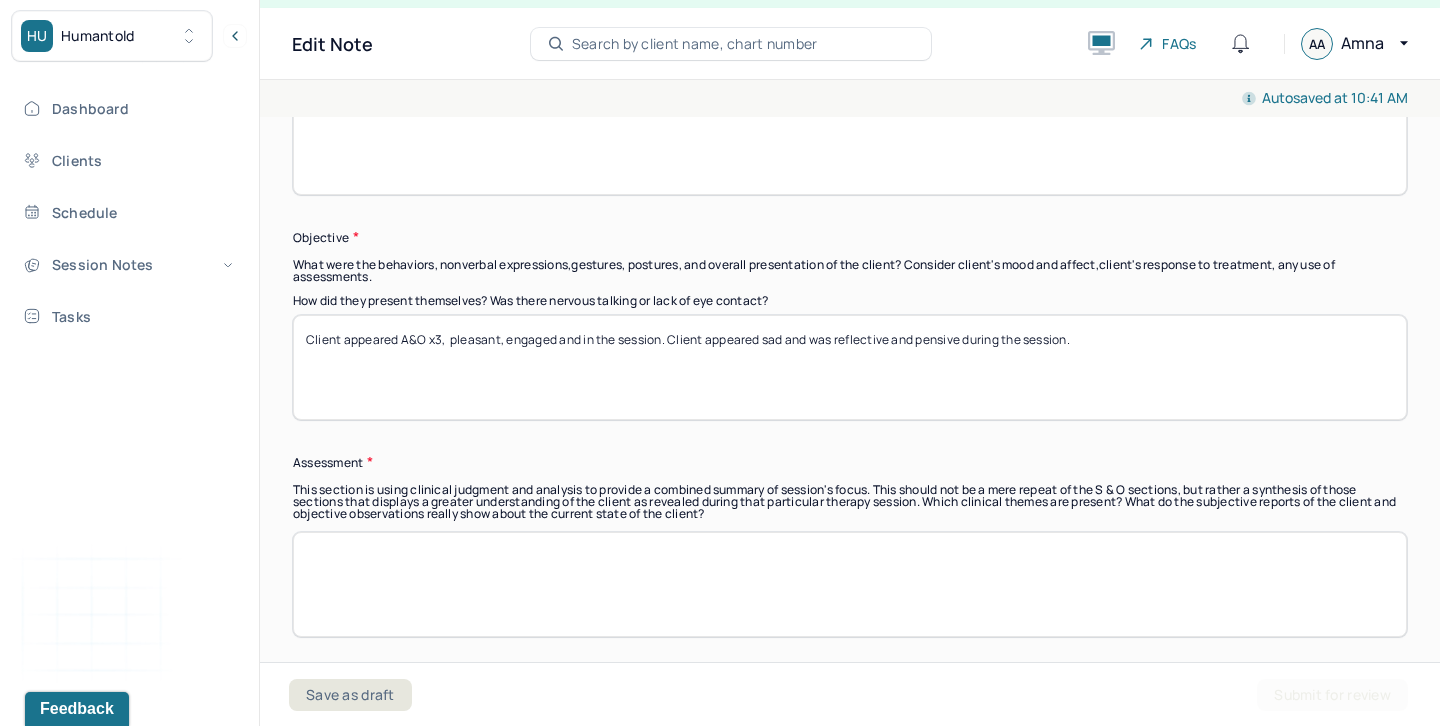 paste on "well groomed," 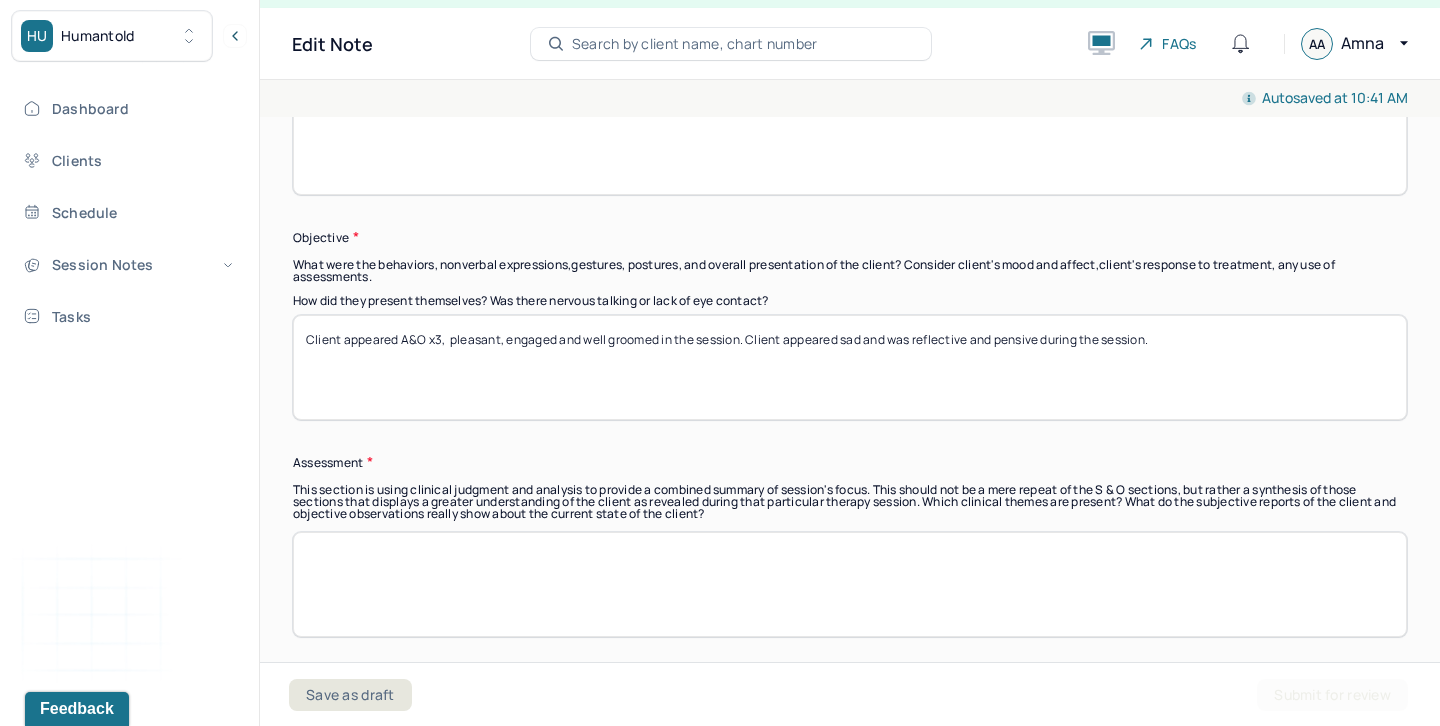 click on "Client appeared A&O x3,  pleasant, engaged in the session. Client appeared sad and was reflective and pensive during the session." at bounding box center (850, 367) 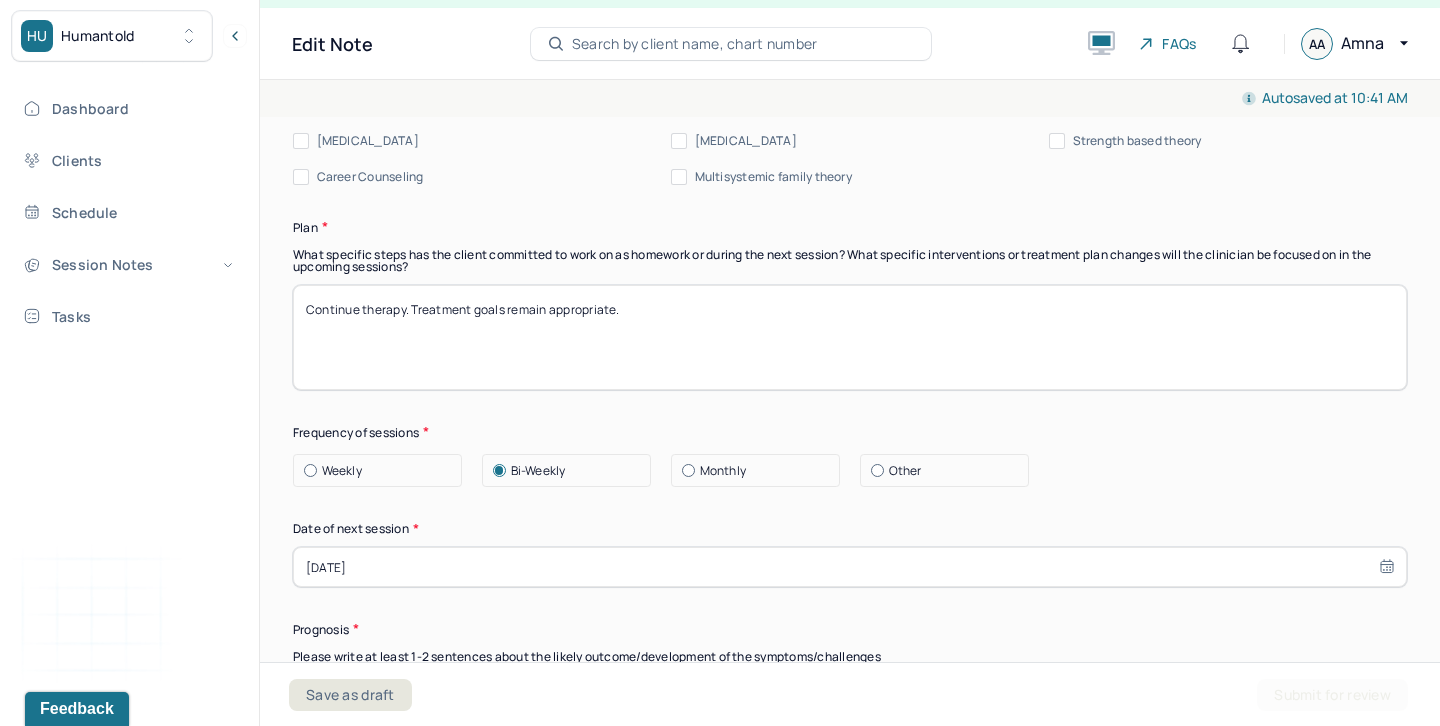 scroll, scrollTop: 2581, scrollLeft: 0, axis: vertical 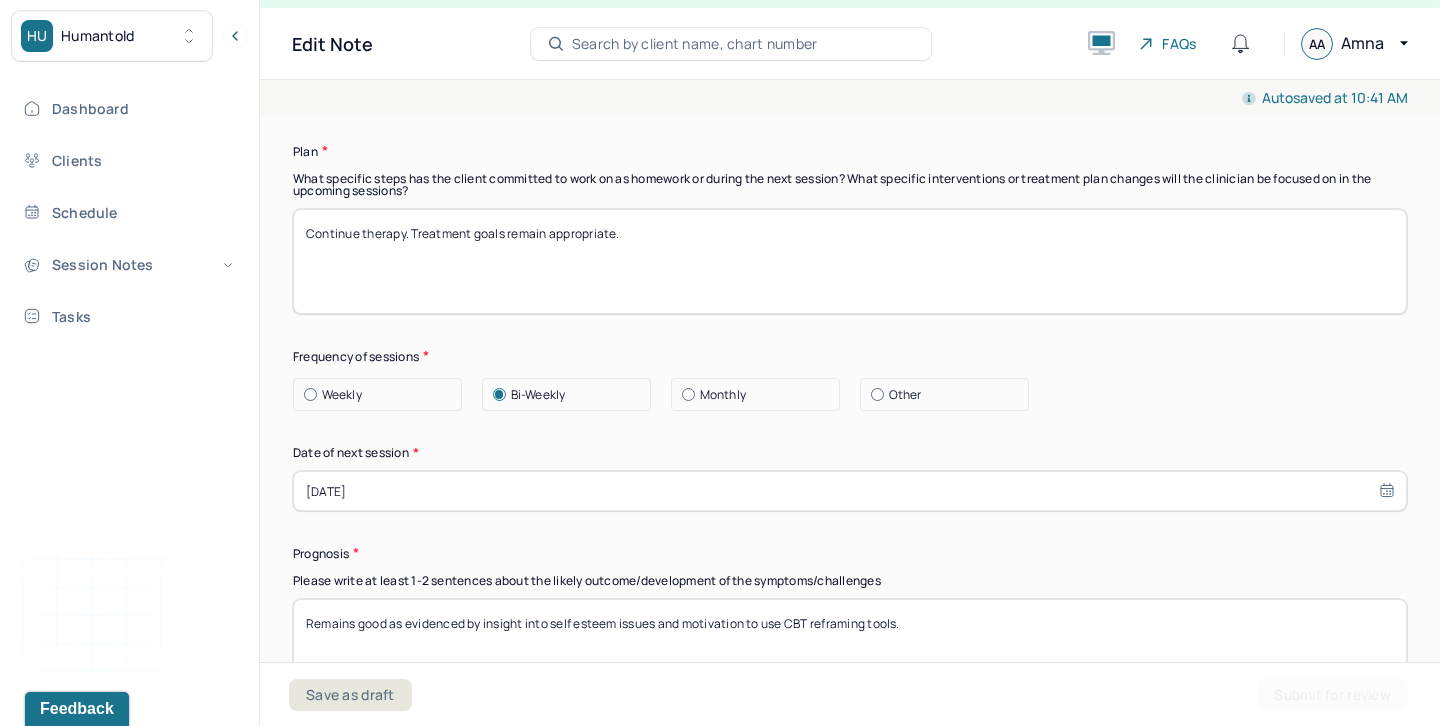 type on "Client appeared A&O x3,  pleasant, engaged and well groomed in the session. Client appeared sad in nature." 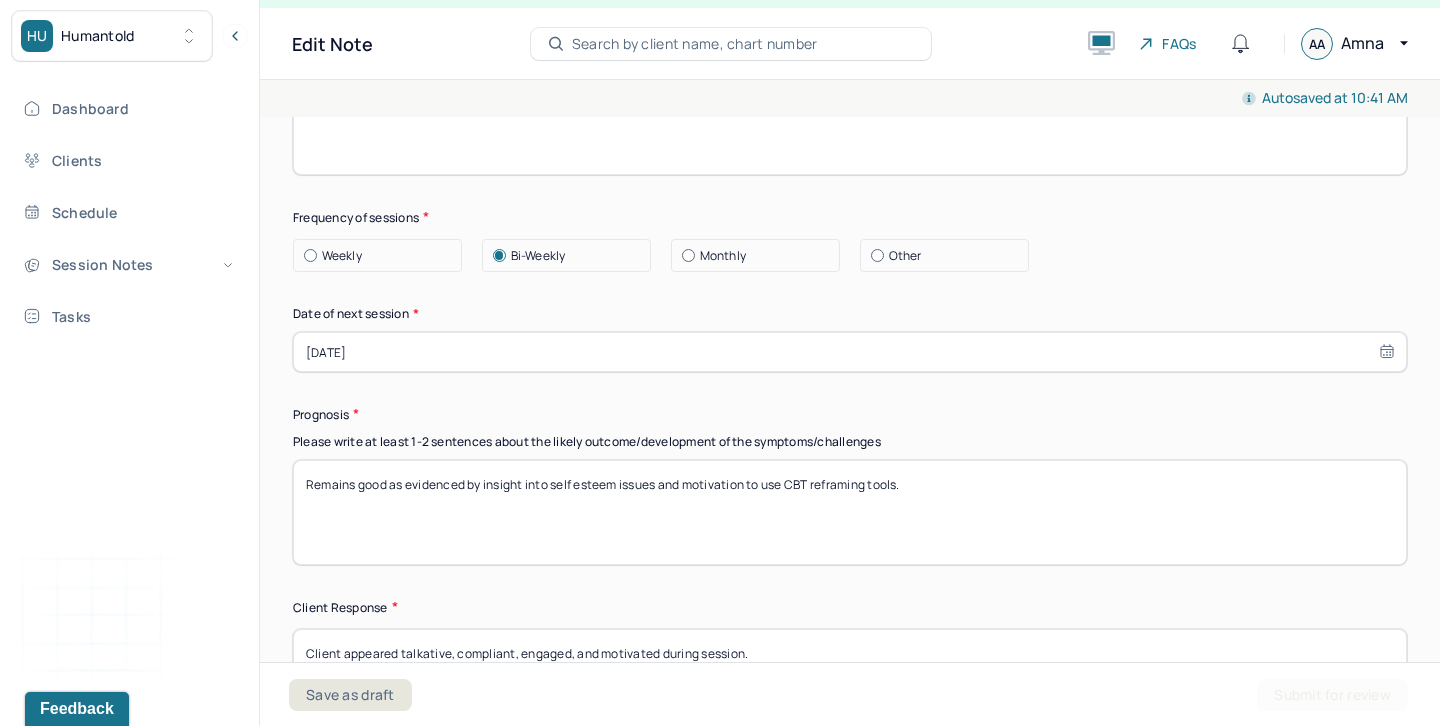 scroll, scrollTop: 2857, scrollLeft: 0, axis: vertical 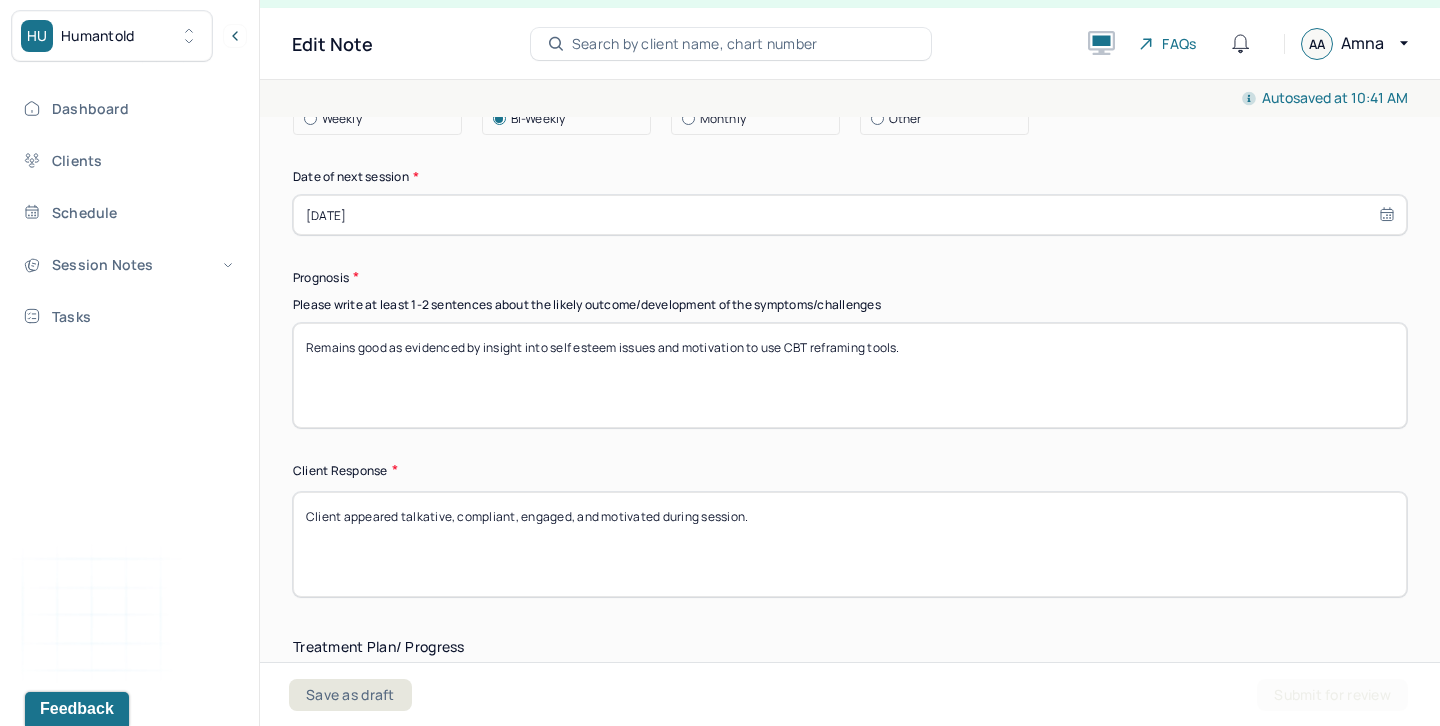 drag, startPoint x: 553, startPoint y: 329, endPoint x: 964, endPoint y: 377, distance: 413.79343 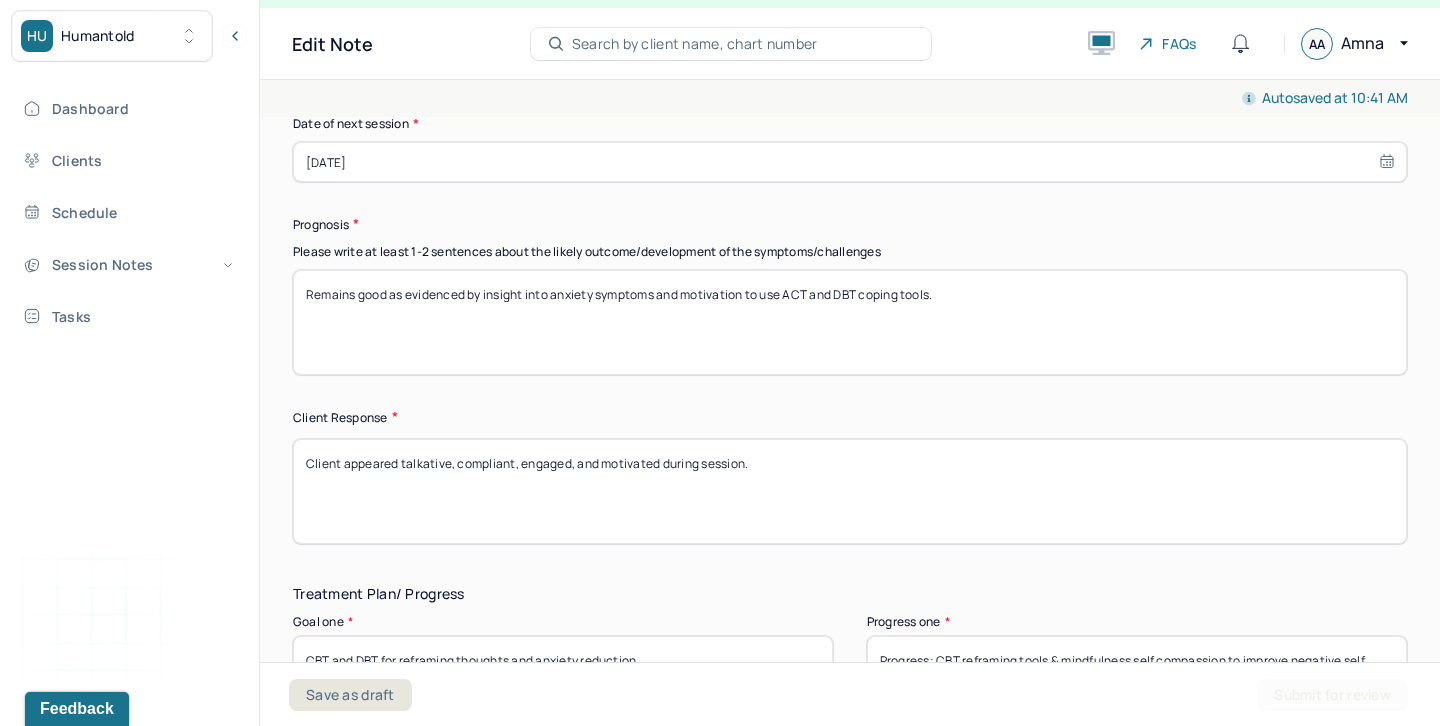 scroll, scrollTop: 2914, scrollLeft: 0, axis: vertical 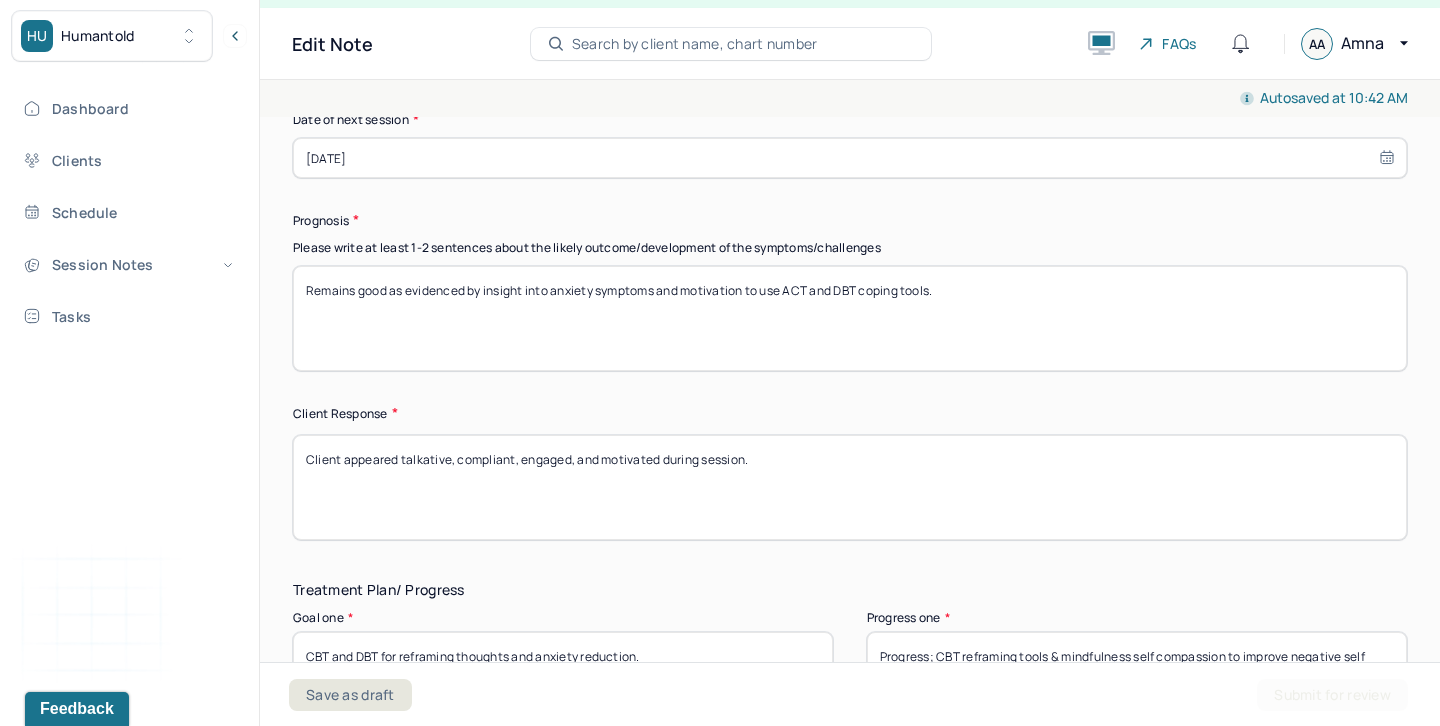 type on "Remains good as evidenced by insight into anxiety symptoms and motivation to use ACT and DBT coping tools." 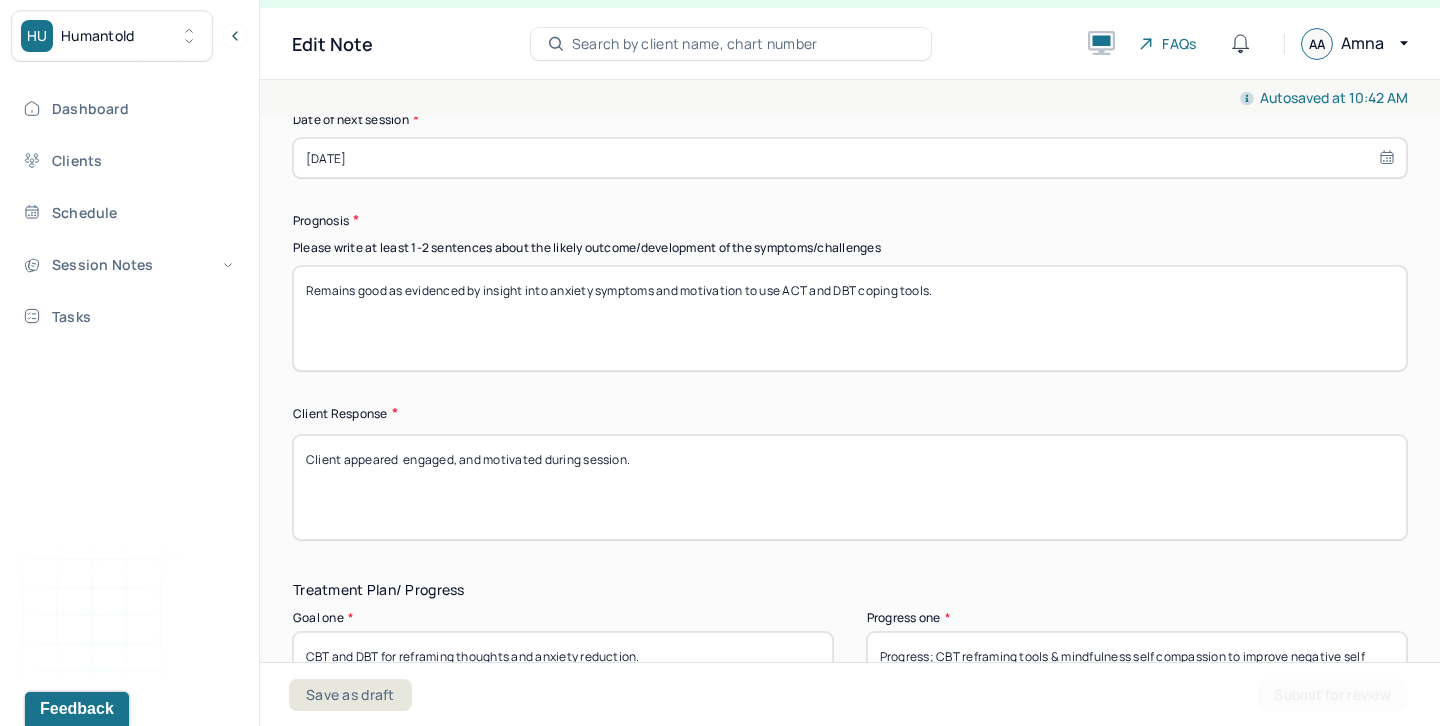 click on "Client appeared talkative, compliant, engaged, and motivated during session." at bounding box center (850, 487) 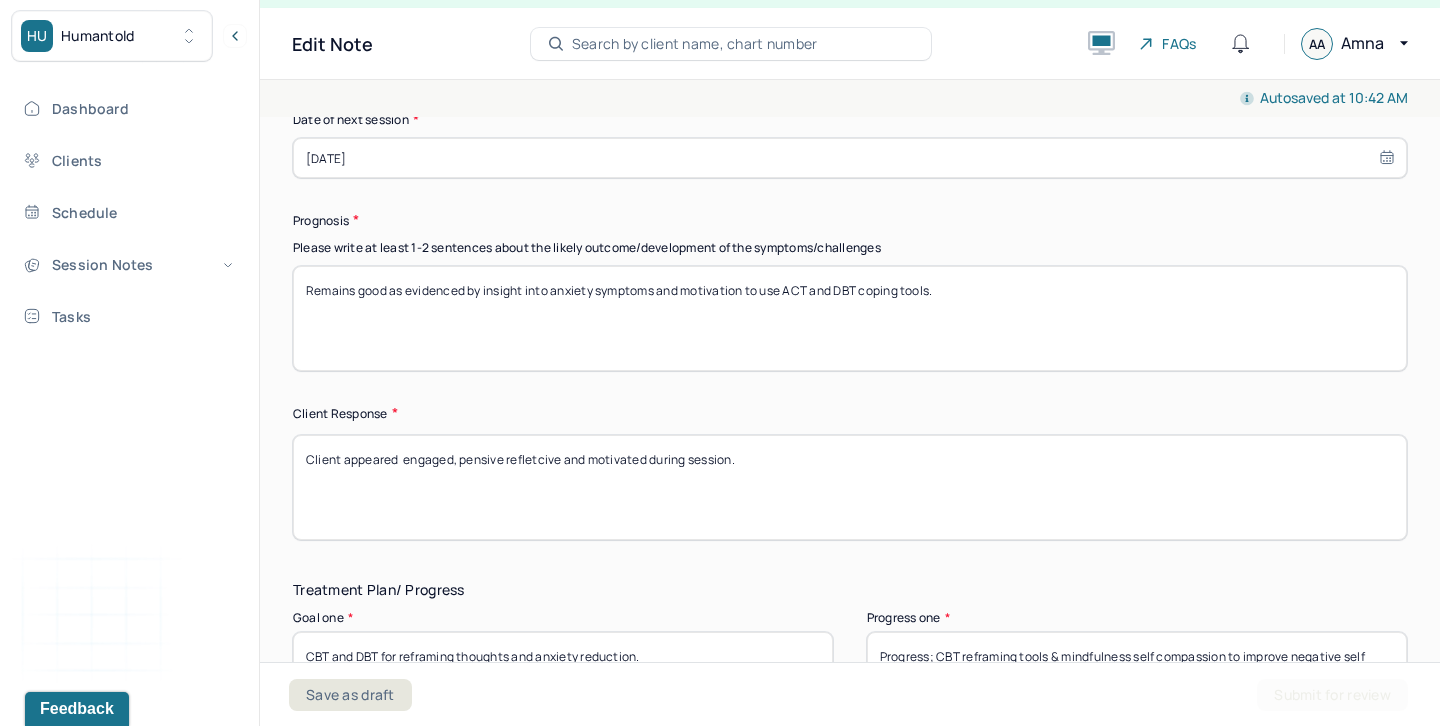 click on "Client appeared  engaged, and motivated during session." at bounding box center [850, 487] 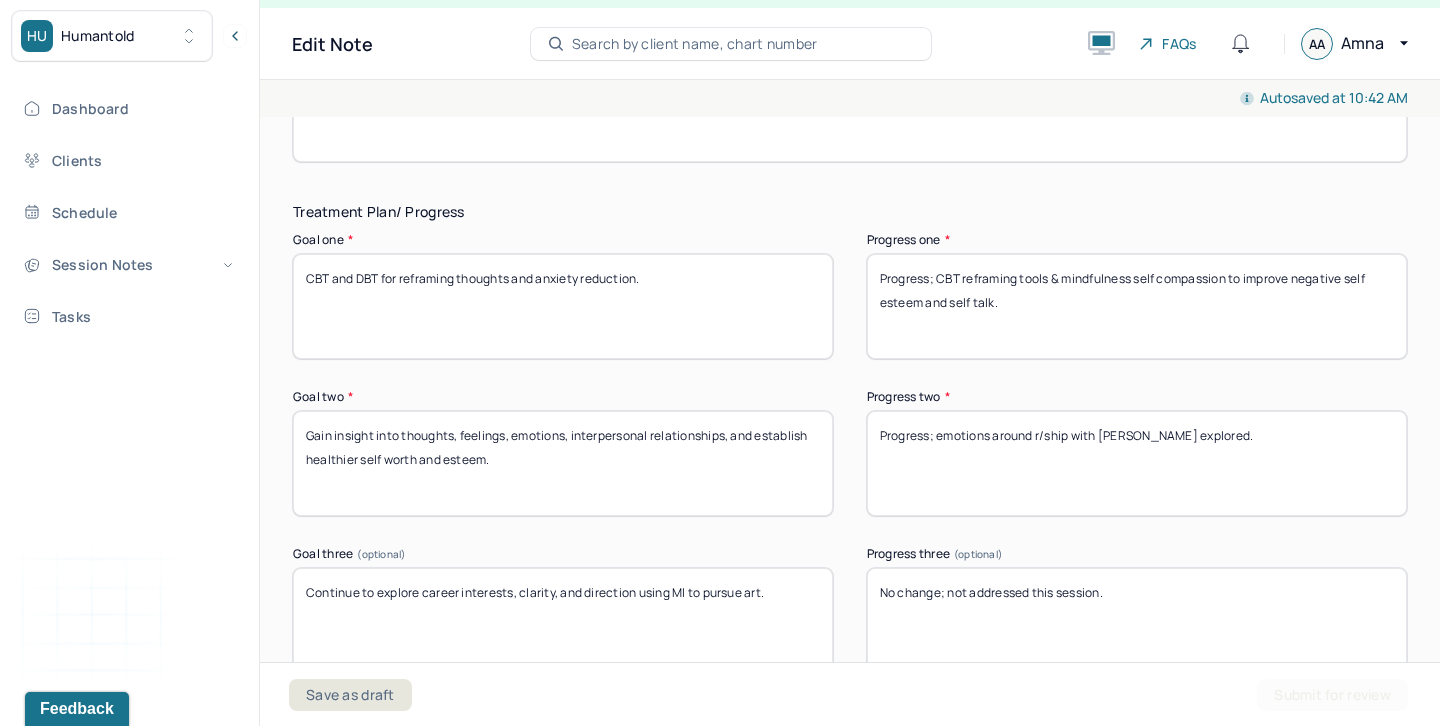scroll, scrollTop: 3933, scrollLeft: 0, axis: vertical 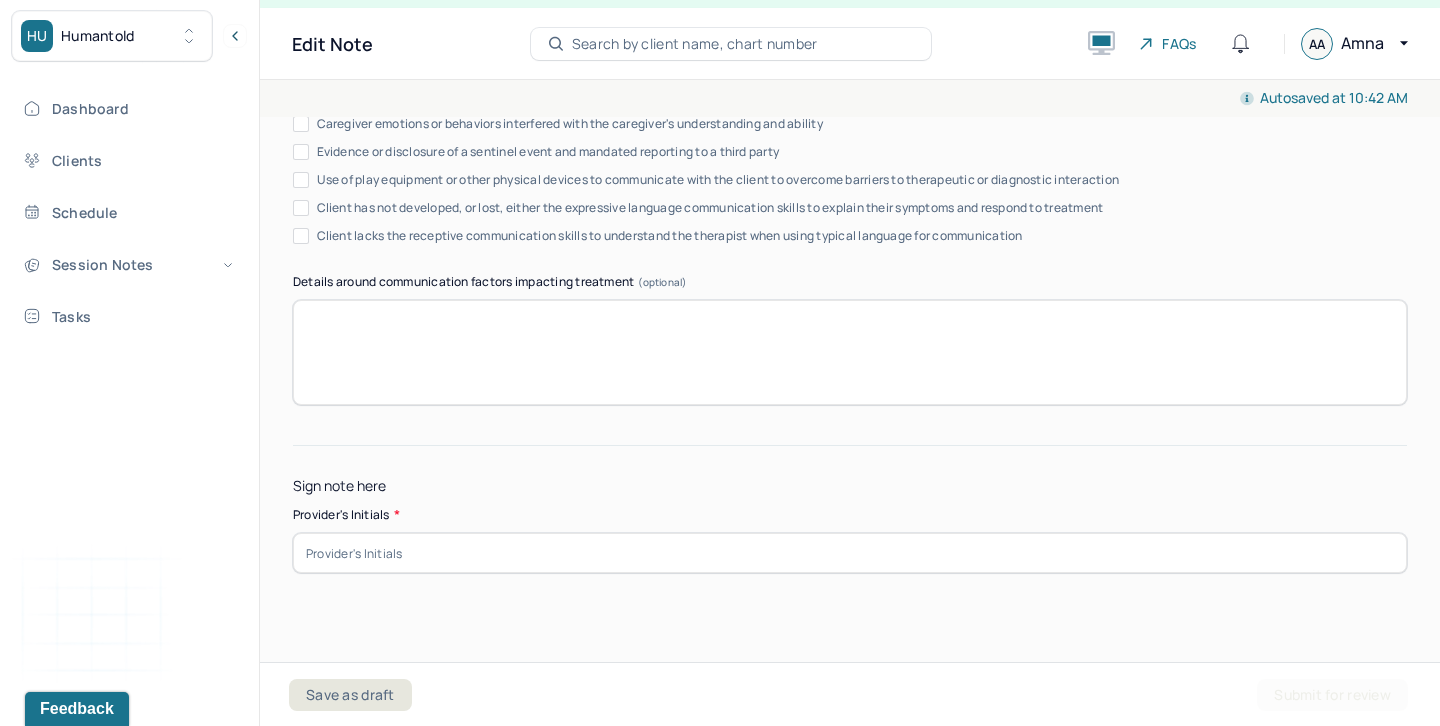 type on "Client appeared  engaged, pensive refletcive and motivated during session." 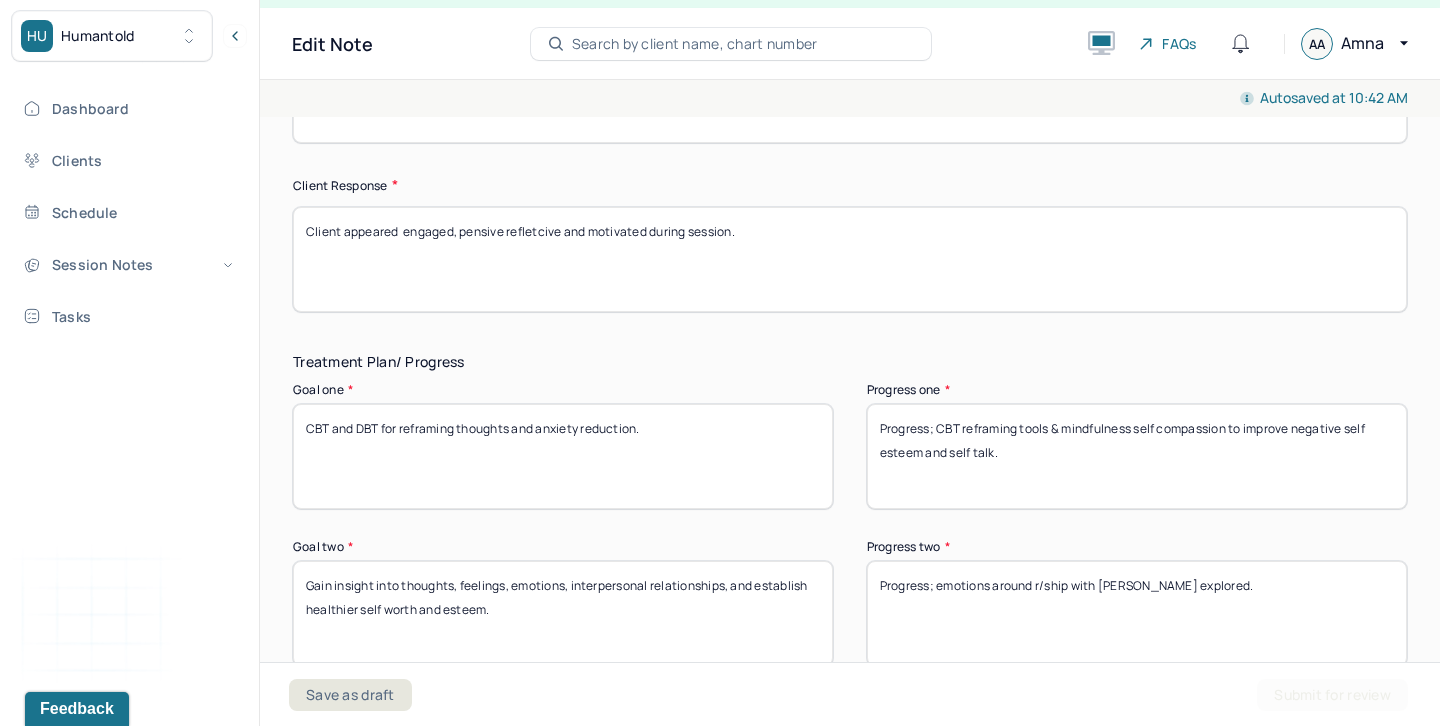scroll, scrollTop: 3230, scrollLeft: 0, axis: vertical 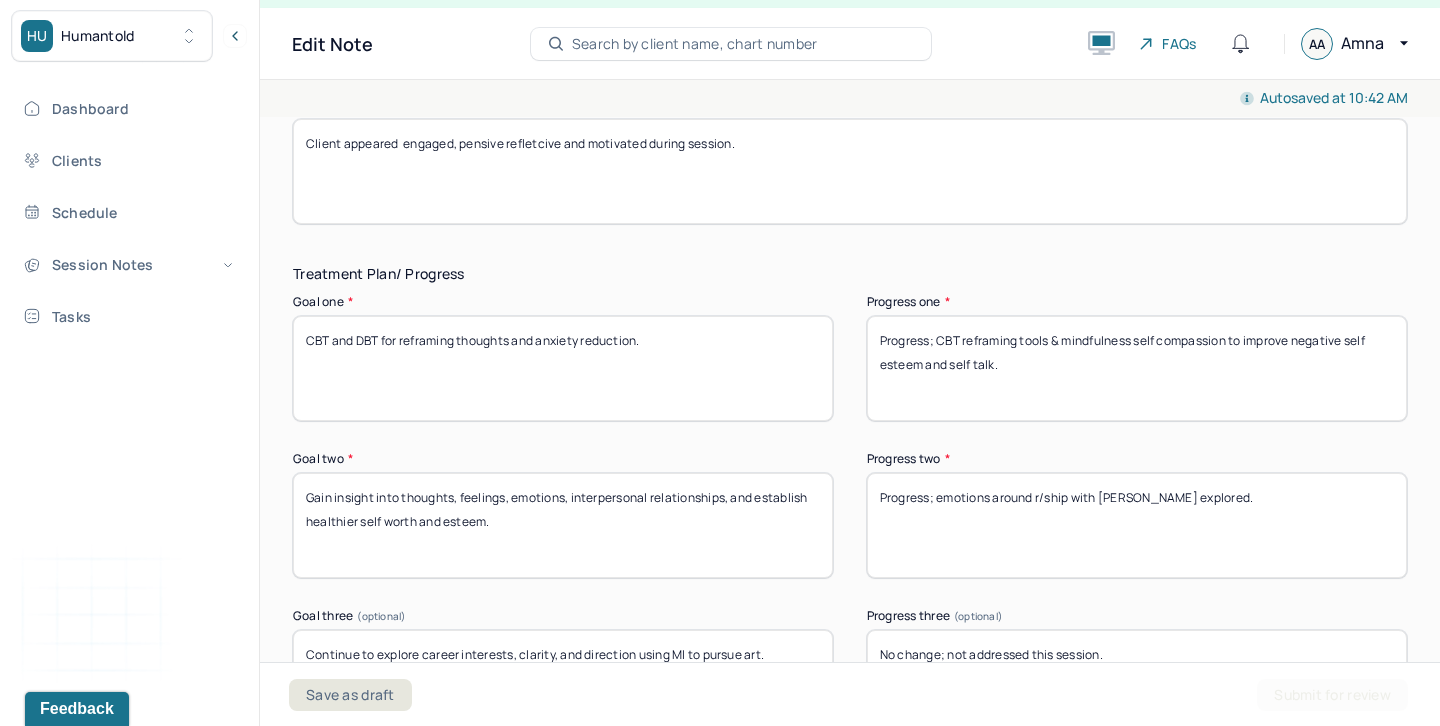 type on "aa" 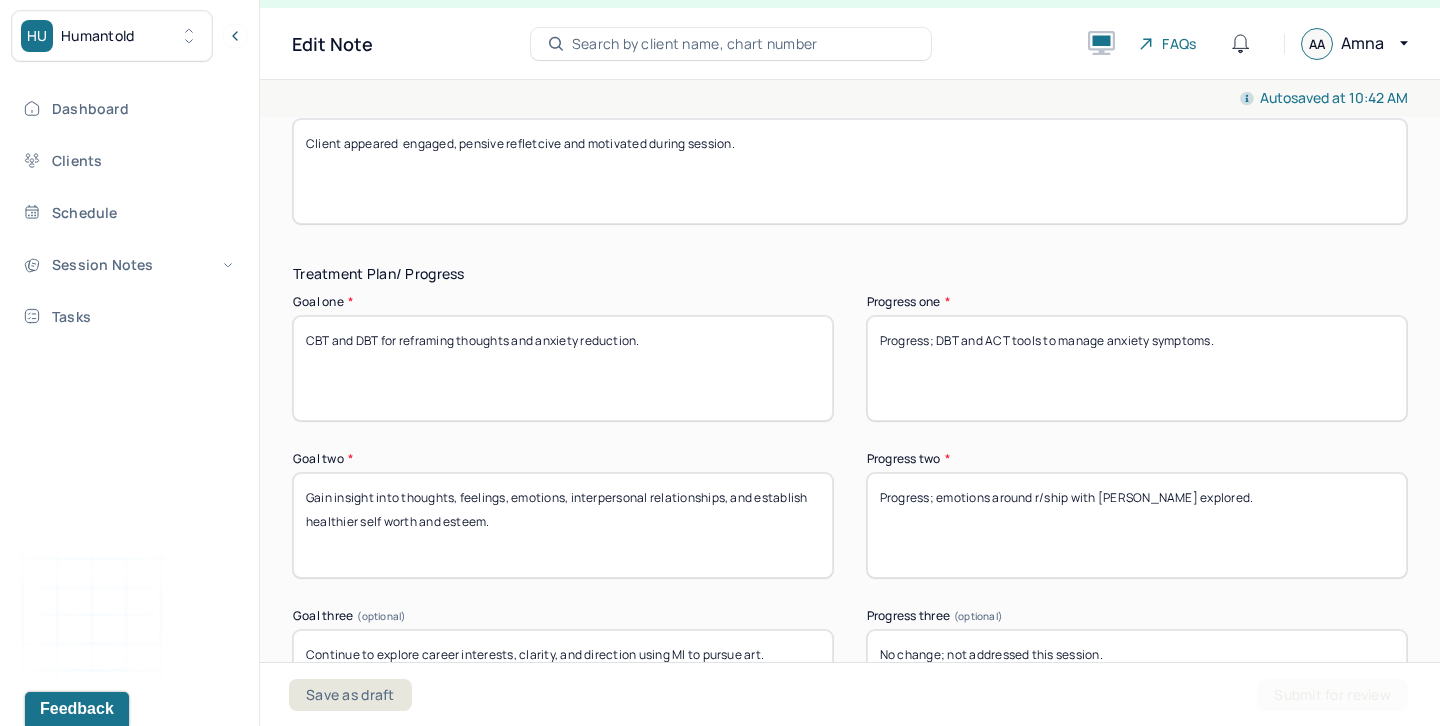 click on "Progress; DBT and ACT tools to manage anxiety symptoms." at bounding box center [1137, 368] 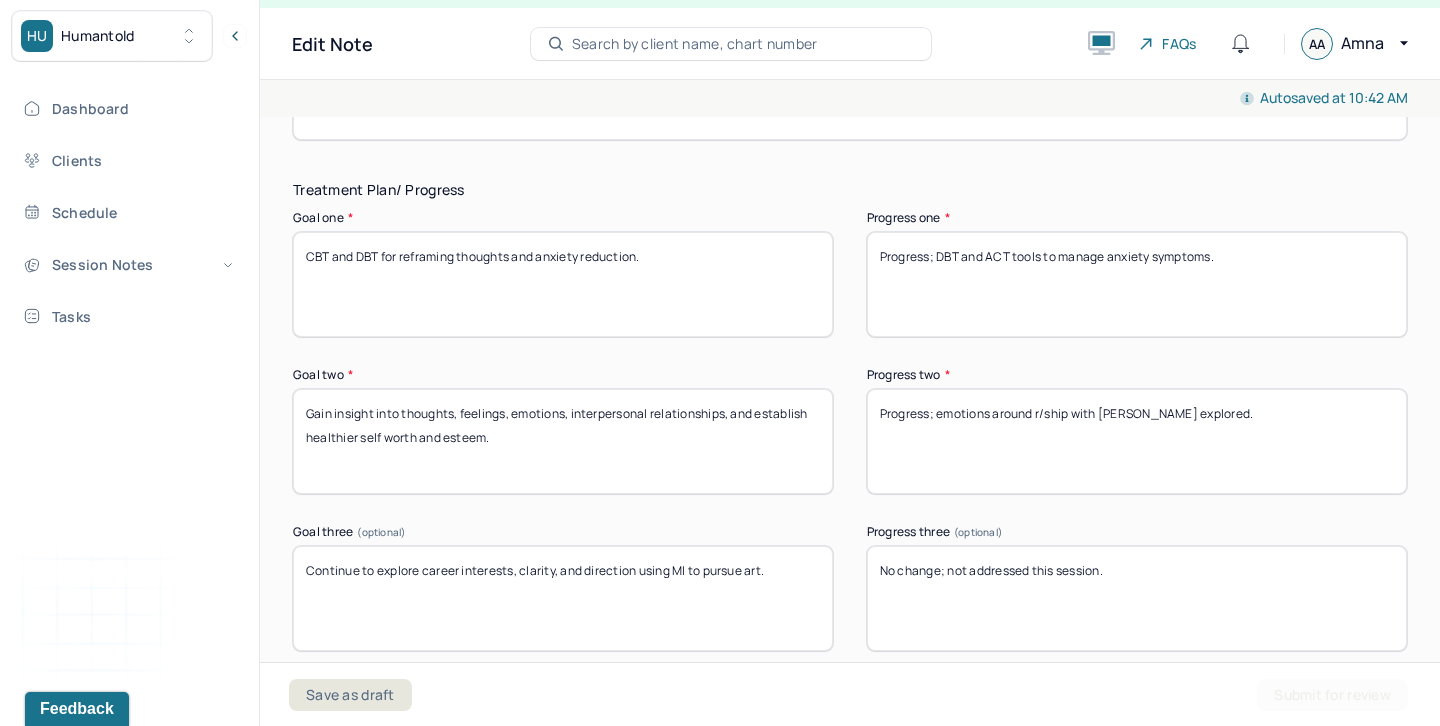 scroll, scrollTop: 3335, scrollLeft: 0, axis: vertical 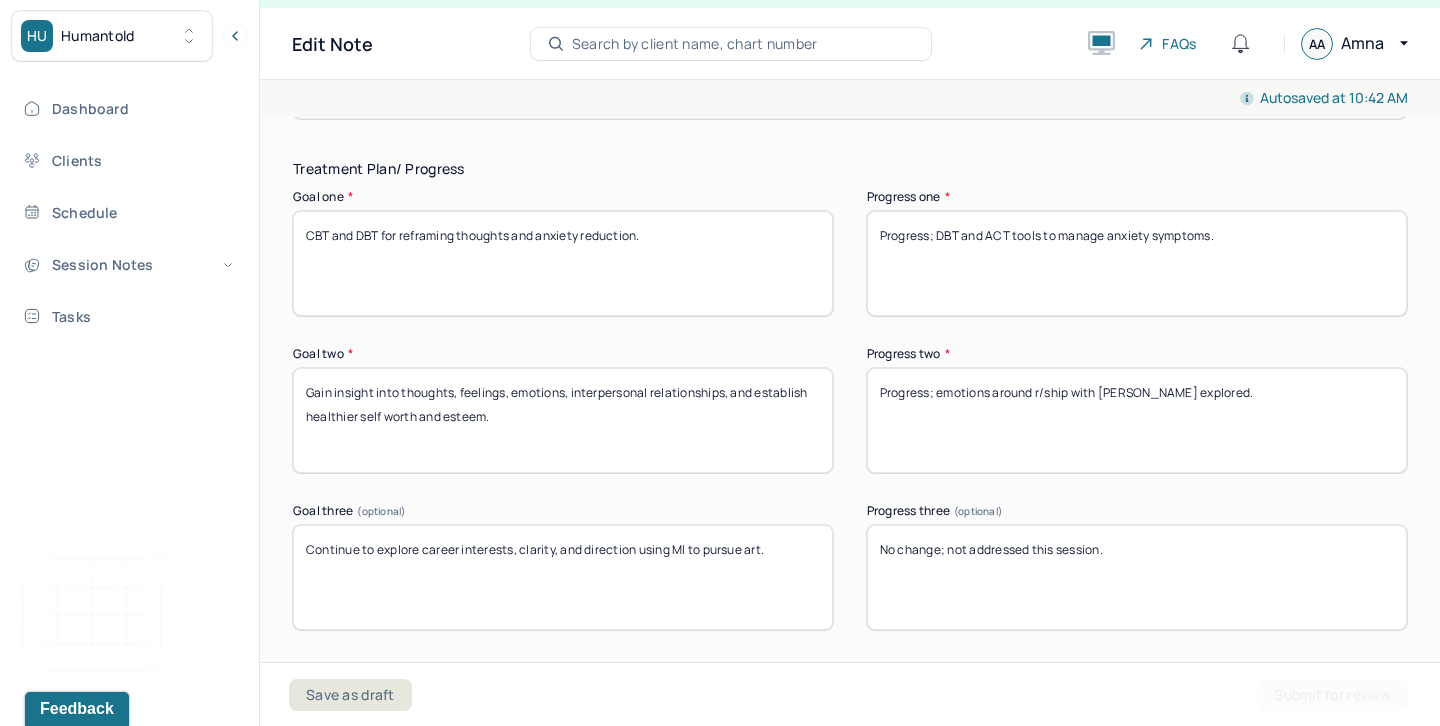 type on "Progress; DBT and ACT tools to manage anxiety symptoms." 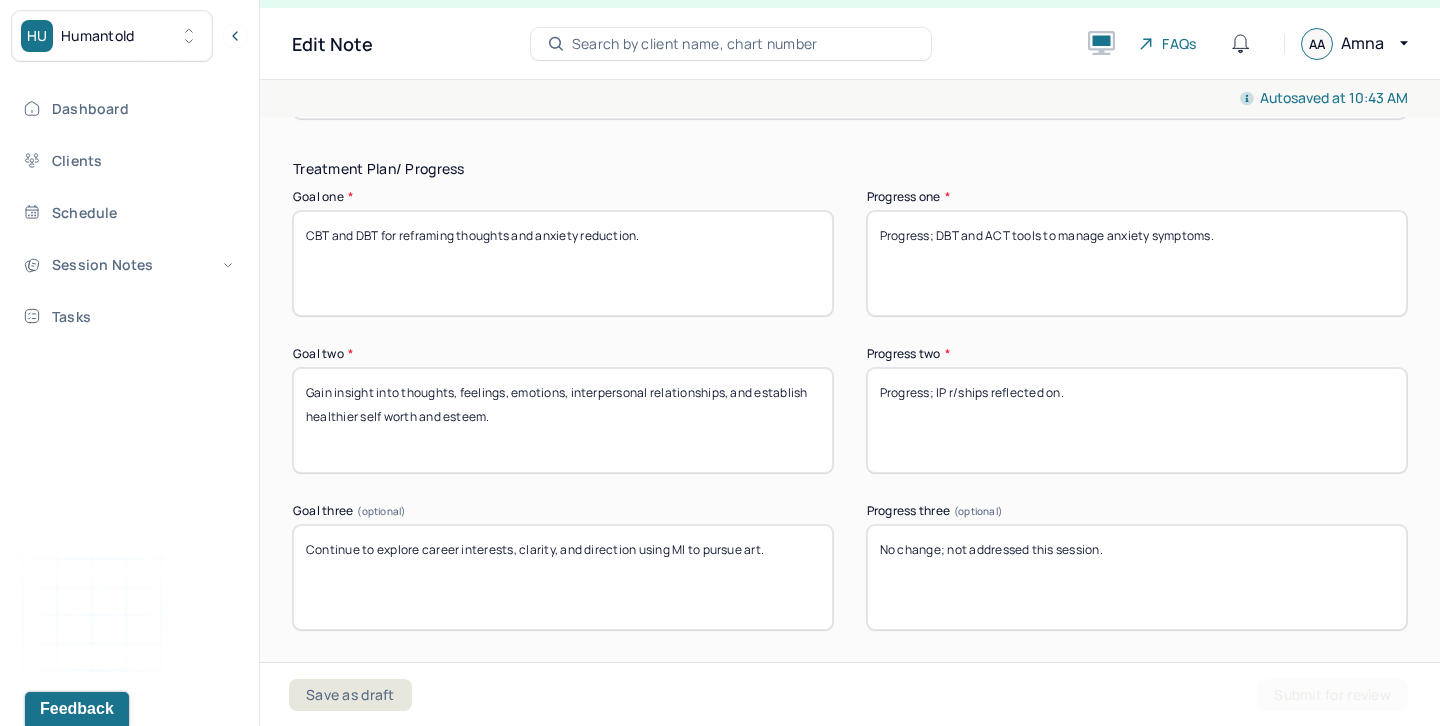 type on "Progress; IP r/ships reflected on." 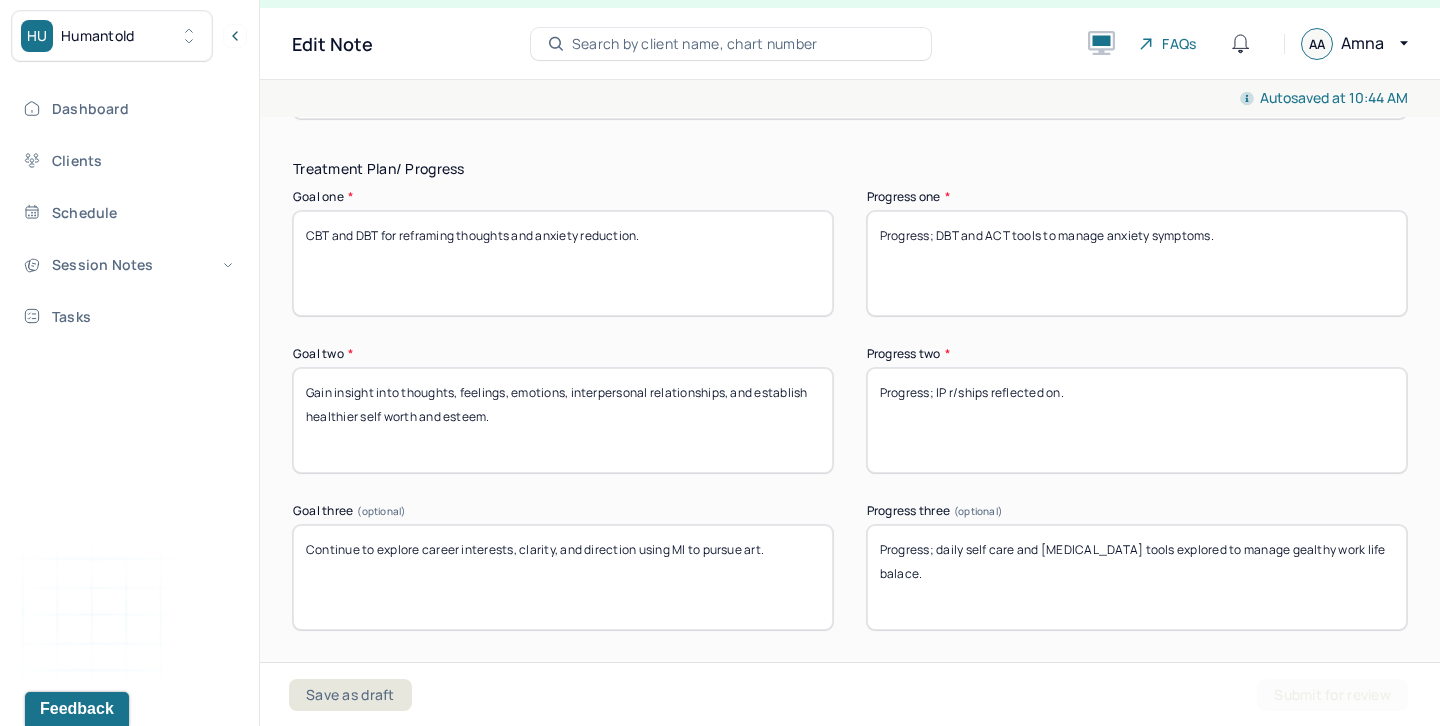 click on "Progress; daily self care and [MEDICAL_DATA] tools explored to manage gealthy work life balace." at bounding box center (1137, 577) 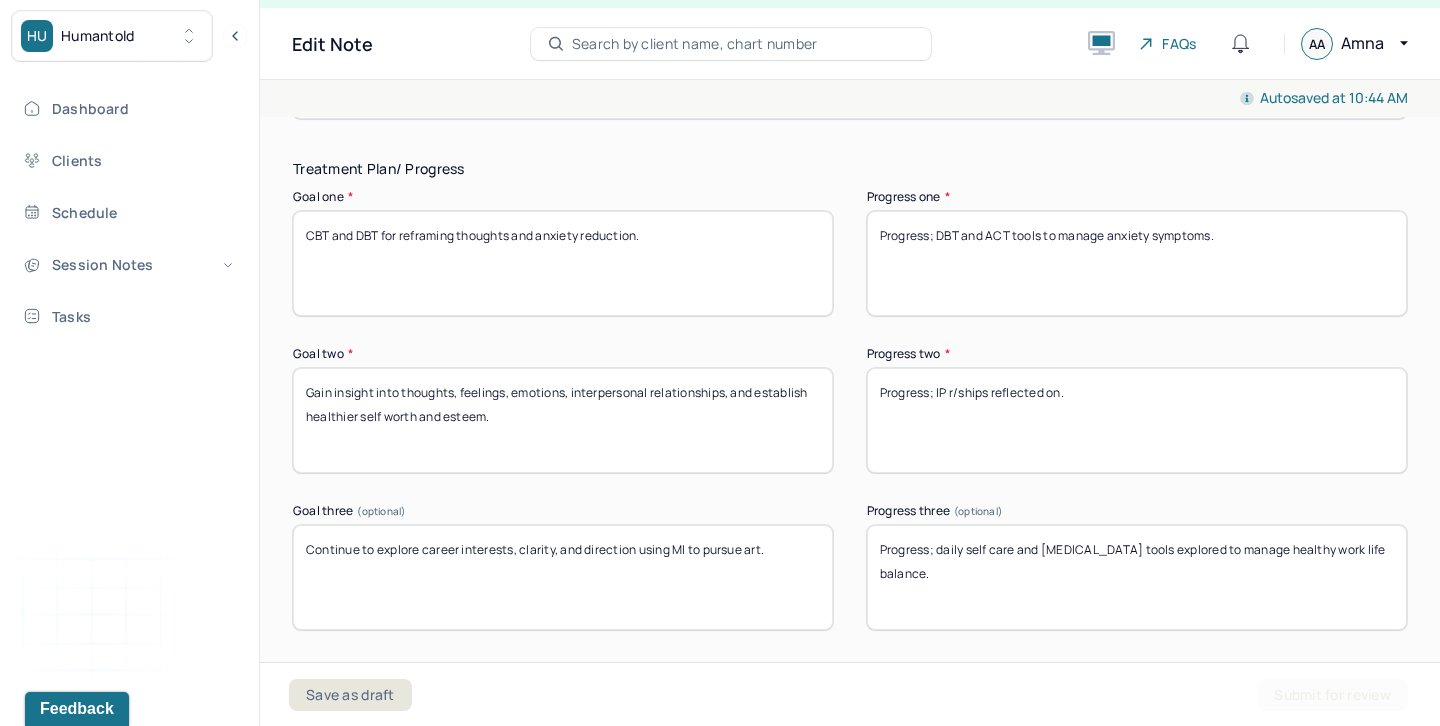 click on "Progress; daily self care and [MEDICAL_DATA] tools explored to manage gealthy work life balace." at bounding box center (1137, 577) 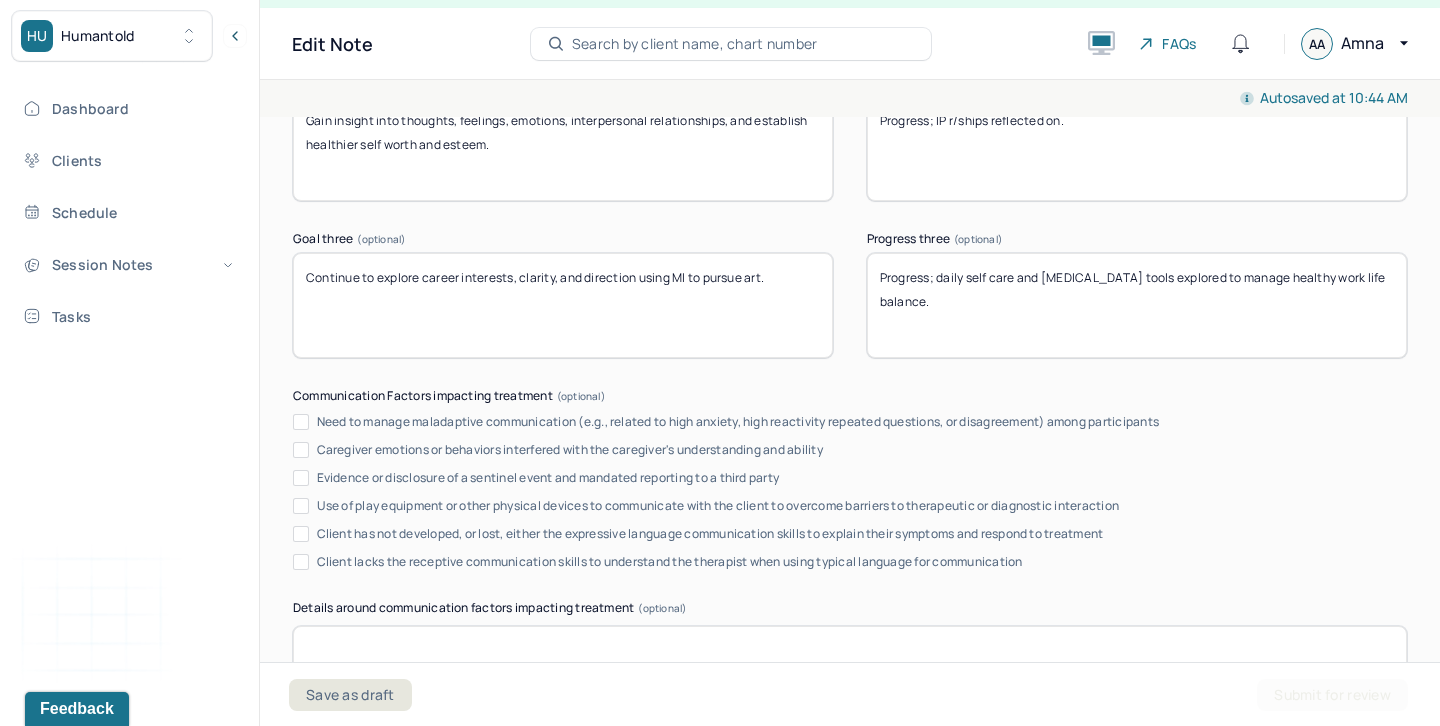 scroll, scrollTop: 3933, scrollLeft: 0, axis: vertical 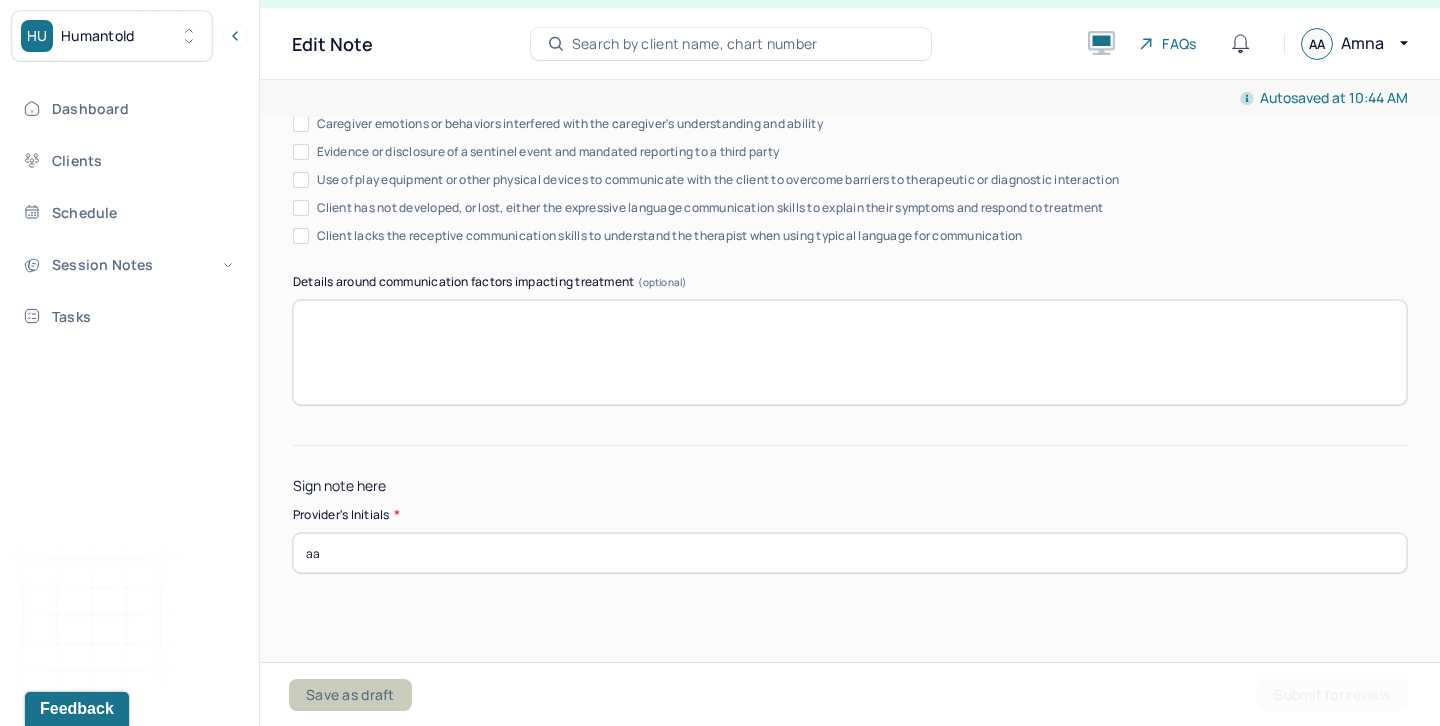 type on "Progress; daily self care and [MEDICAL_DATA] tools explored to manage healthy work life balance." 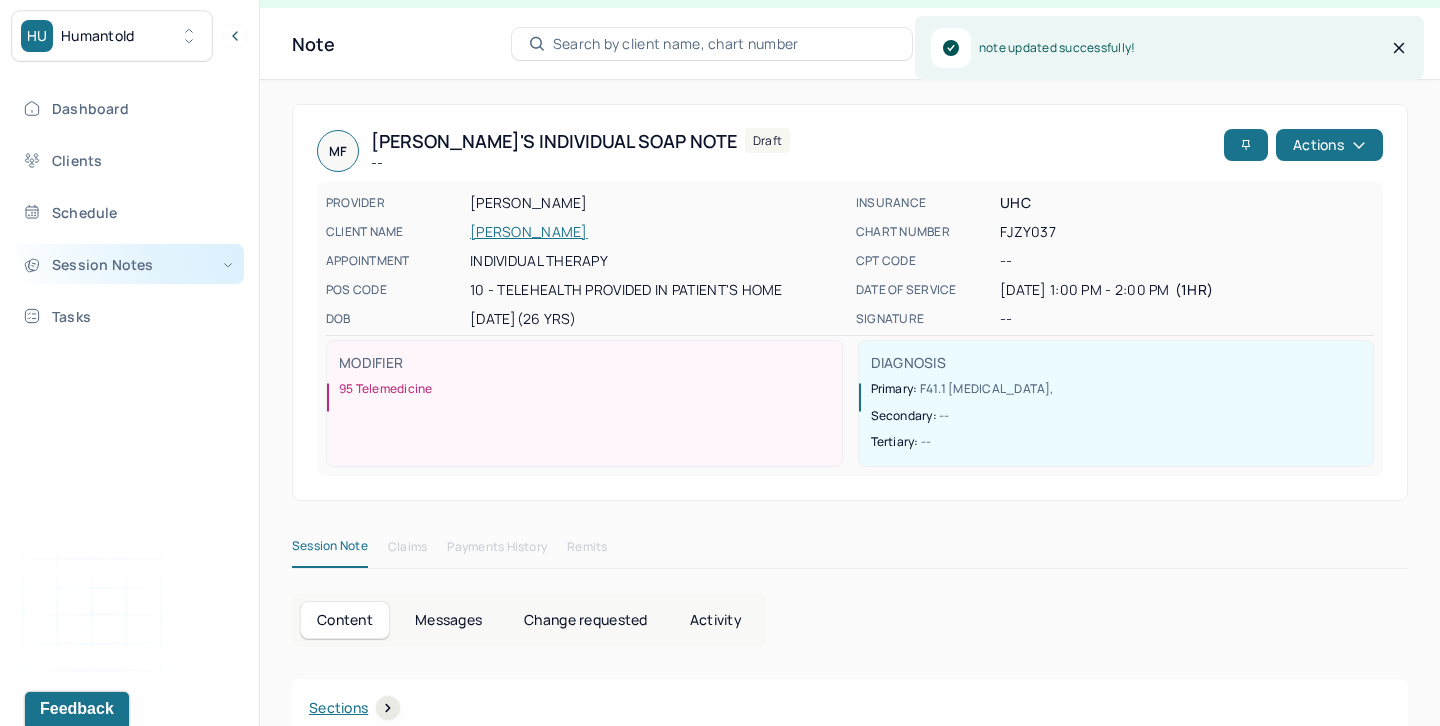 click on "Session Notes" at bounding box center (128, 264) 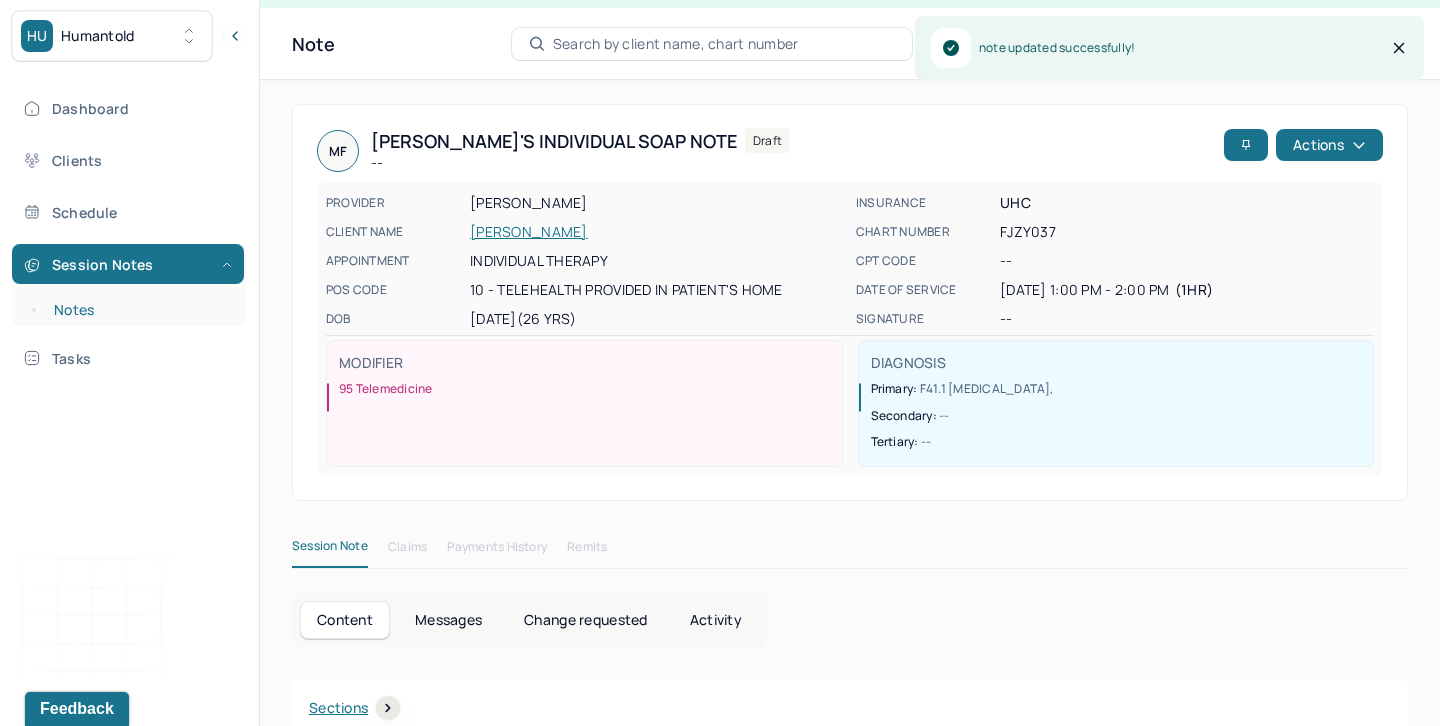 click on "Notes" at bounding box center (139, 310) 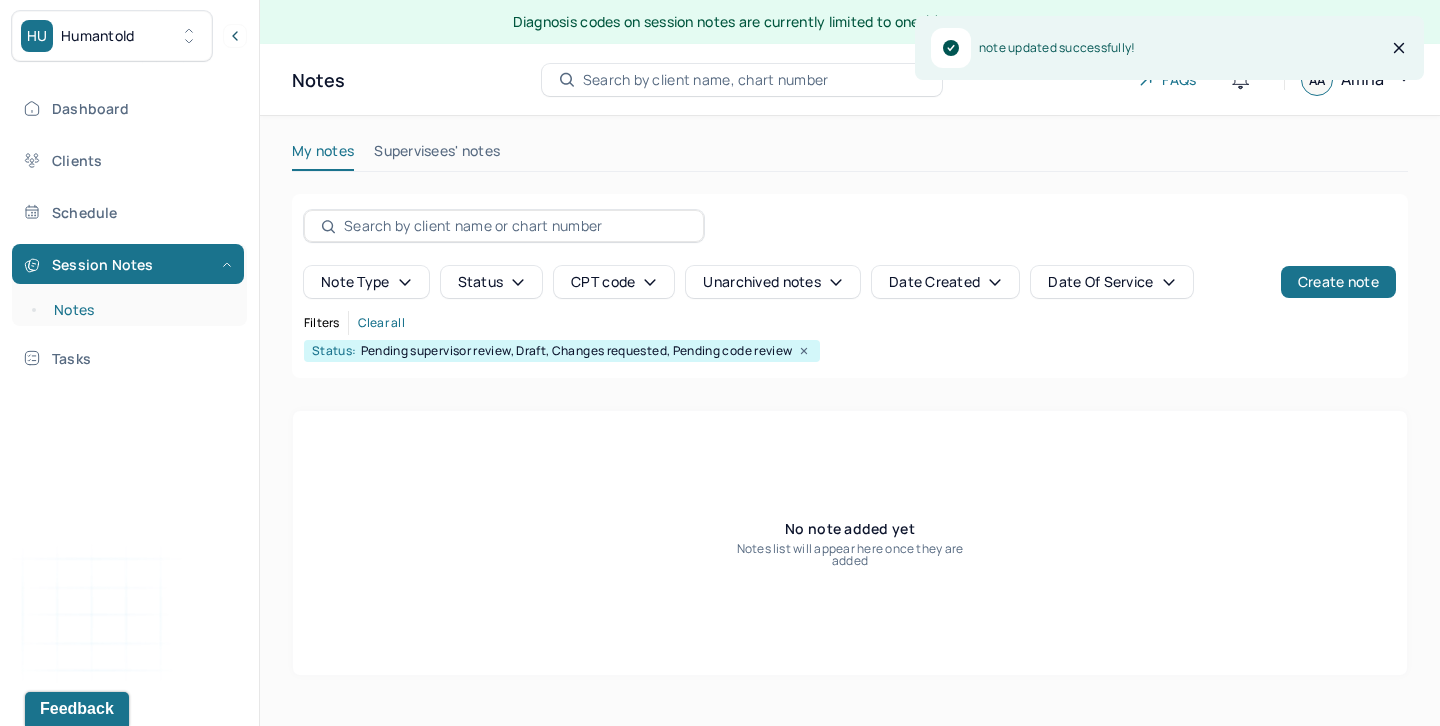 scroll, scrollTop: 0, scrollLeft: 0, axis: both 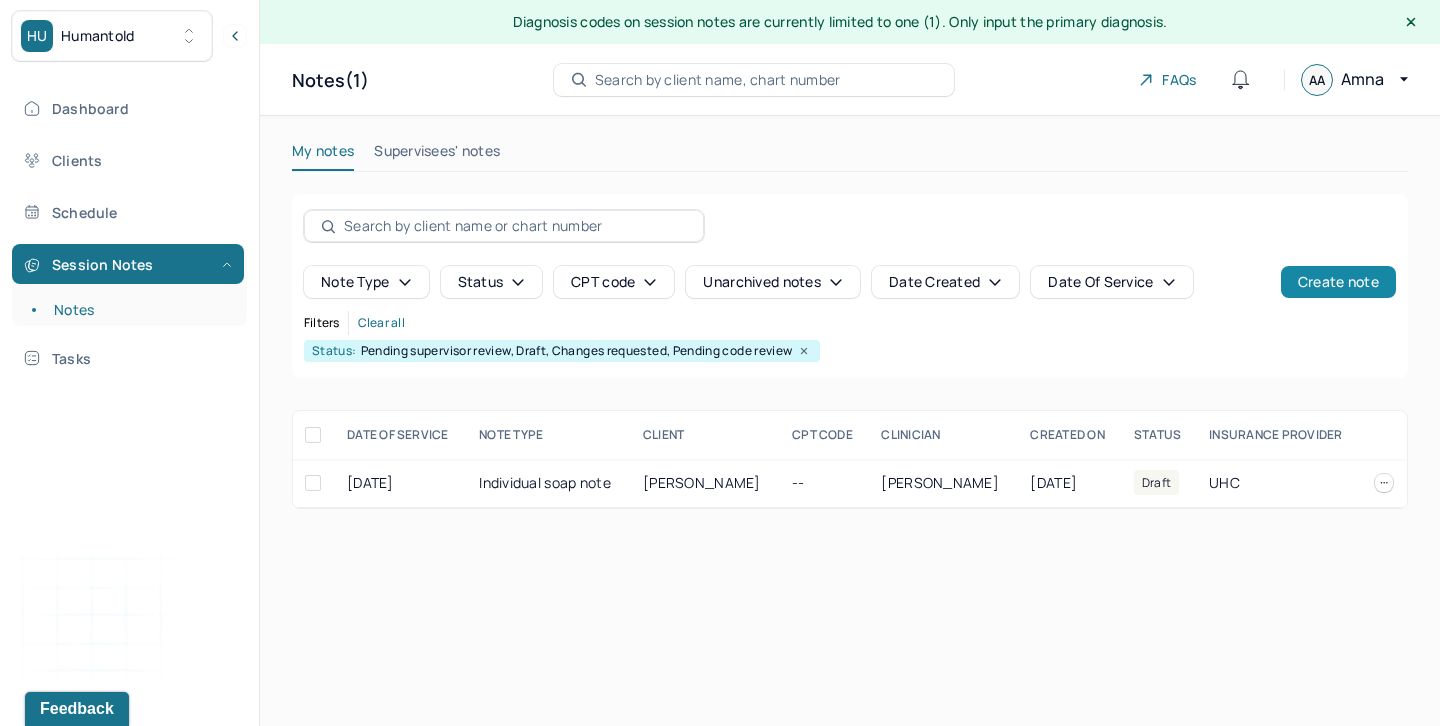click on "Create note" at bounding box center [1338, 282] 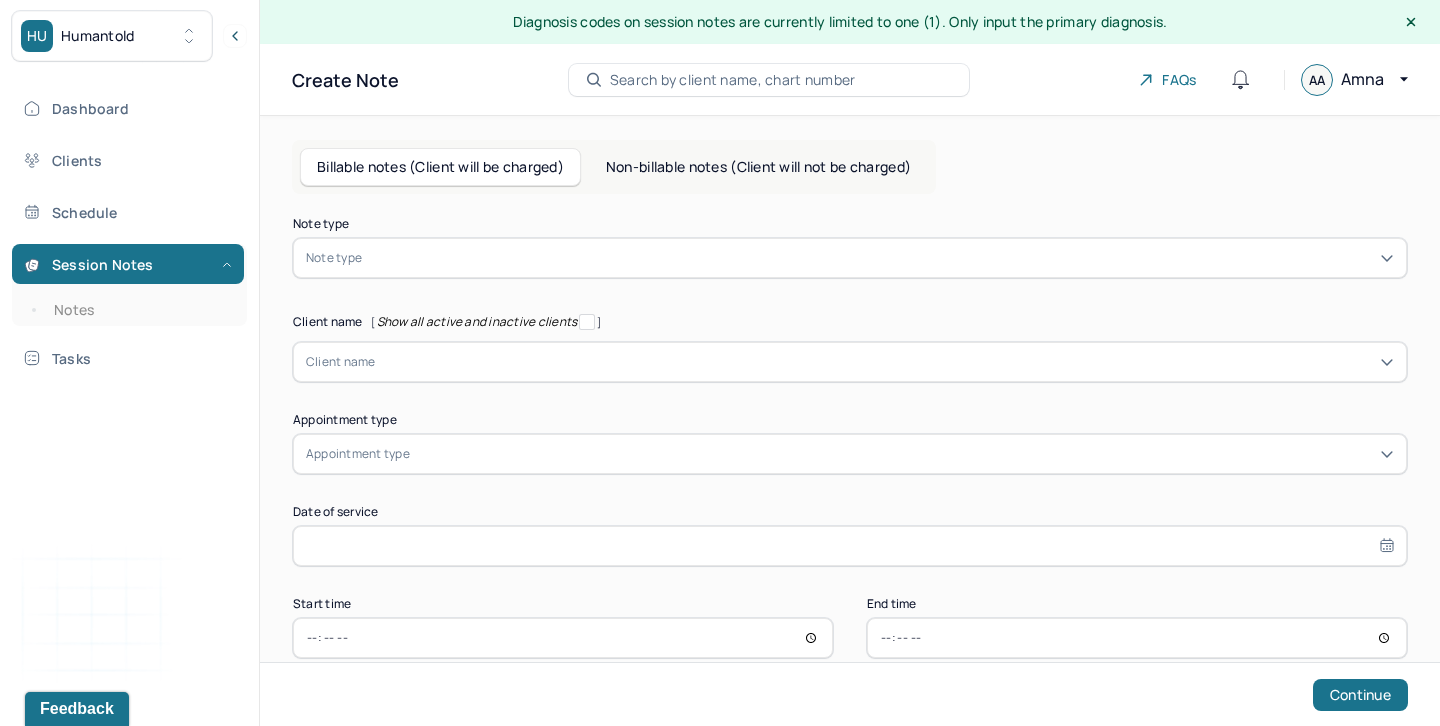 click at bounding box center (880, 258) 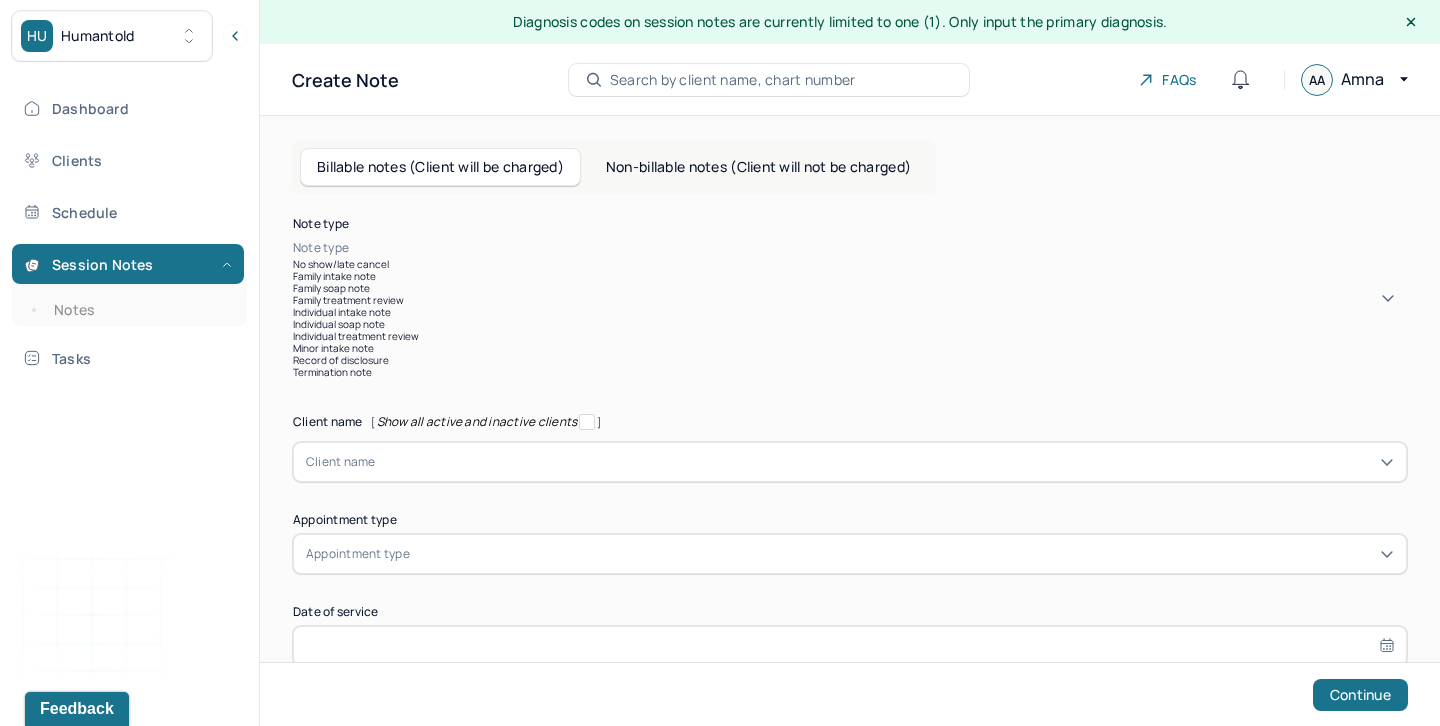 click on "Individual soap note" at bounding box center [850, 324] 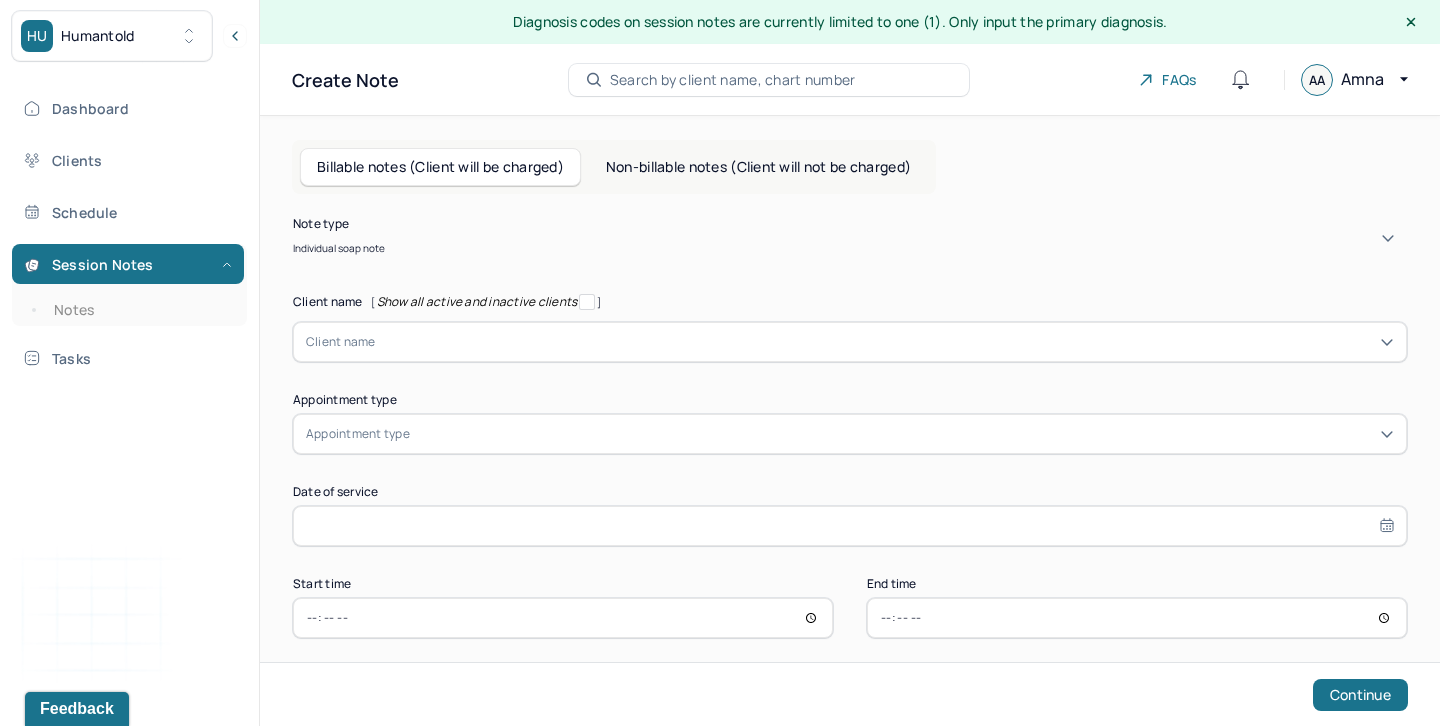 click at bounding box center [885, 342] 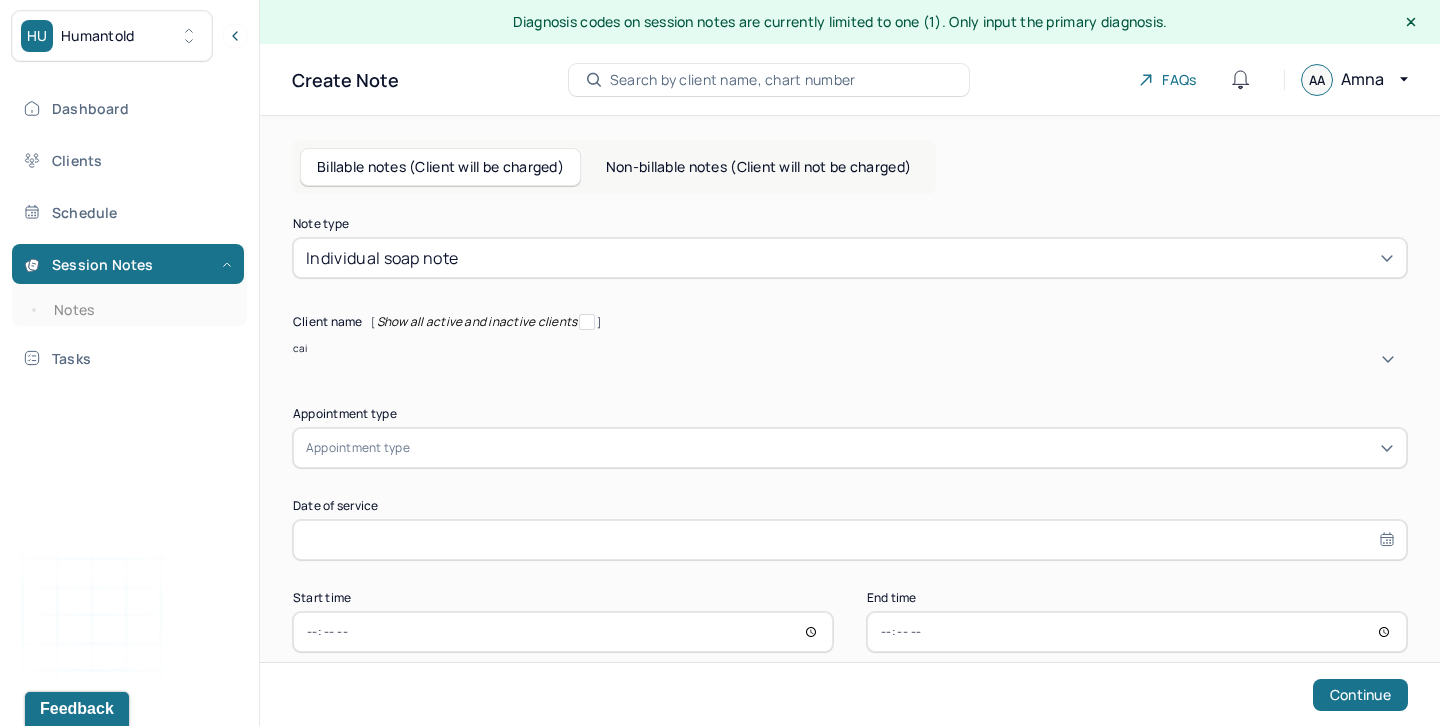 type on "cait" 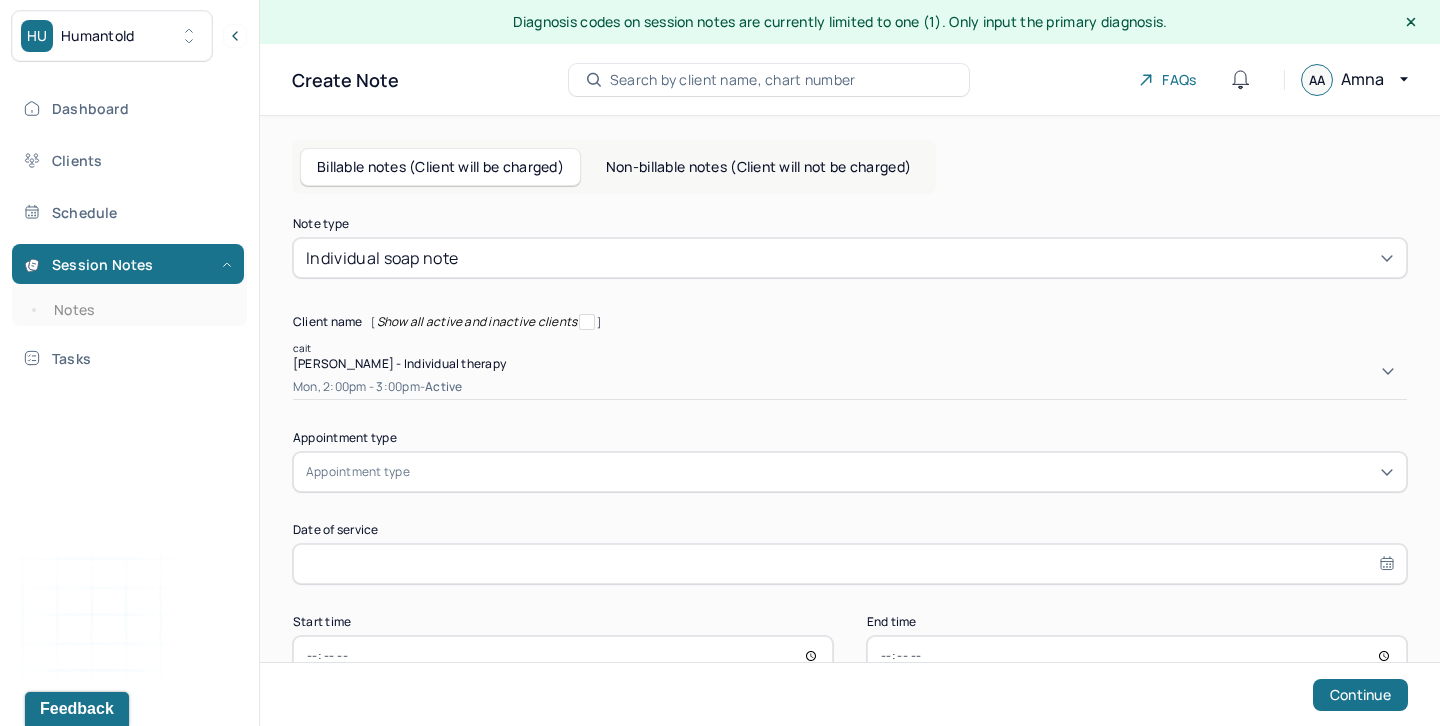 click on "[PERSON_NAME] - Individual therapy" at bounding box center [399, 363] 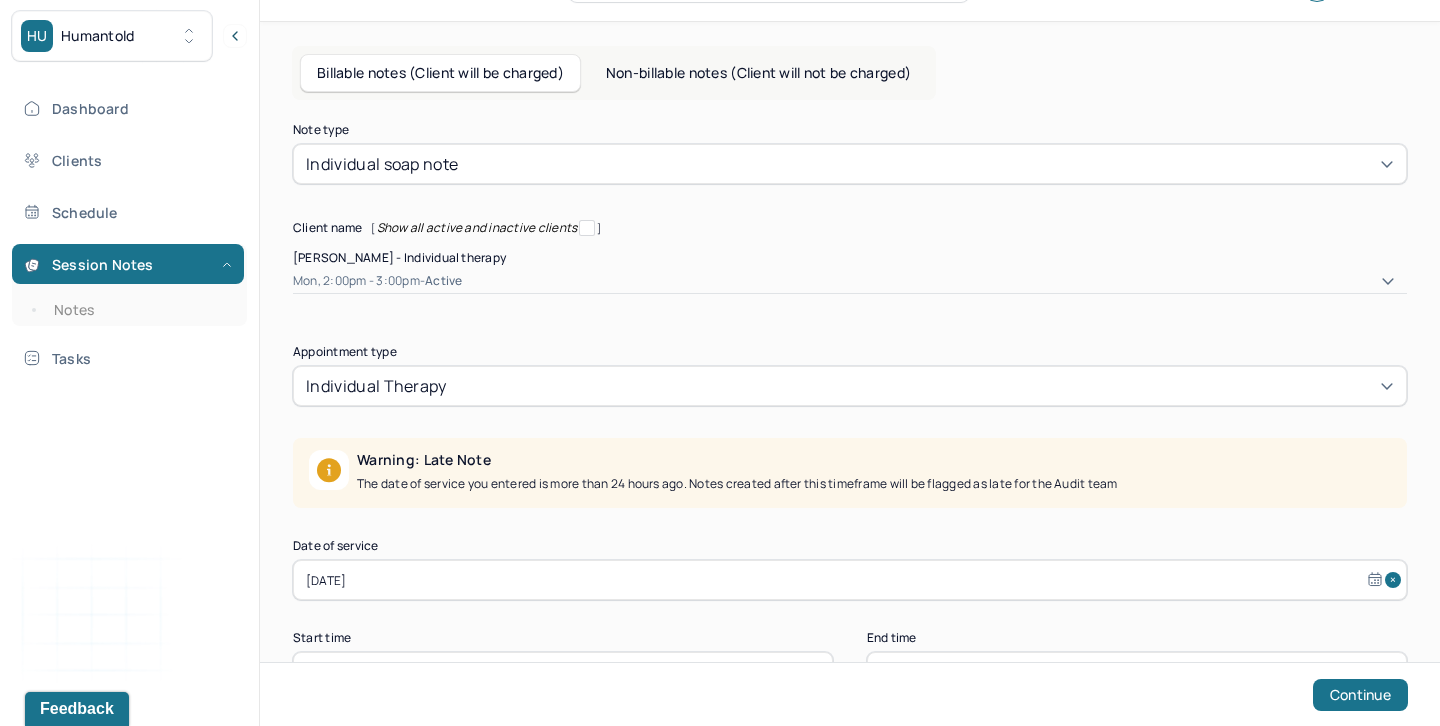 scroll, scrollTop: 147, scrollLeft: 0, axis: vertical 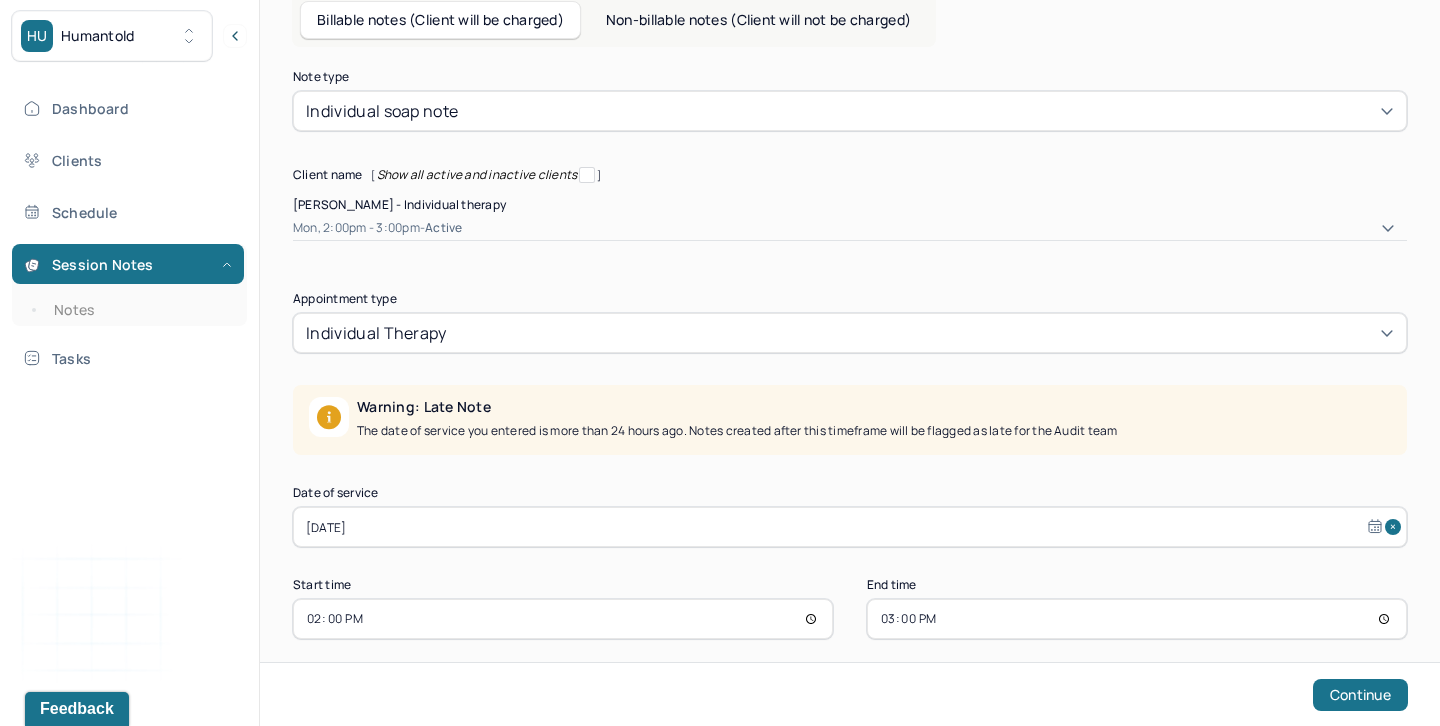 select on "5" 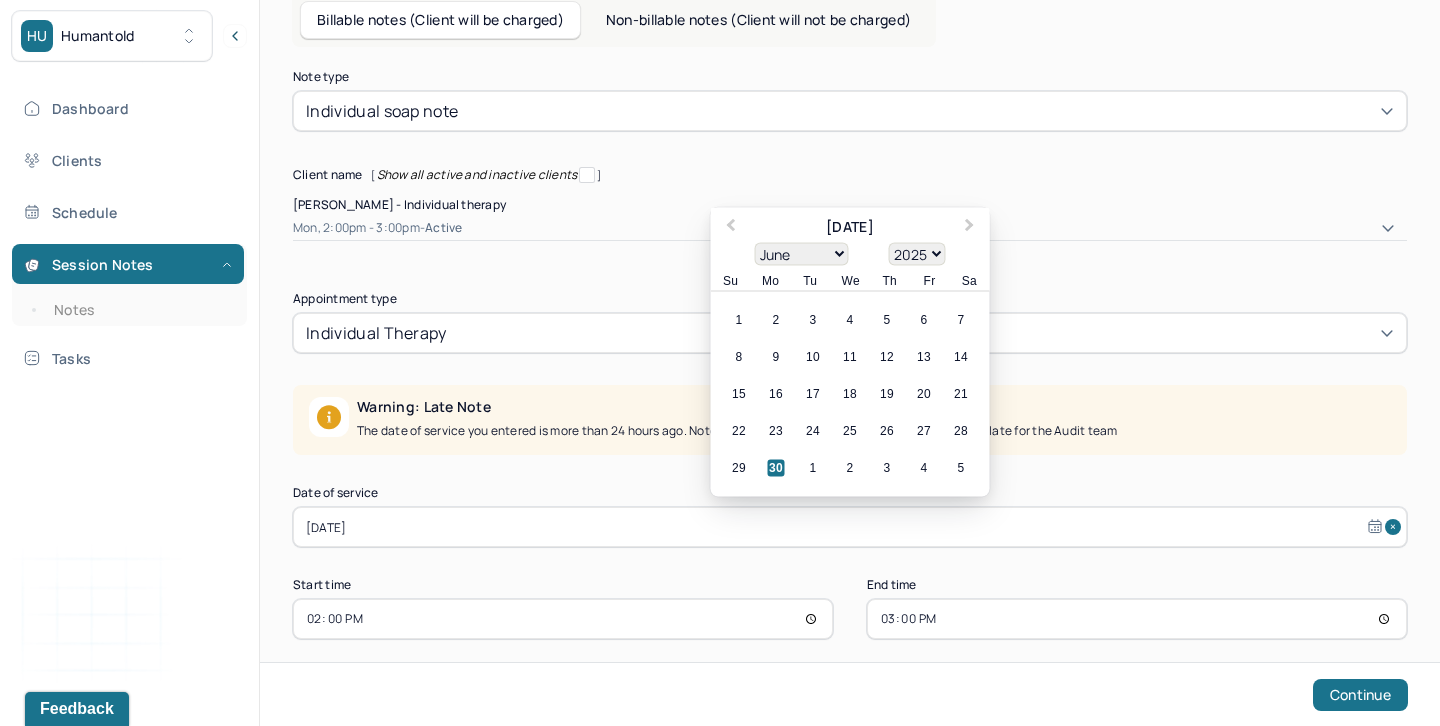 click on "[DATE]" at bounding box center (850, 527) 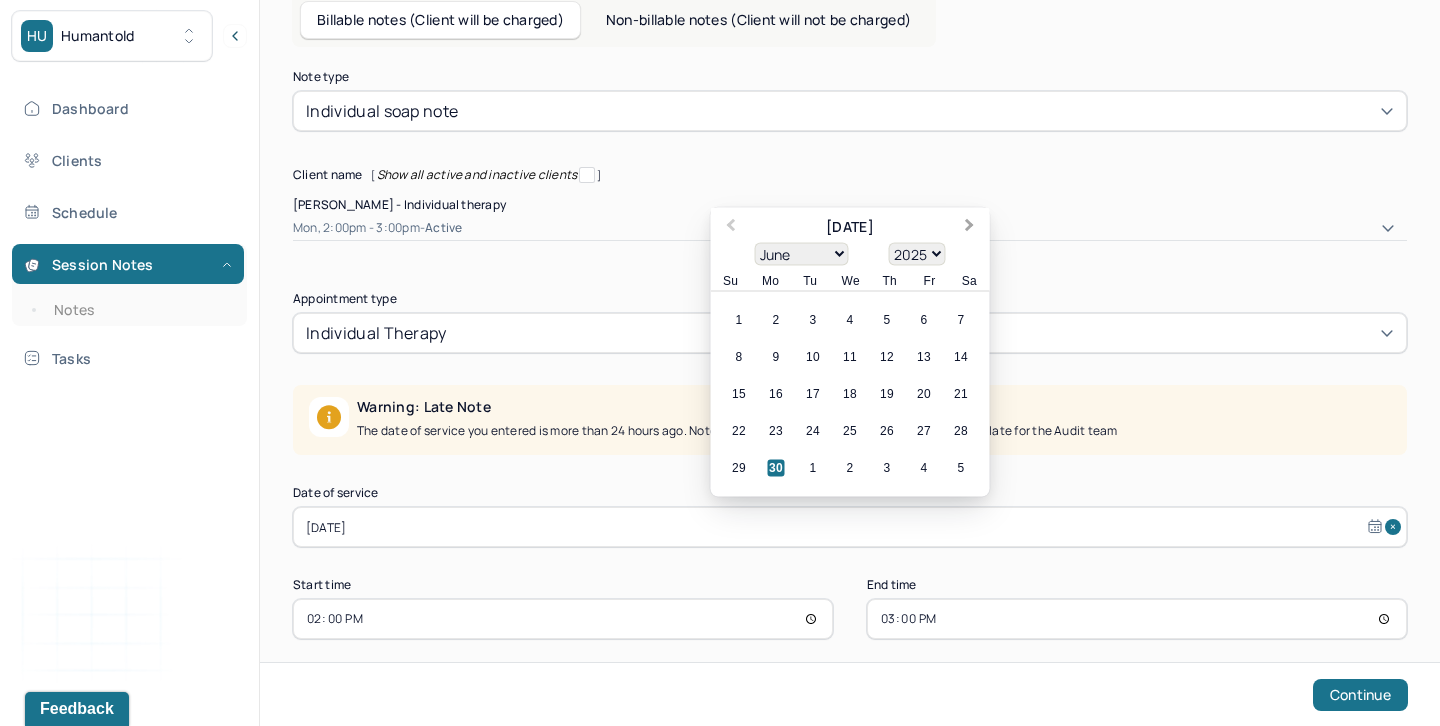 click on "Next Month" at bounding box center [970, 227] 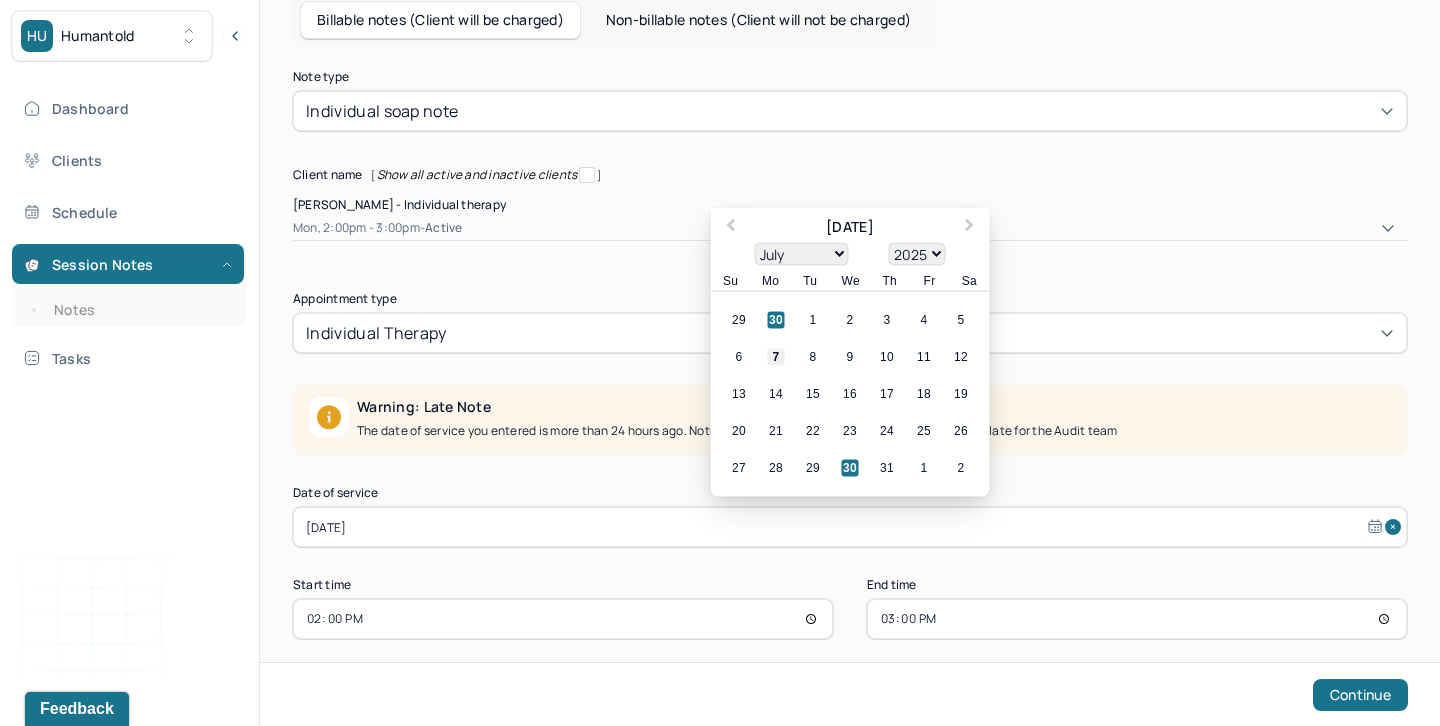 click on "7" at bounding box center [776, 357] 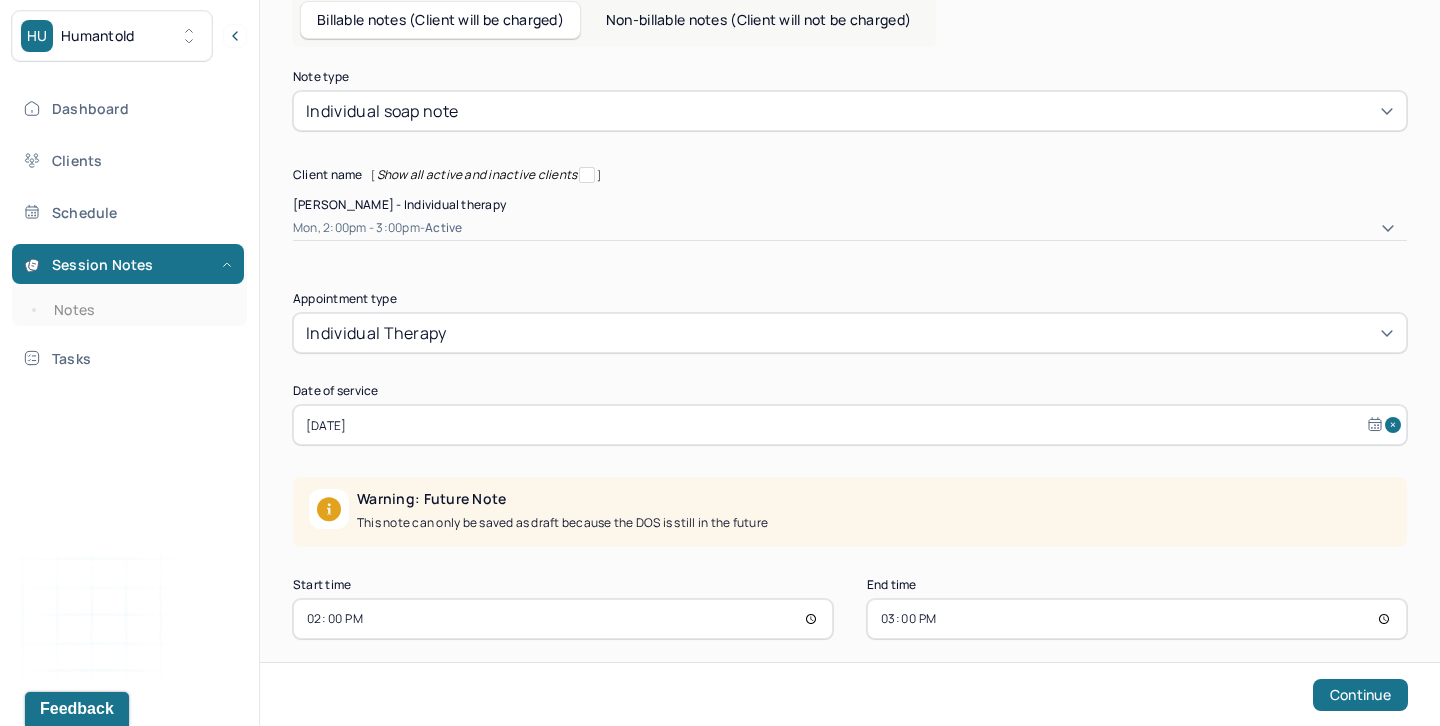 select on "6" 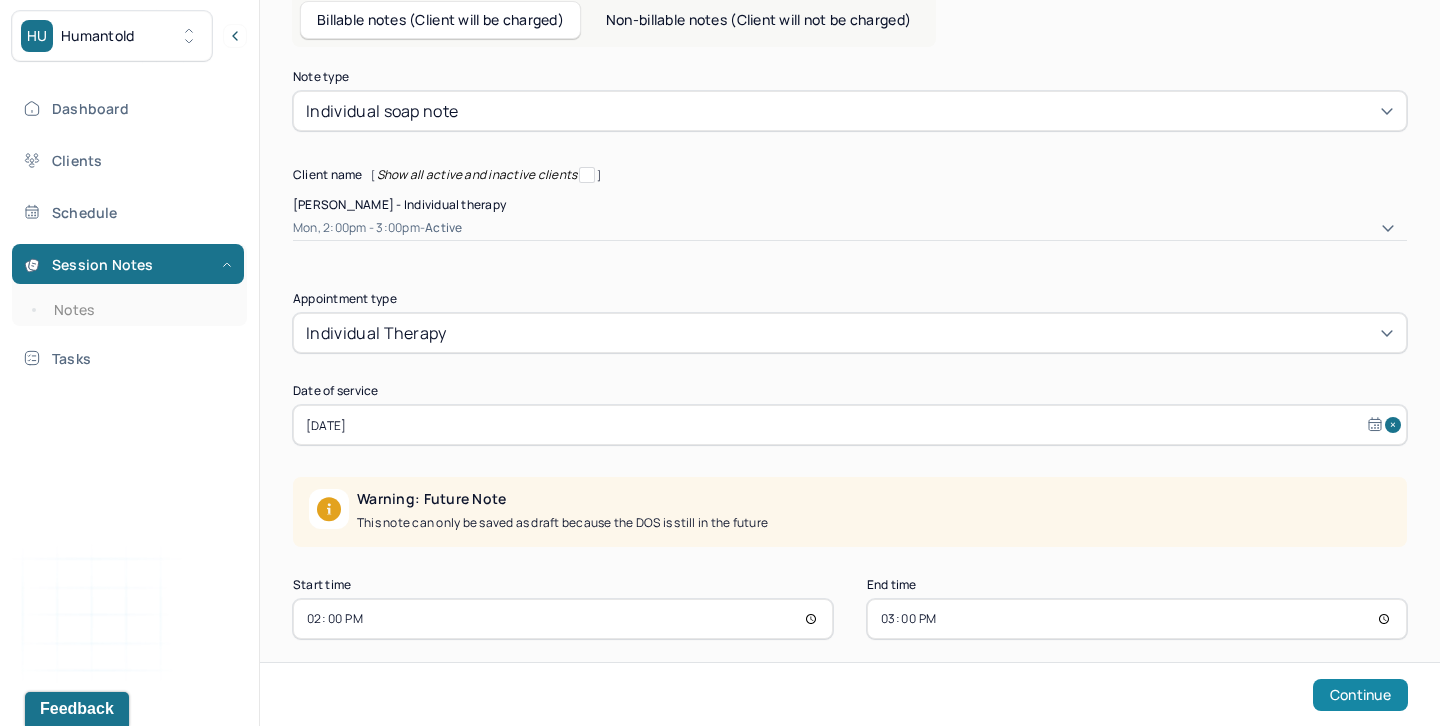 click on "Continue" at bounding box center [1360, 695] 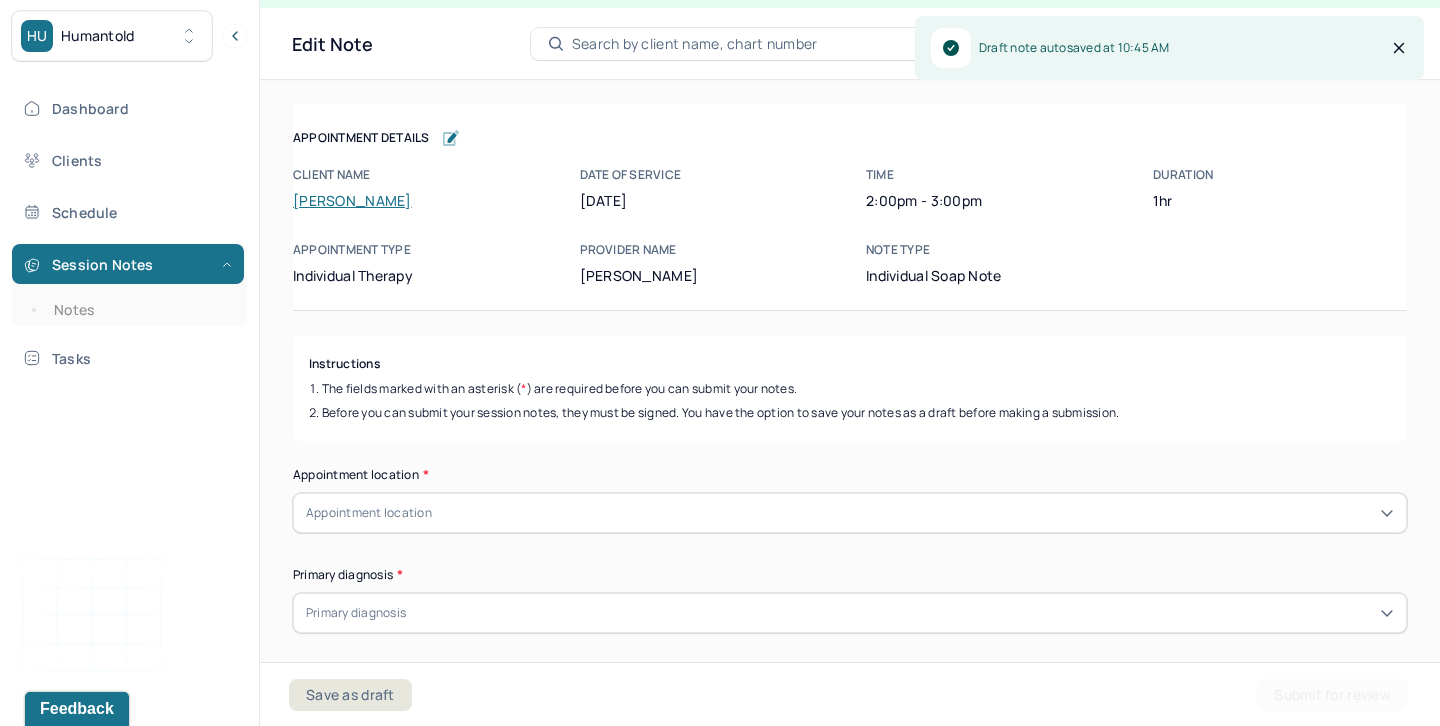 scroll, scrollTop: 36, scrollLeft: 0, axis: vertical 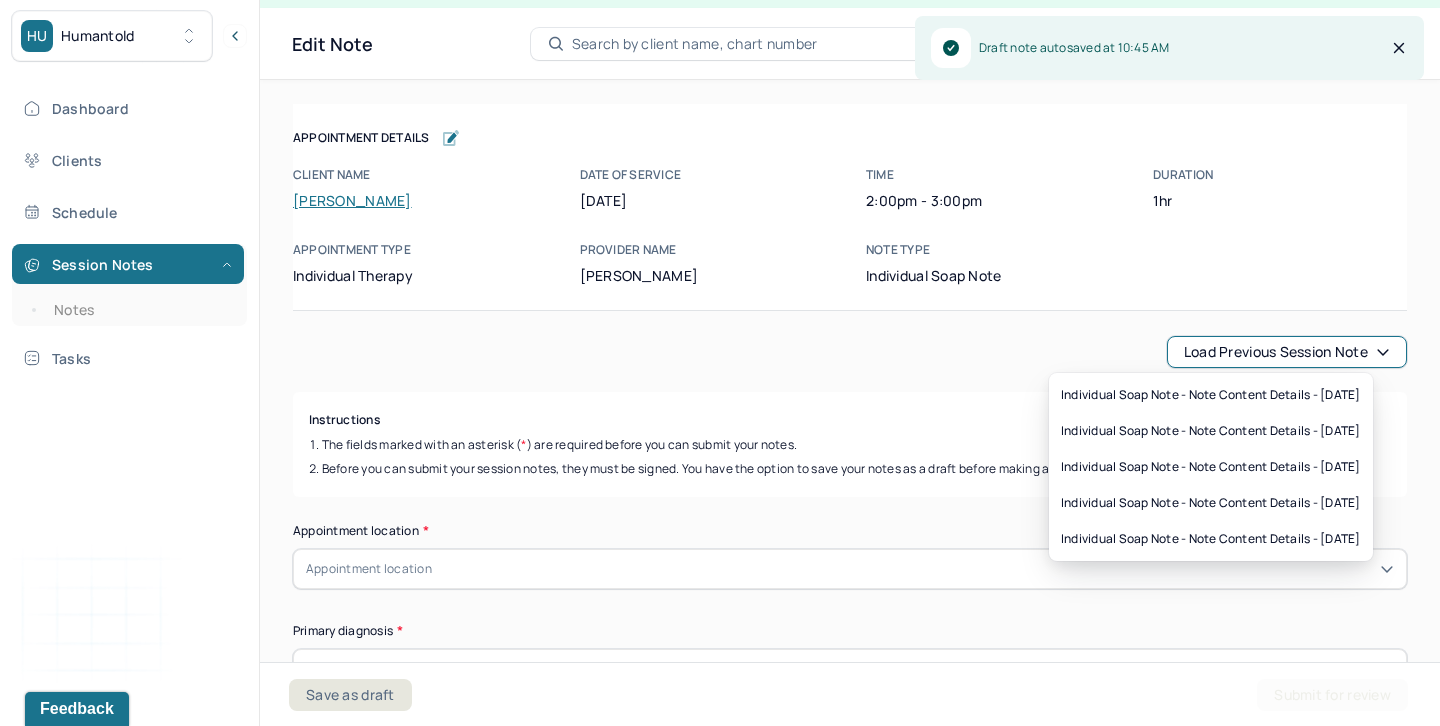 click on "Load previous session note" at bounding box center (1287, 352) 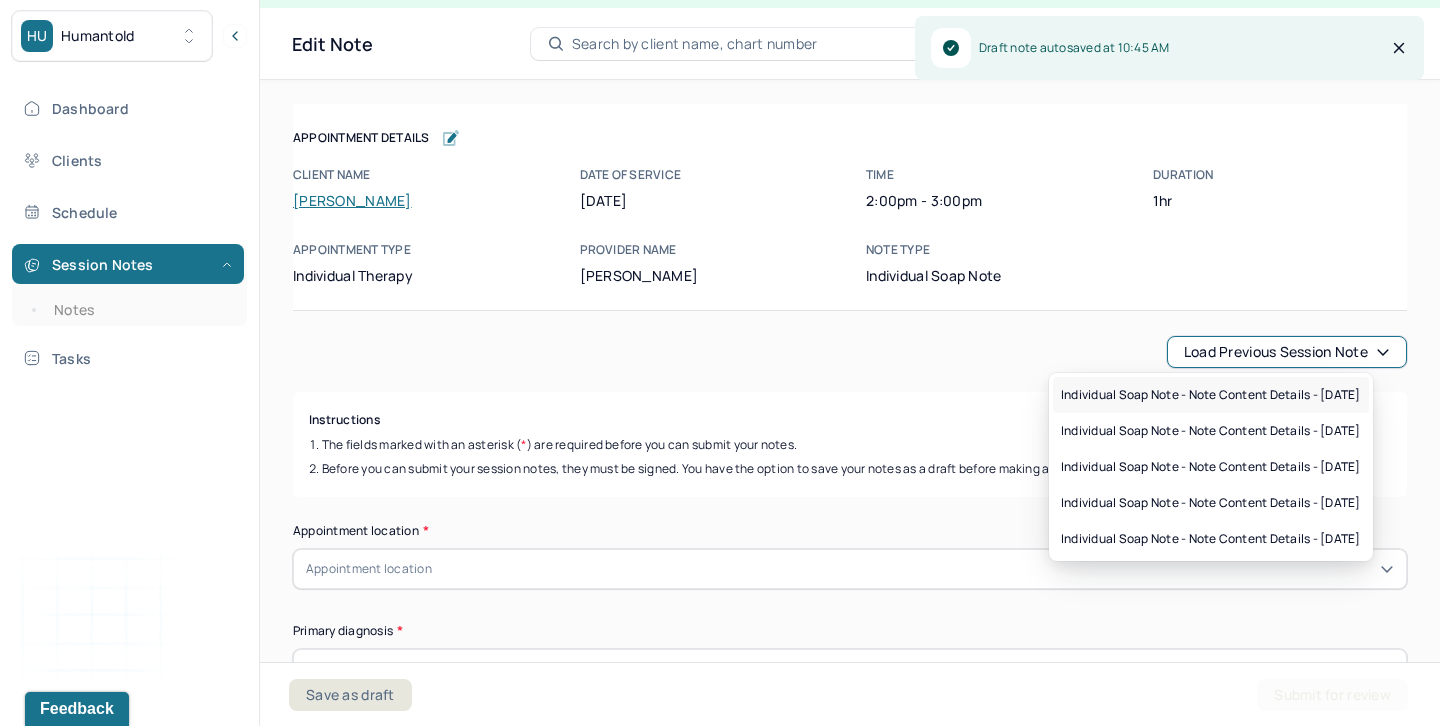 click on "Individual soap note   - Note content Details -   [DATE]" at bounding box center (1211, 395) 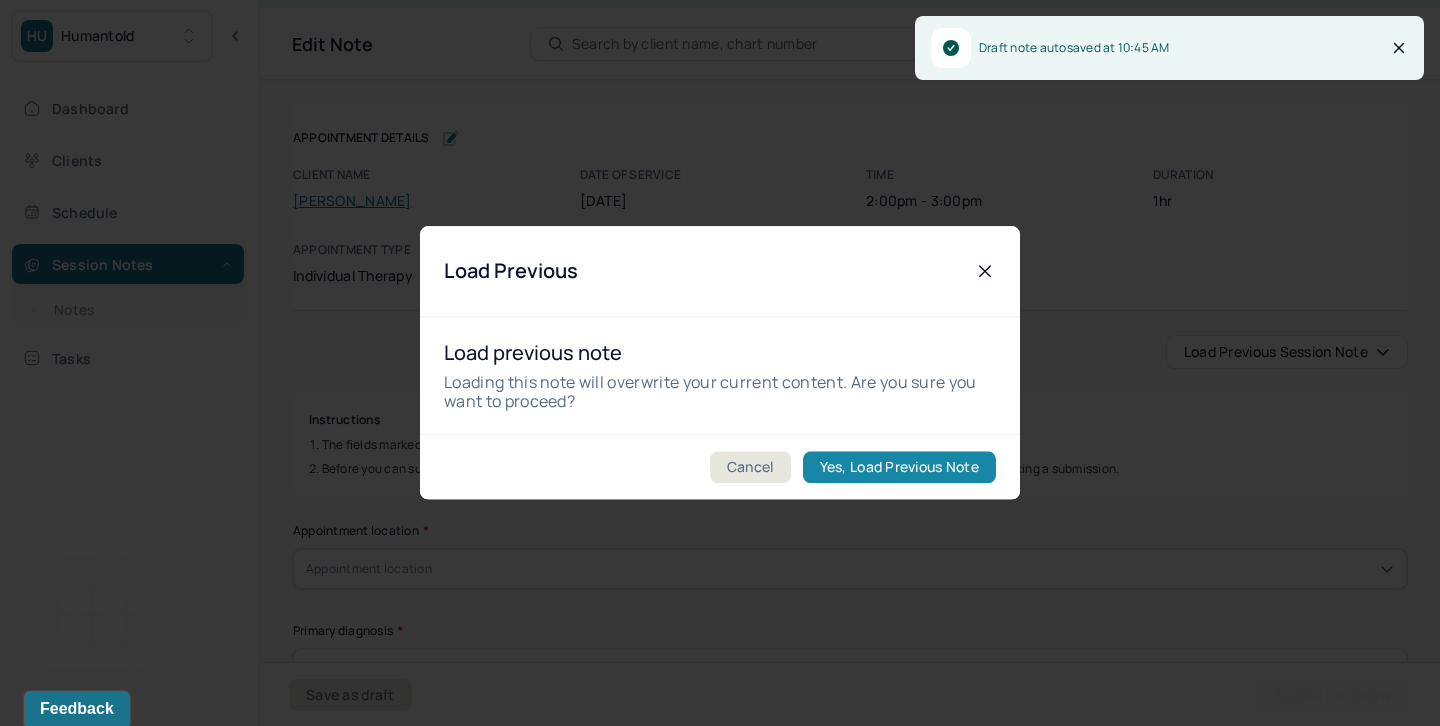 click on "Yes, Load Previous Note" at bounding box center [899, 468] 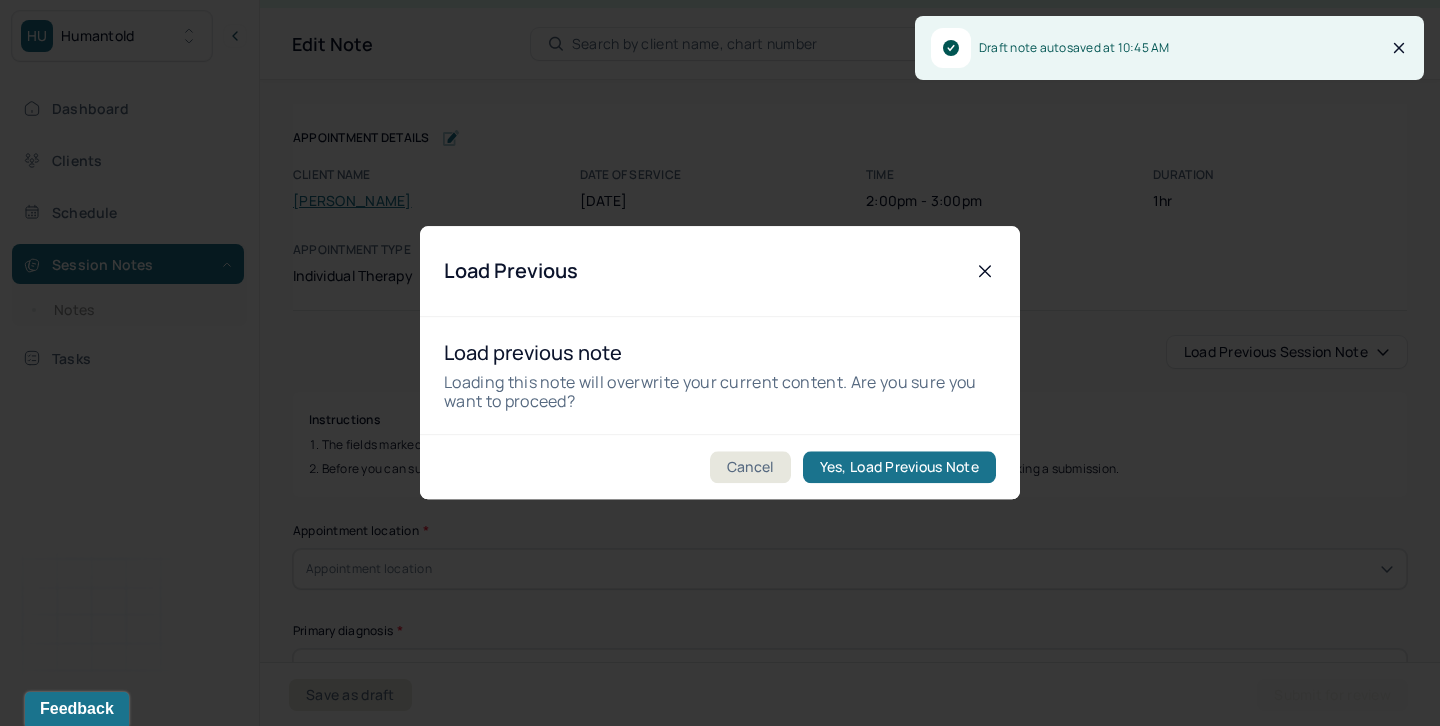 type on "Anxious/ overwhelmed/ sad" 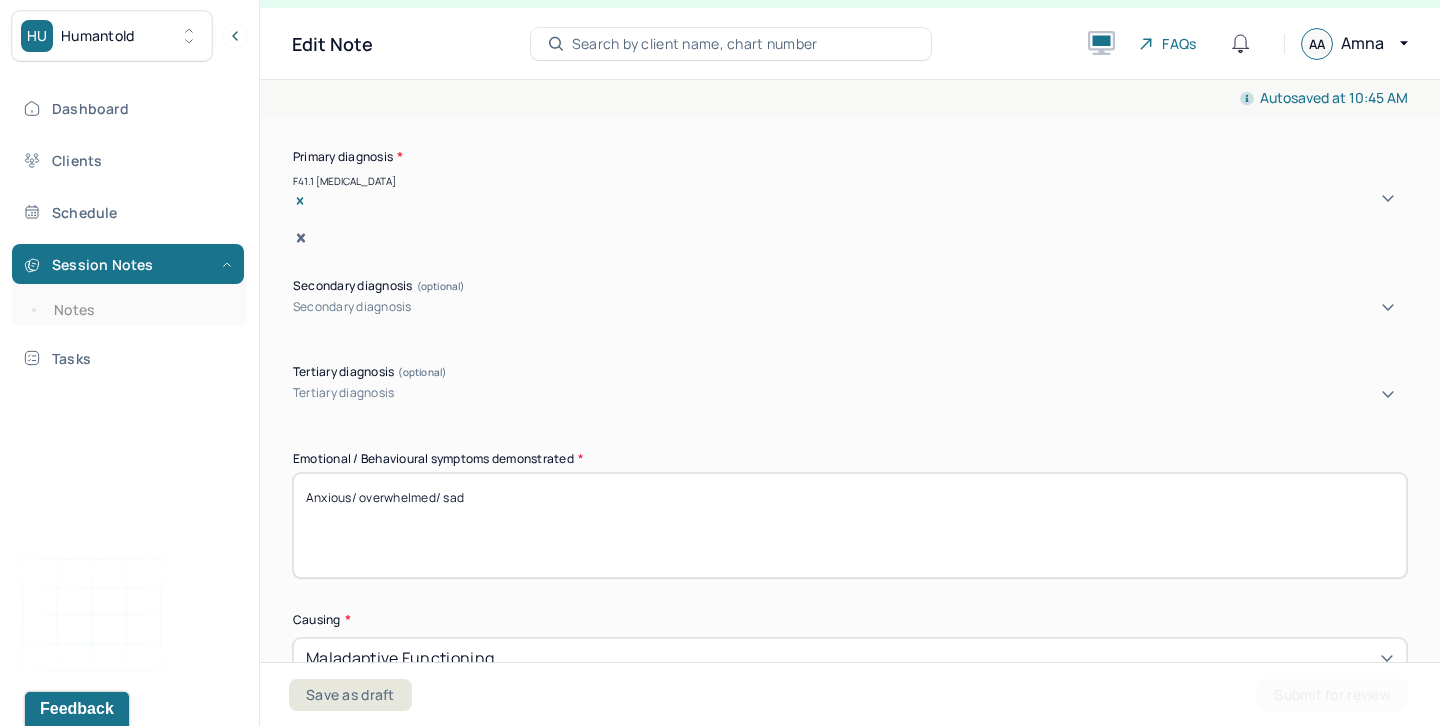 scroll, scrollTop: 730, scrollLeft: 0, axis: vertical 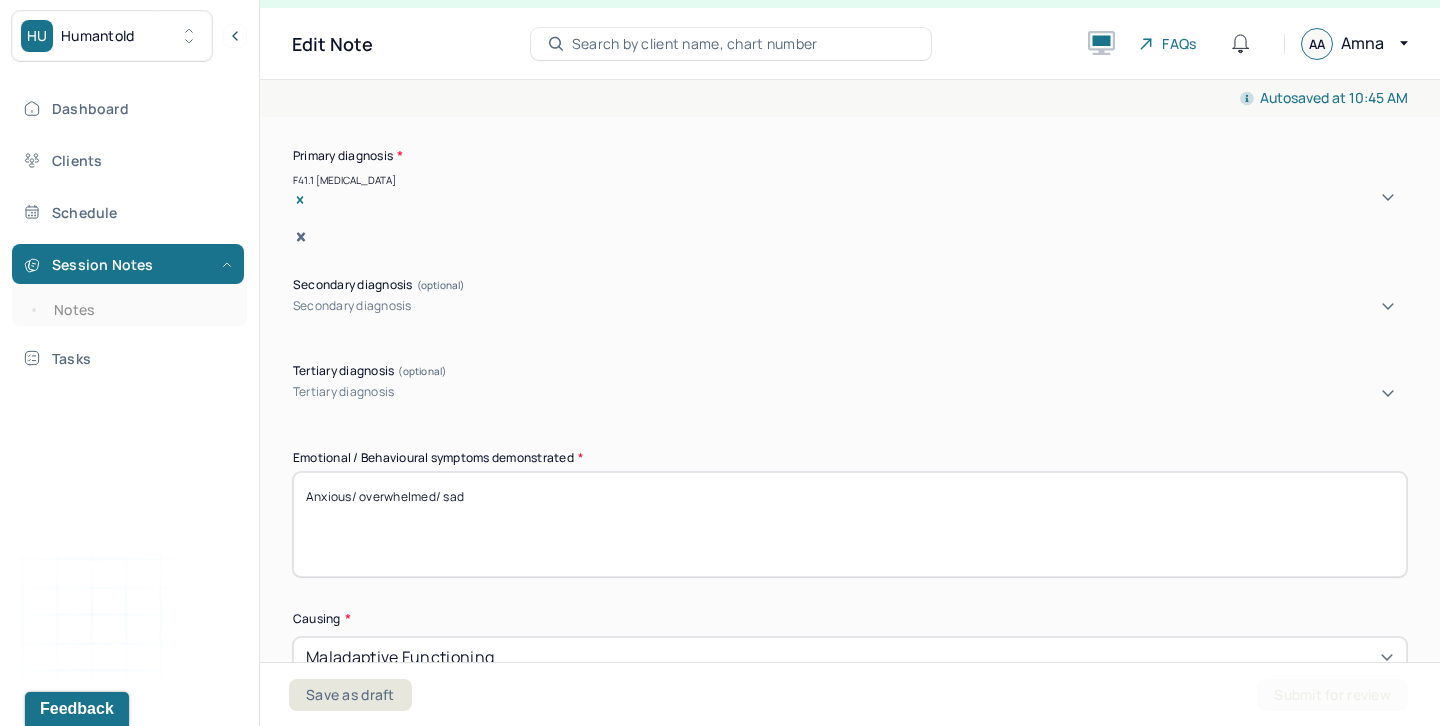 drag, startPoint x: 480, startPoint y: 470, endPoint x: 210, endPoint y: 470, distance: 270 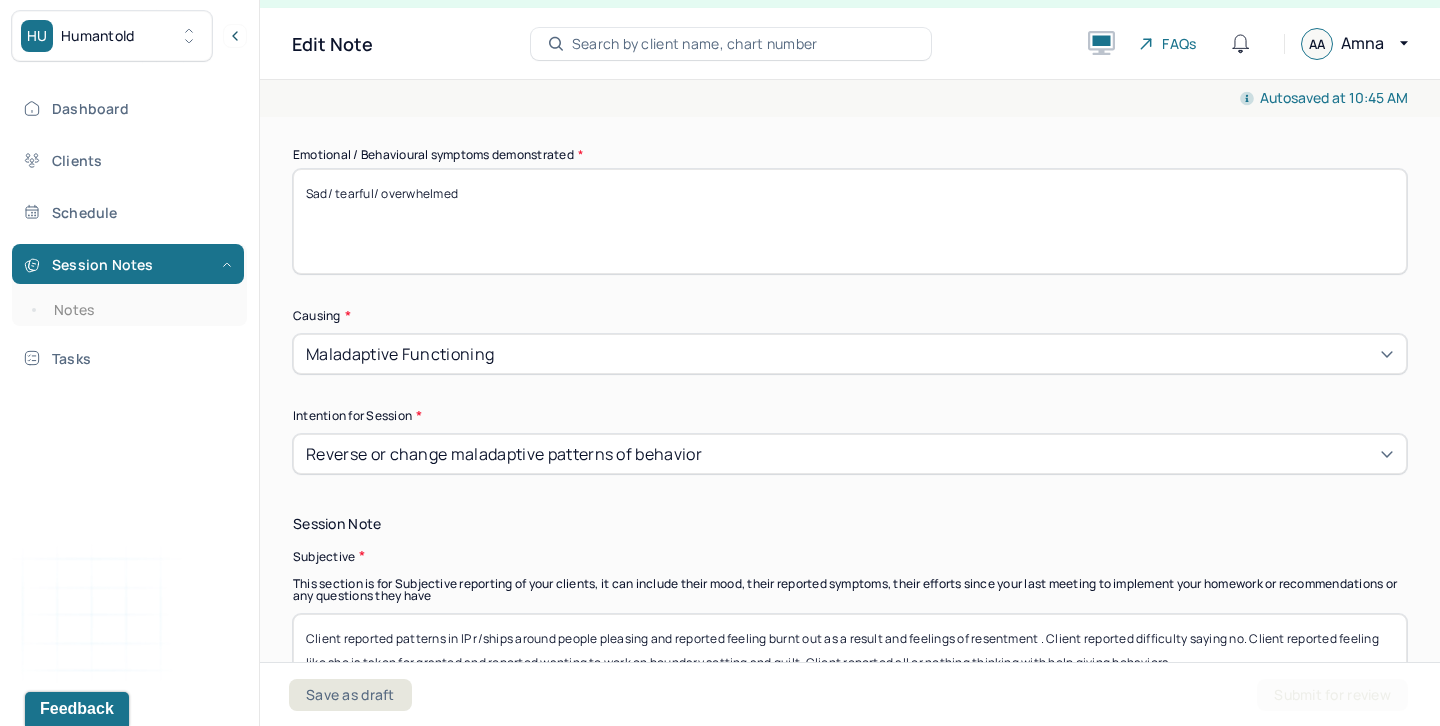 scroll, scrollTop: 1040, scrollLeft: 0, axis: vertical 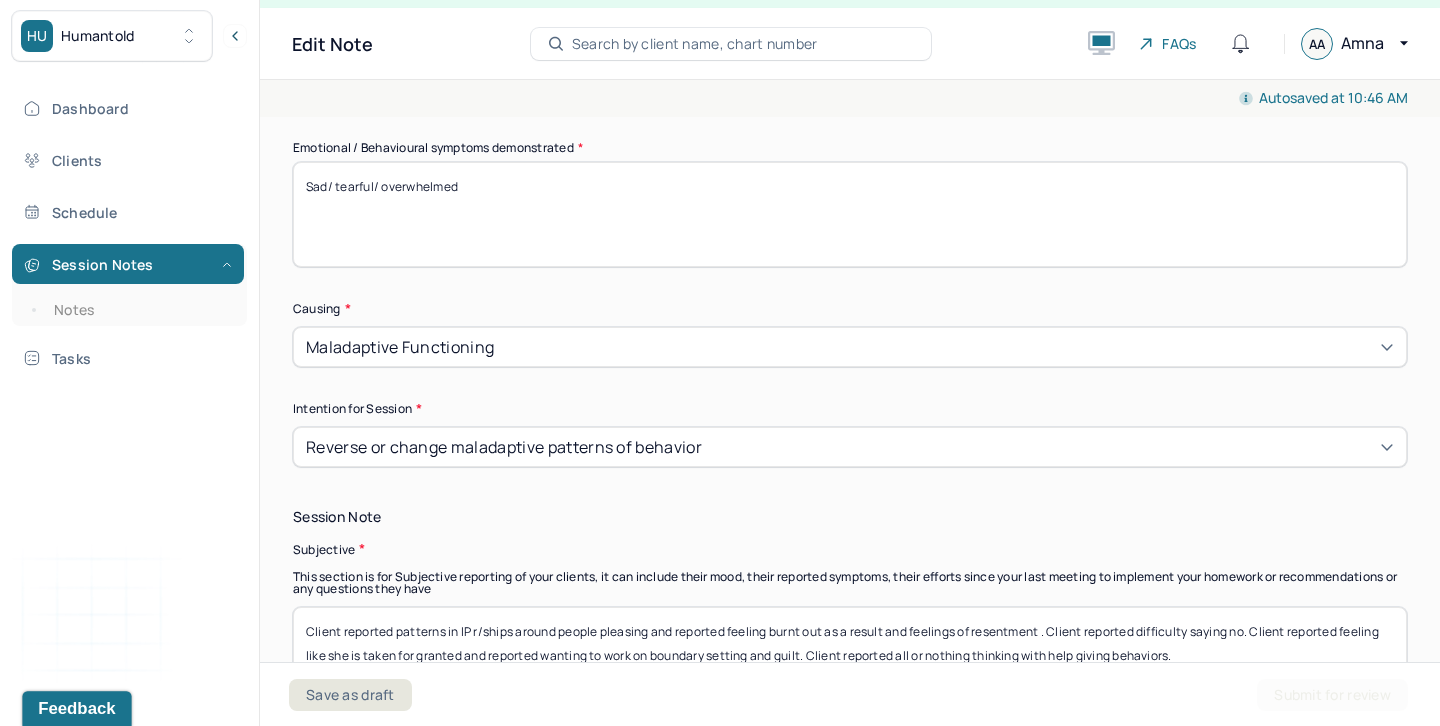 type on "Sad/ tearful/ overwhelmed" 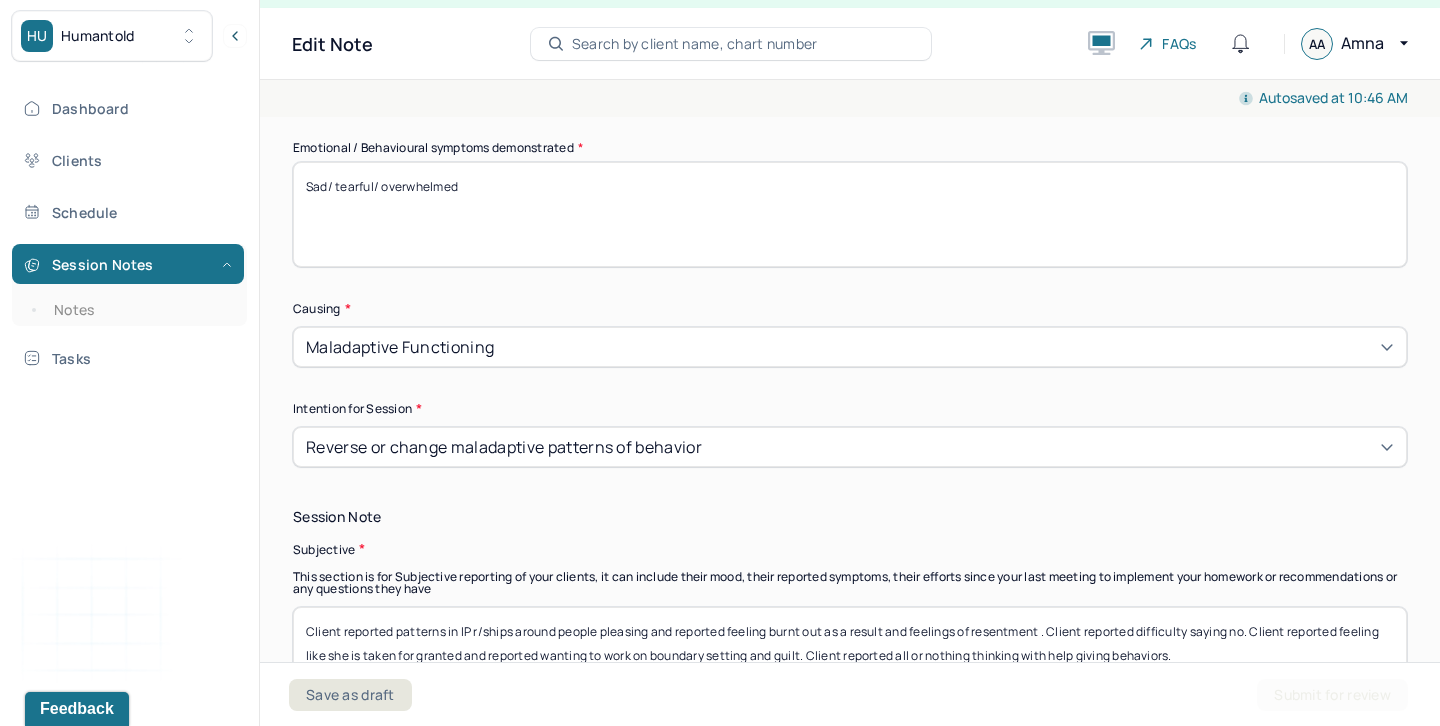 scroll, scrollTop: 1216, scrollLeft: 0, axis: vertical 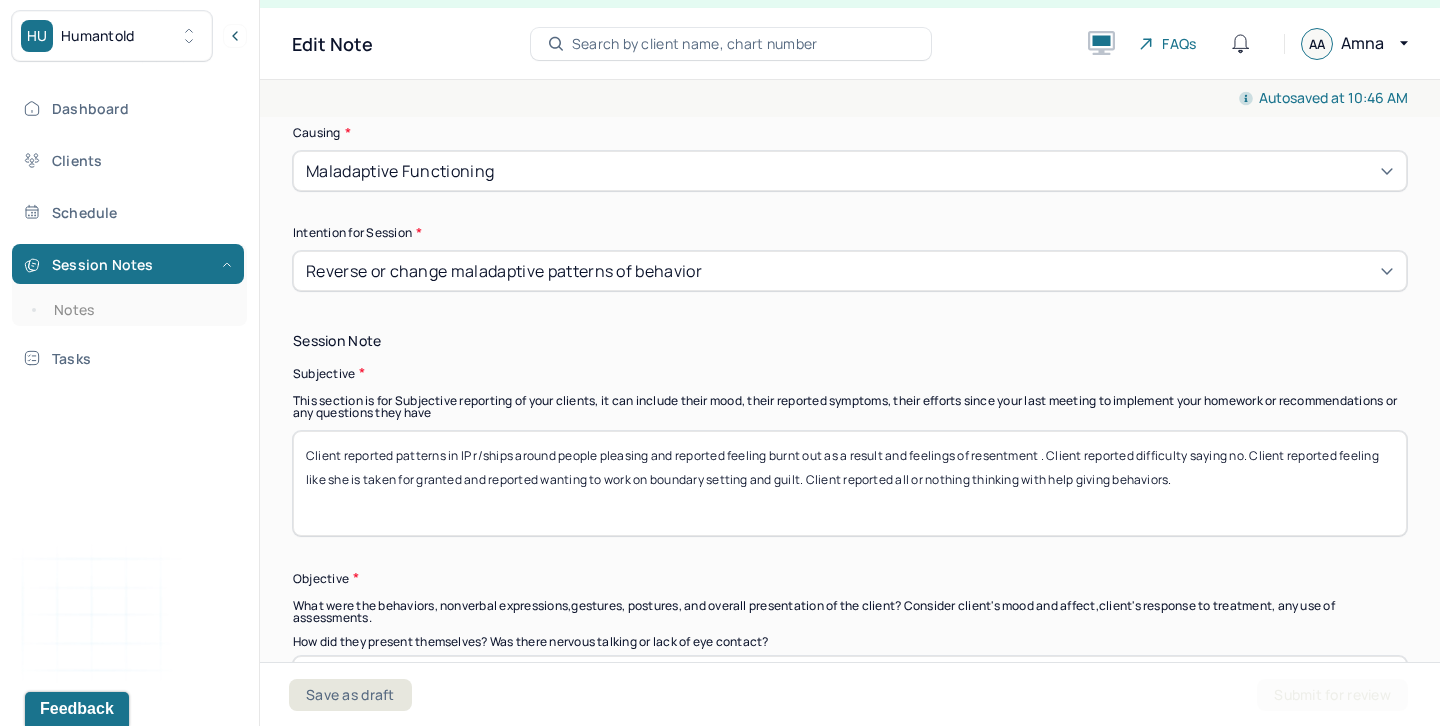 click on "Client reported patterns in IP r/ships around people pleasing and reported feeling burnt out as a result and feelings of resentment . Client reported difficulty saying no. Client reported feeling like she is taken for granted and reported wanting to work on boundary setting and guilt. Client reported all or nothing thinking with help giving behaviors." at bounding box center (850, 483) 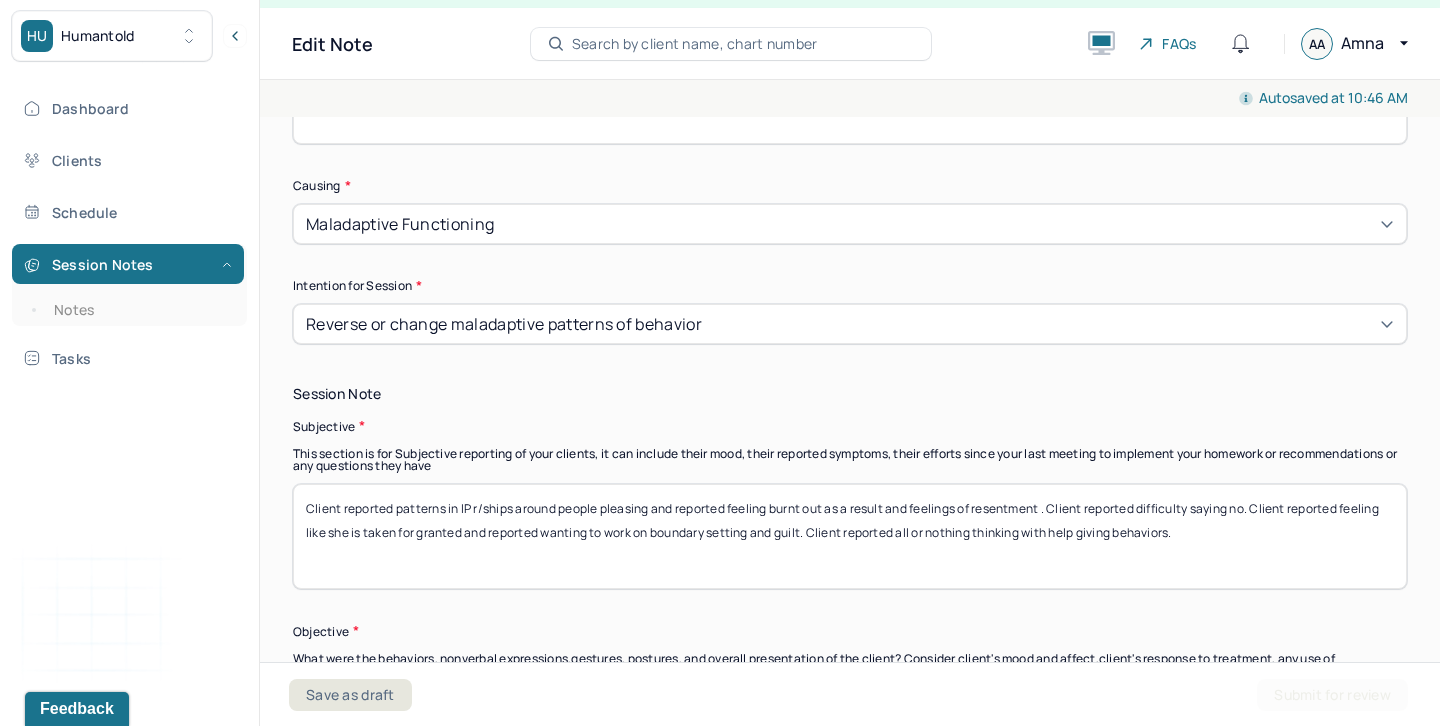 scroll, scrollTop: 1166, scrollLeft: 0, axis: vertical 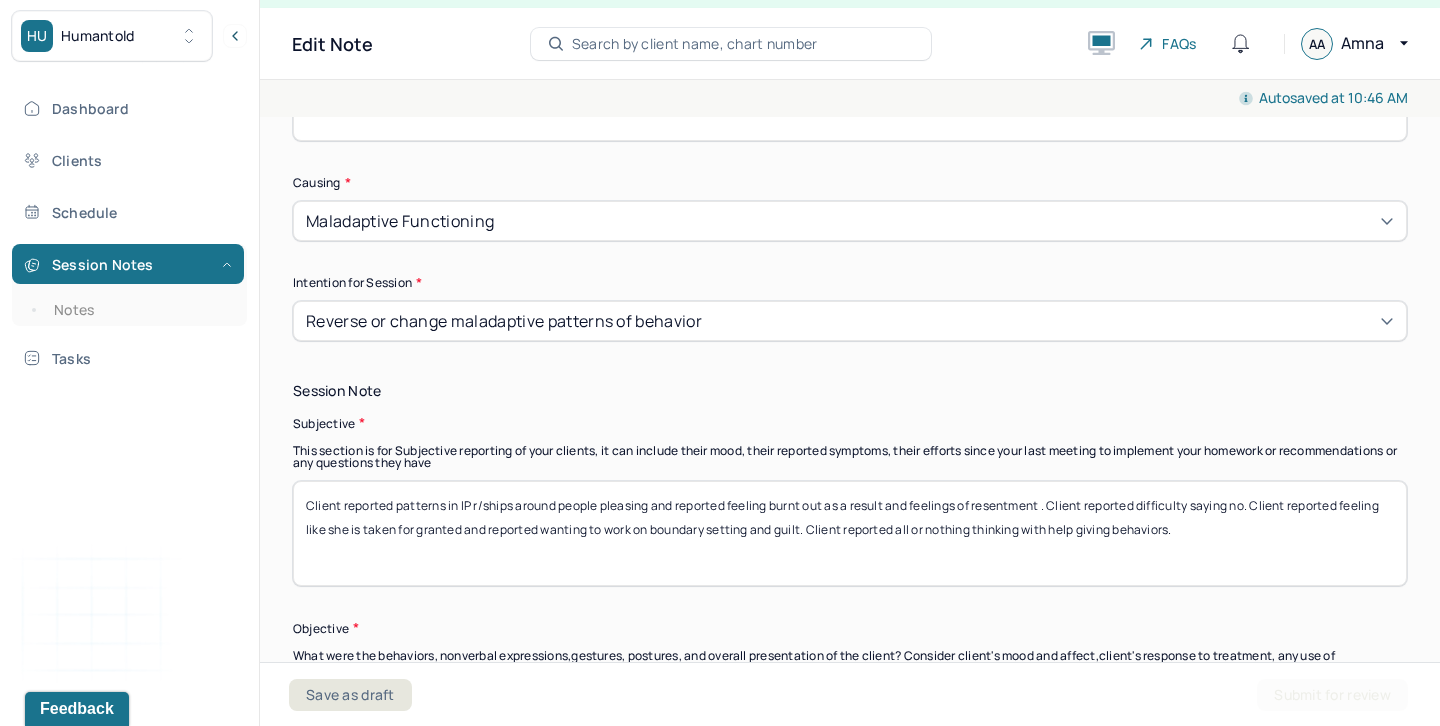 click on "Client reported patterns in IP r/ships around people pleasing and reported feeling burnt out as a result and feelings of resentment . Client reported difficulty saying no. Client reported feeling like she is taken for granted and reported wanting to work on boundary setting and guilt. Client reported all or nothing thinking with help giving behaviors." at bounding box center (850, 533) 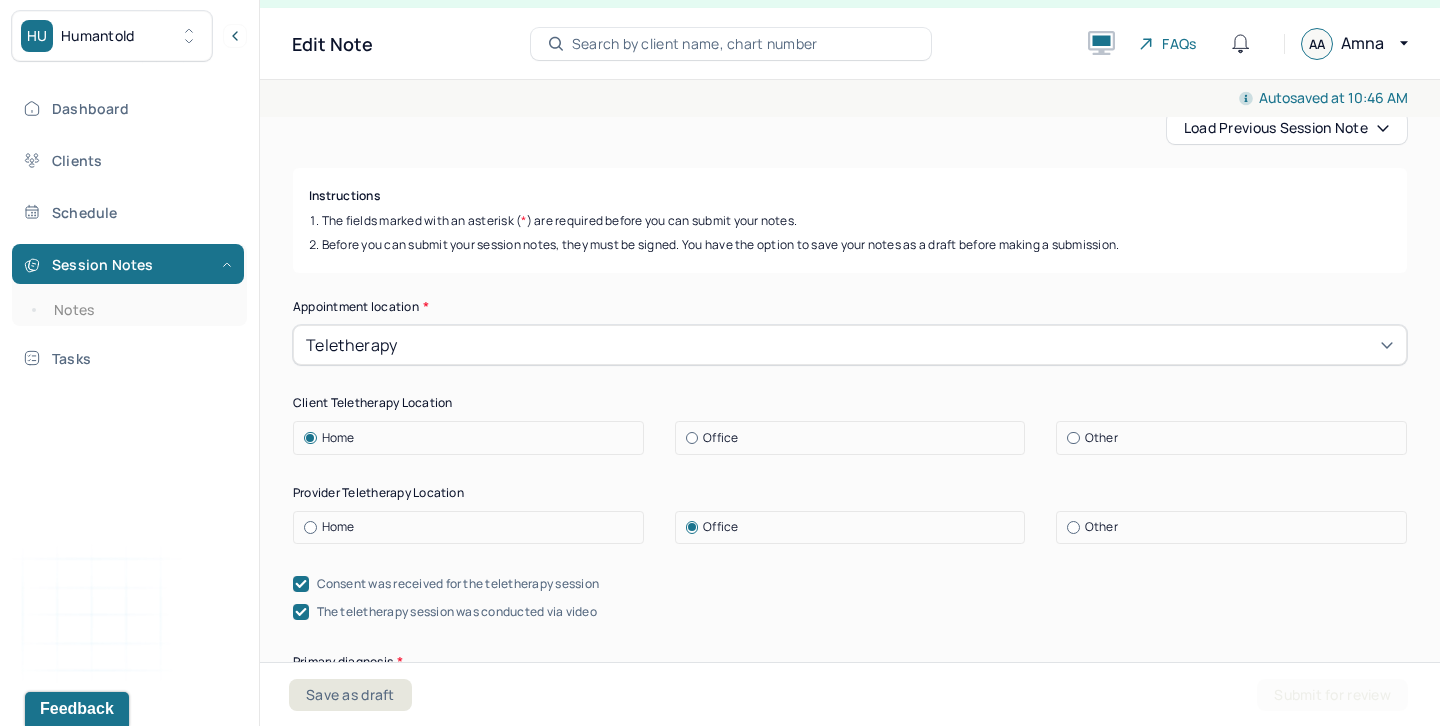 scroll, scrollTop: 0, scrollLeft: 0, axis: both 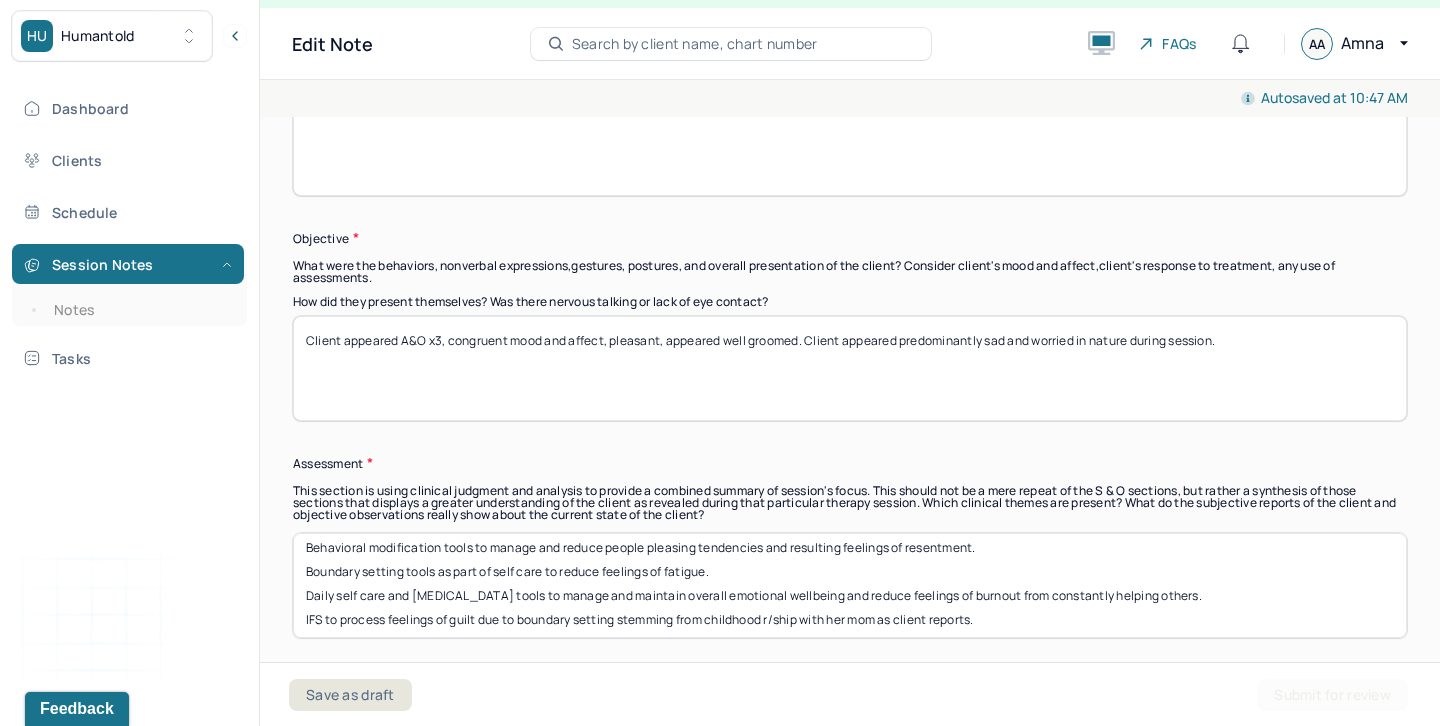 type 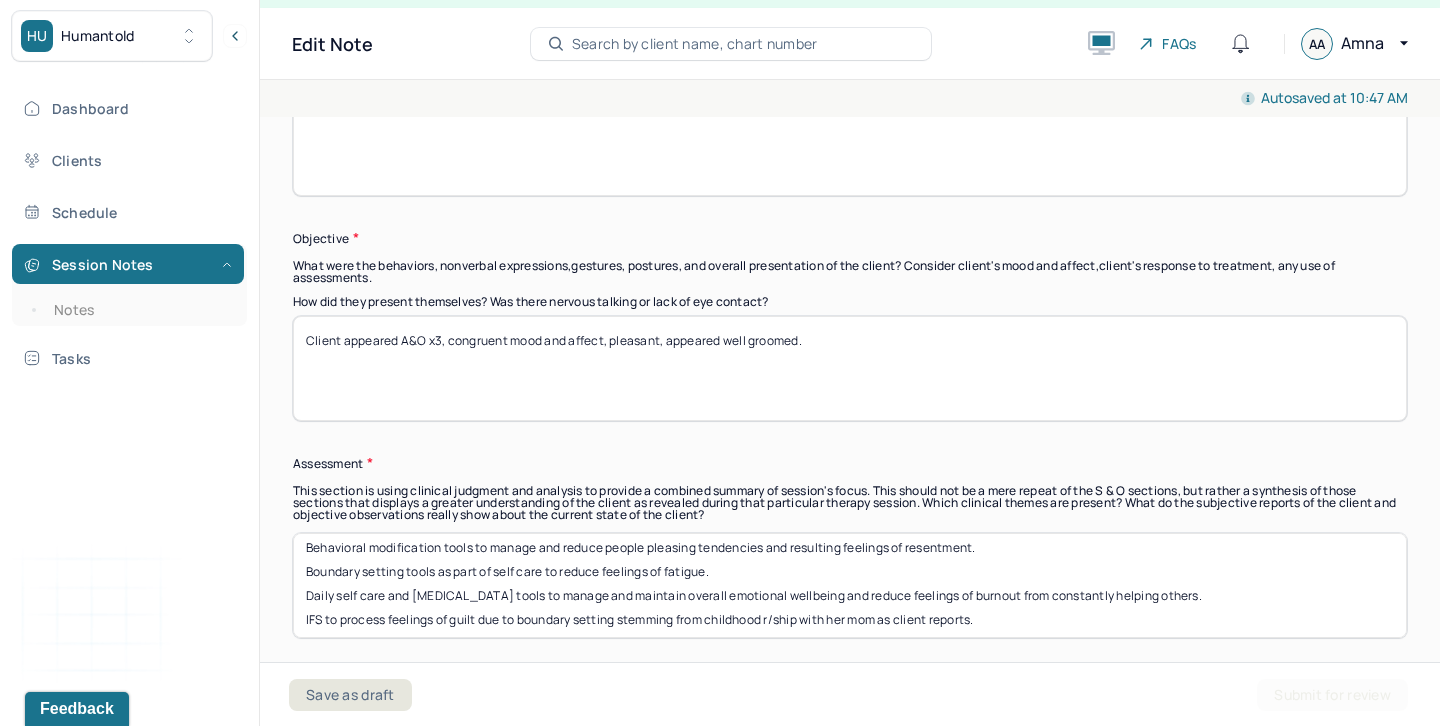 click on "Client appeared A&O x3, congruent mood and affect, pleasant, appeared well groomed. Client appeared predominantly sad and worried in nature during session." at bounding box center [850, 368] 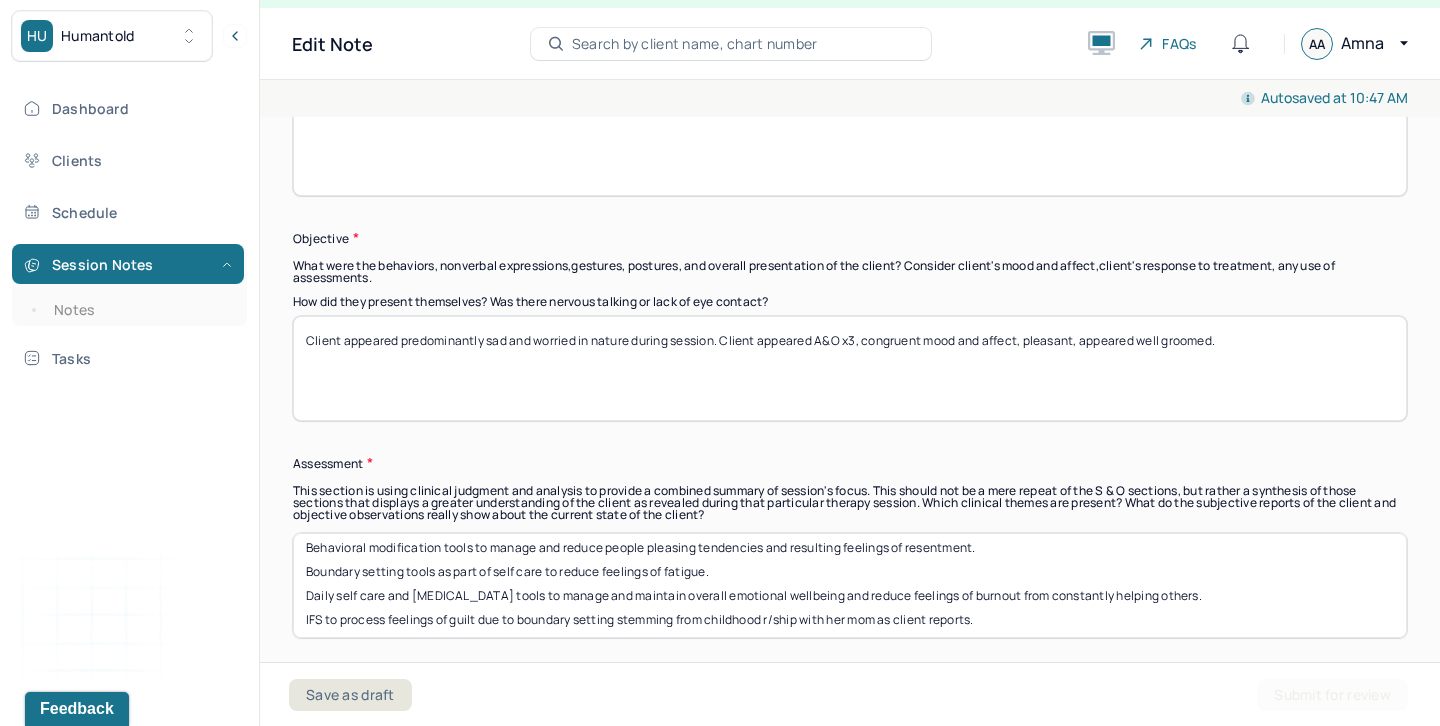 drag, startPoint x: 580, startPoint y: 323, endPoint x: 513, endPoint y: 324, distance: 67.00746 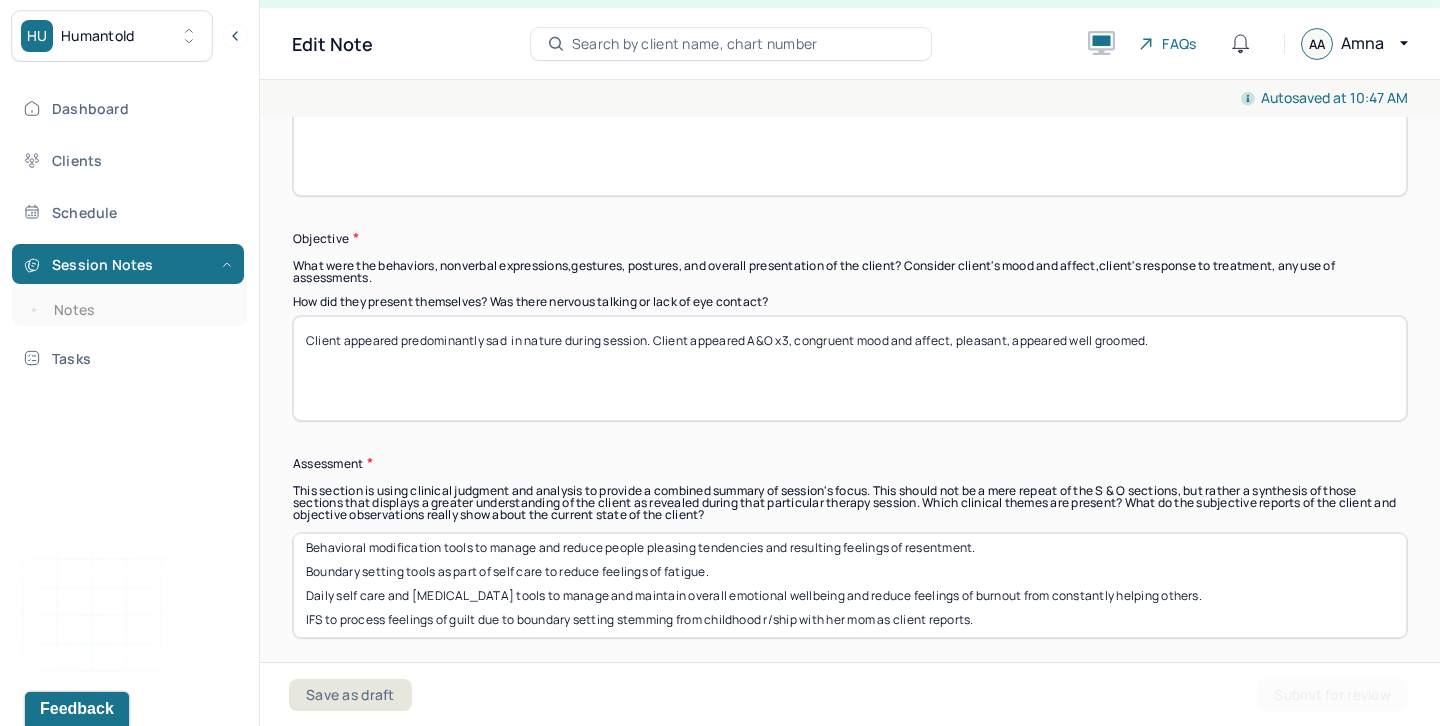 drag, startPoint x: 694, startPoint y: 319, endPoint x: 653, endPoint y: 319, distance: 41 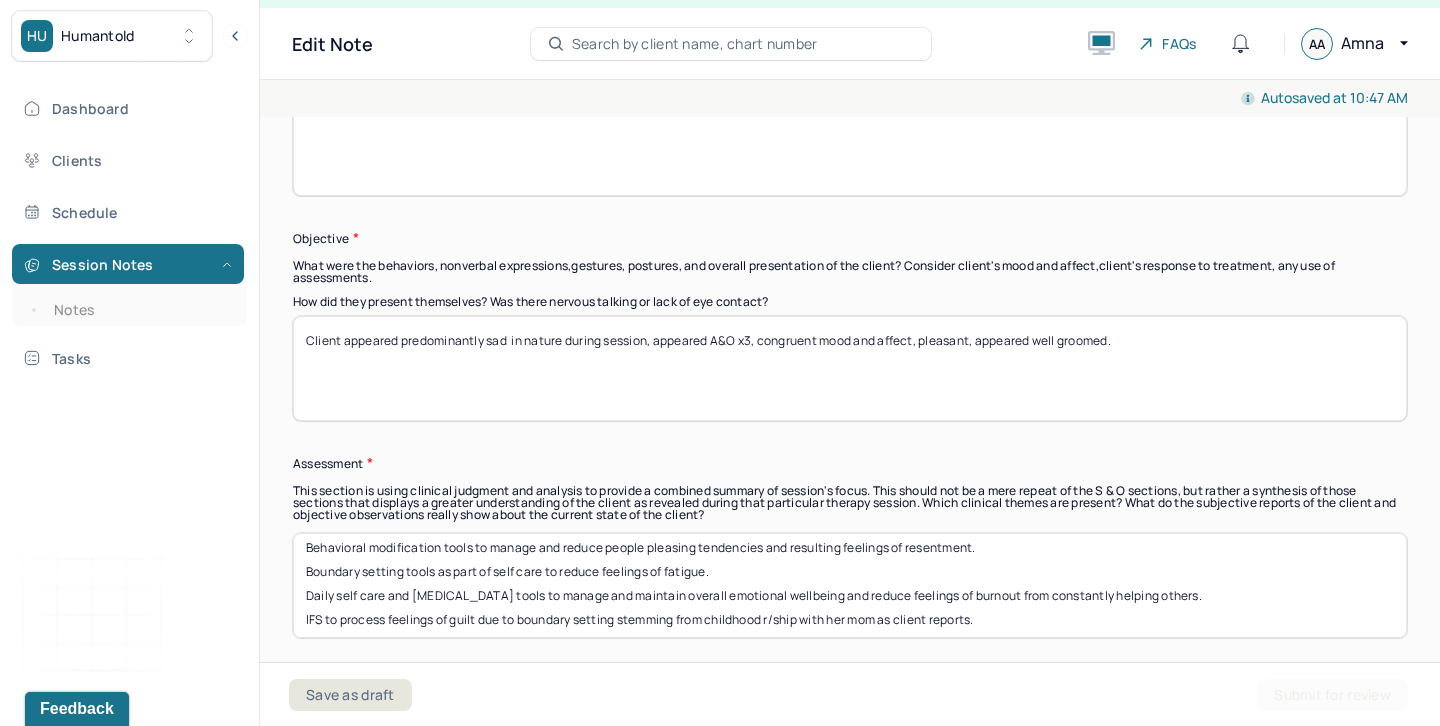 drag, startPoint x: 923, startPoint y: 323, endPoint x: 1035, endPoint y: 324, distance: 112.00446 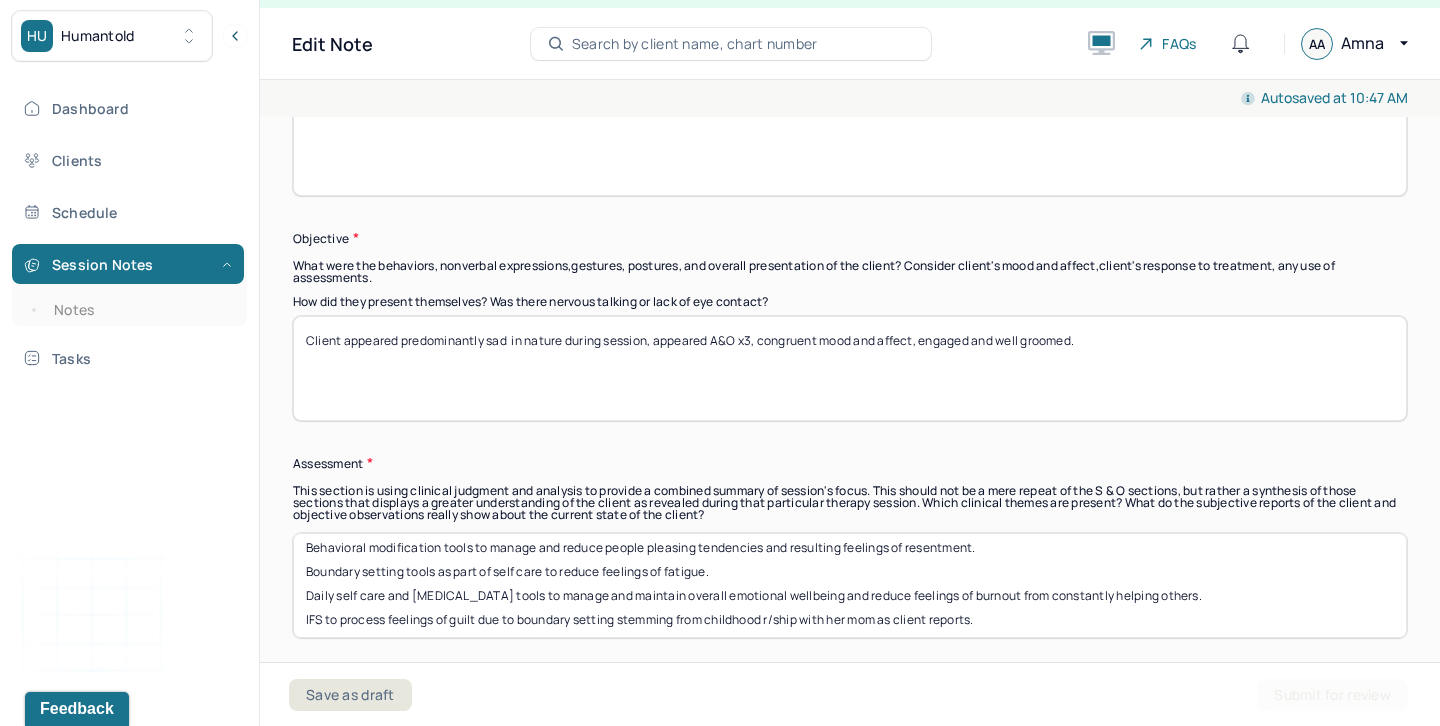 scroll, scrollTop: 1719, scrollLeft: 0, axis: vertical 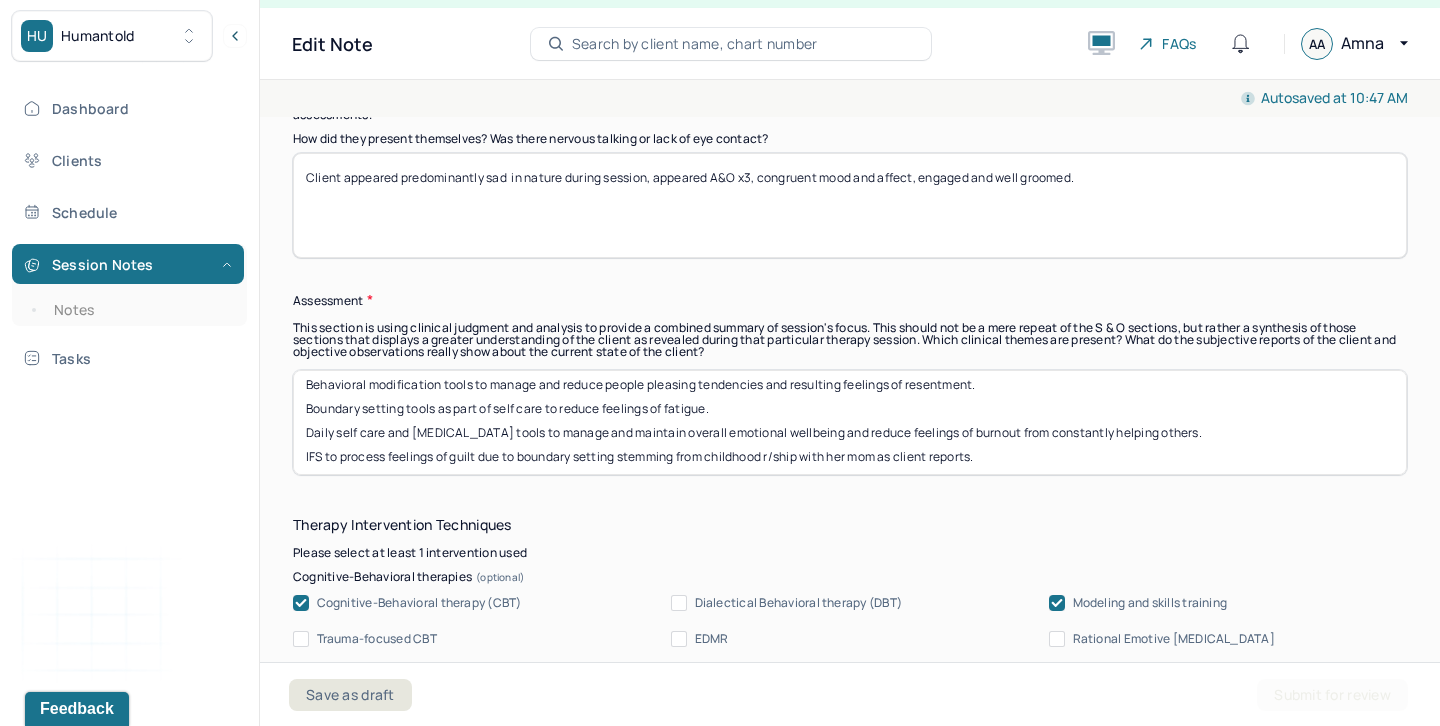 type on "Client appeared predominantly sad  in nature during session, appeared A&O x3, congruent mood and affect, engaged and well groomed." 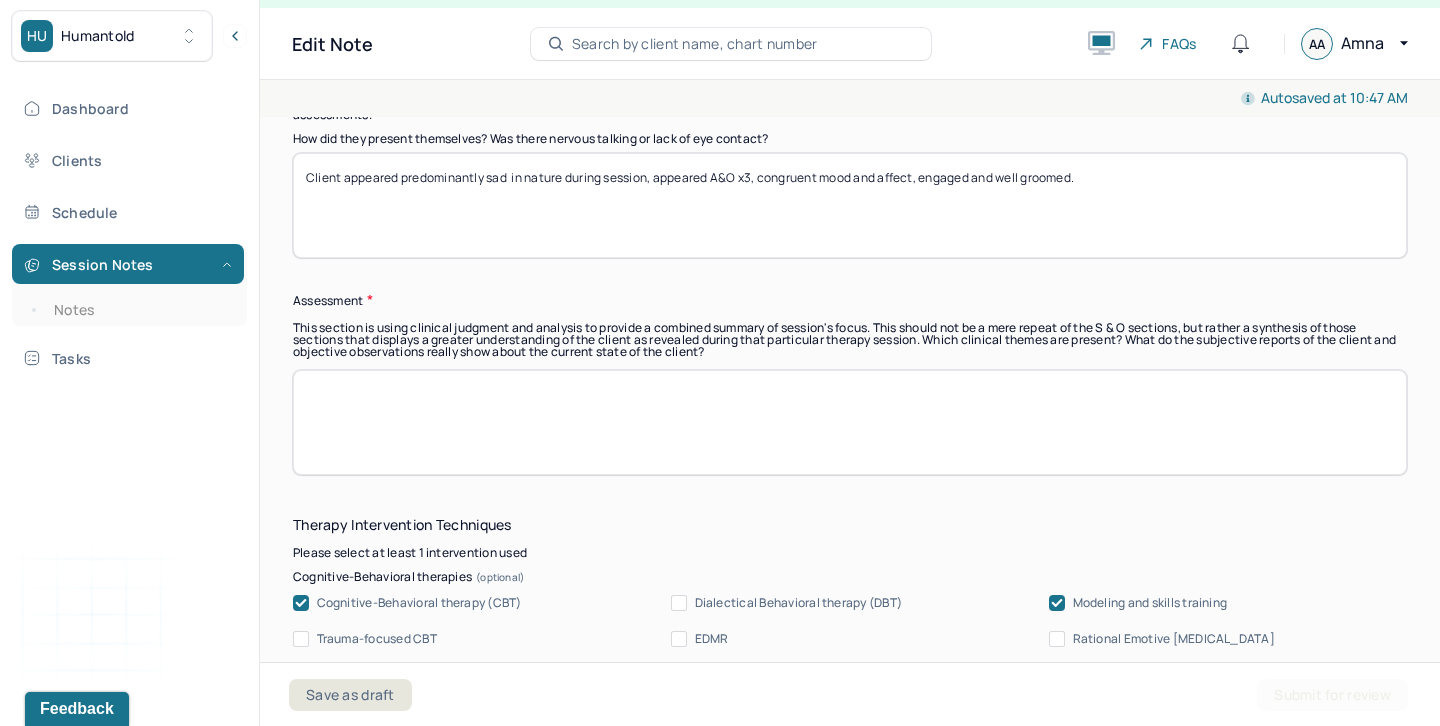 scroll, scrollTop: 0, scrollLeft: 0, axis: both 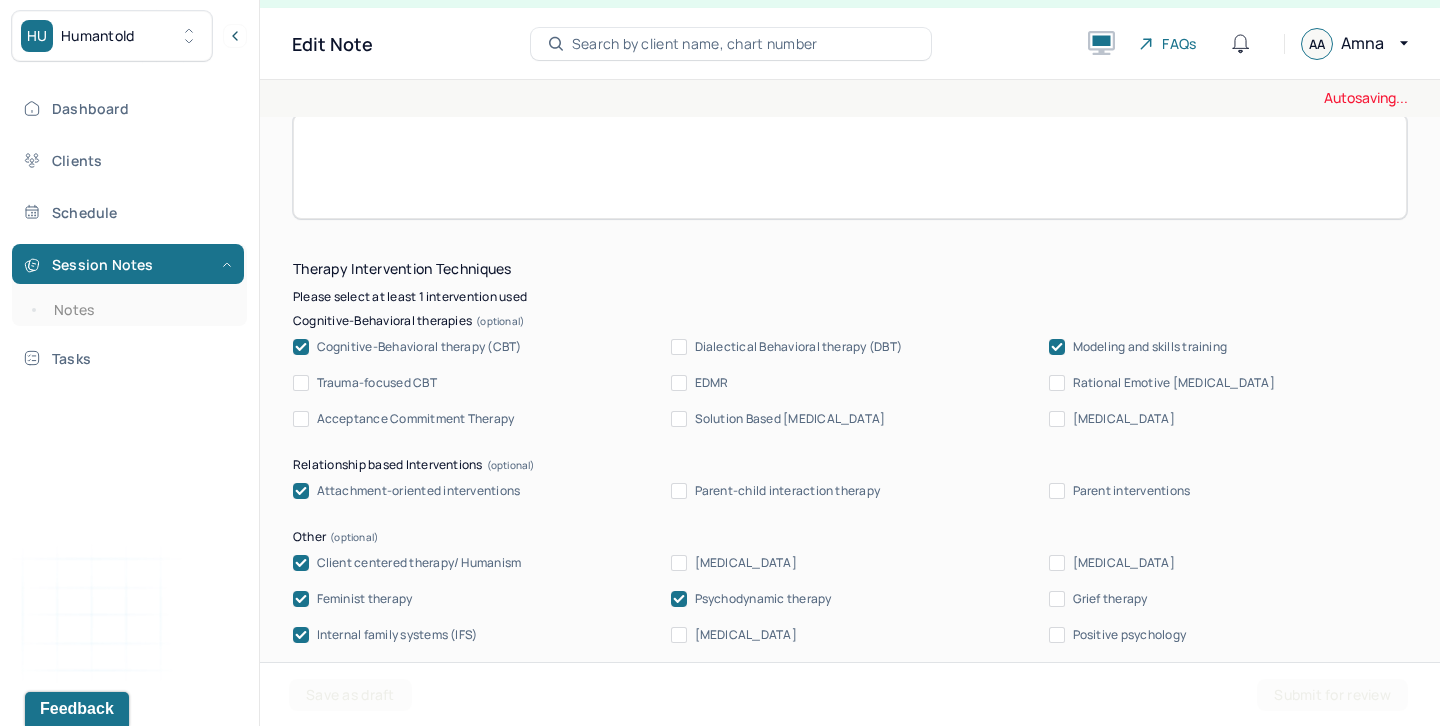 type 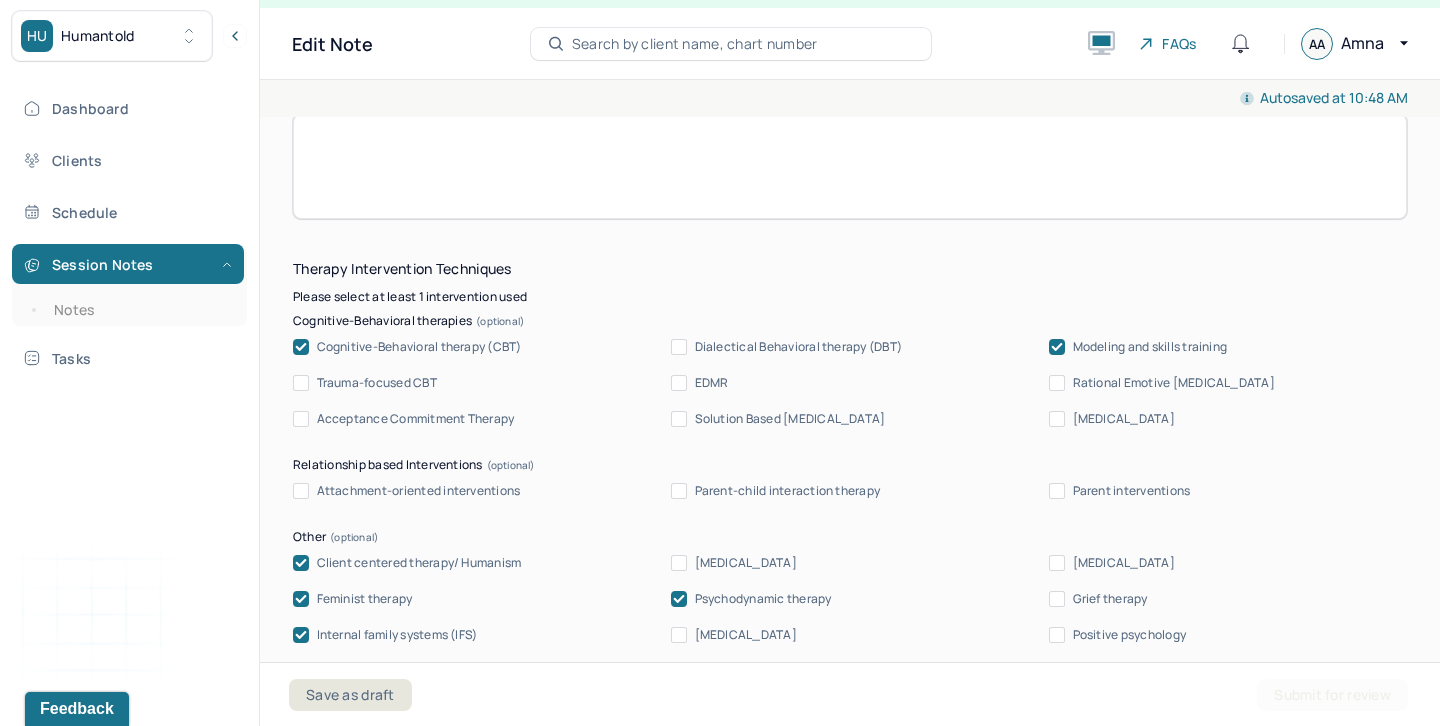 click at bounding box center [301, 347] 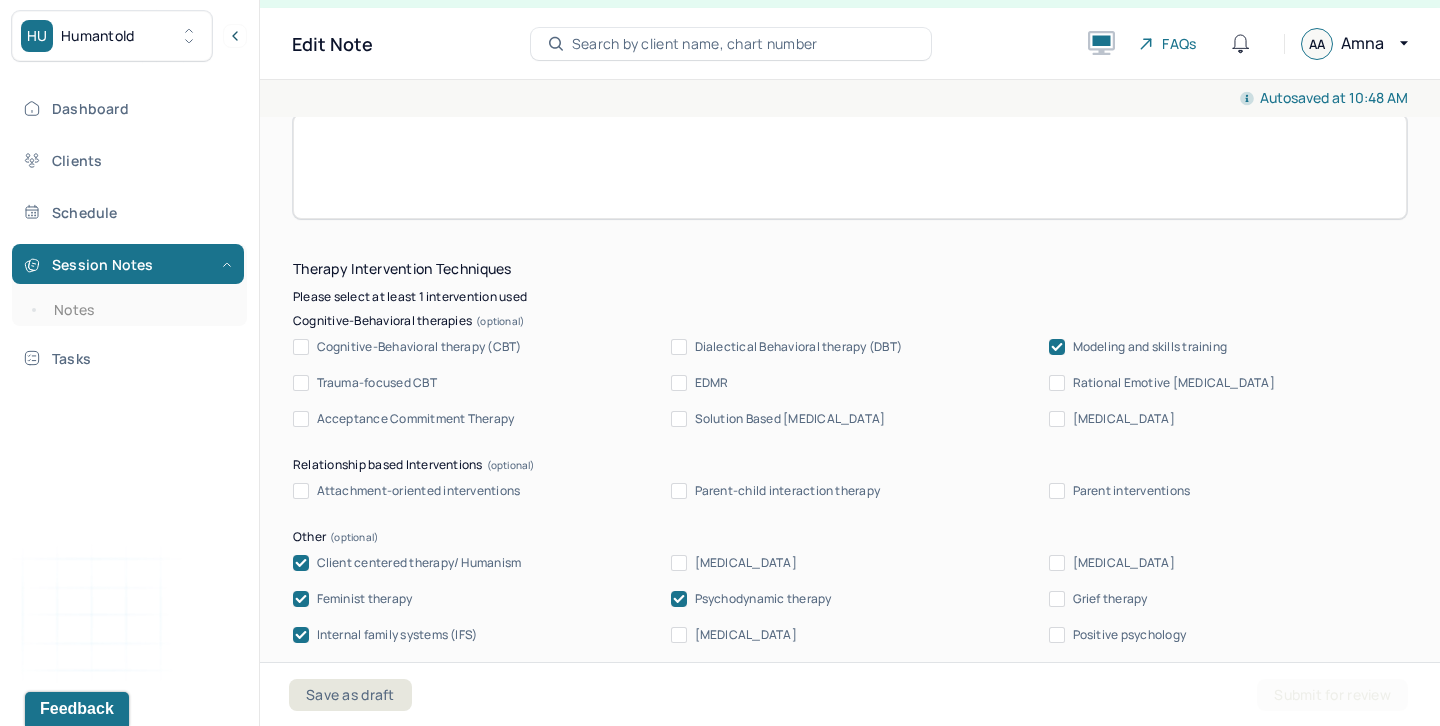 click at bounding box center (1057, 347) 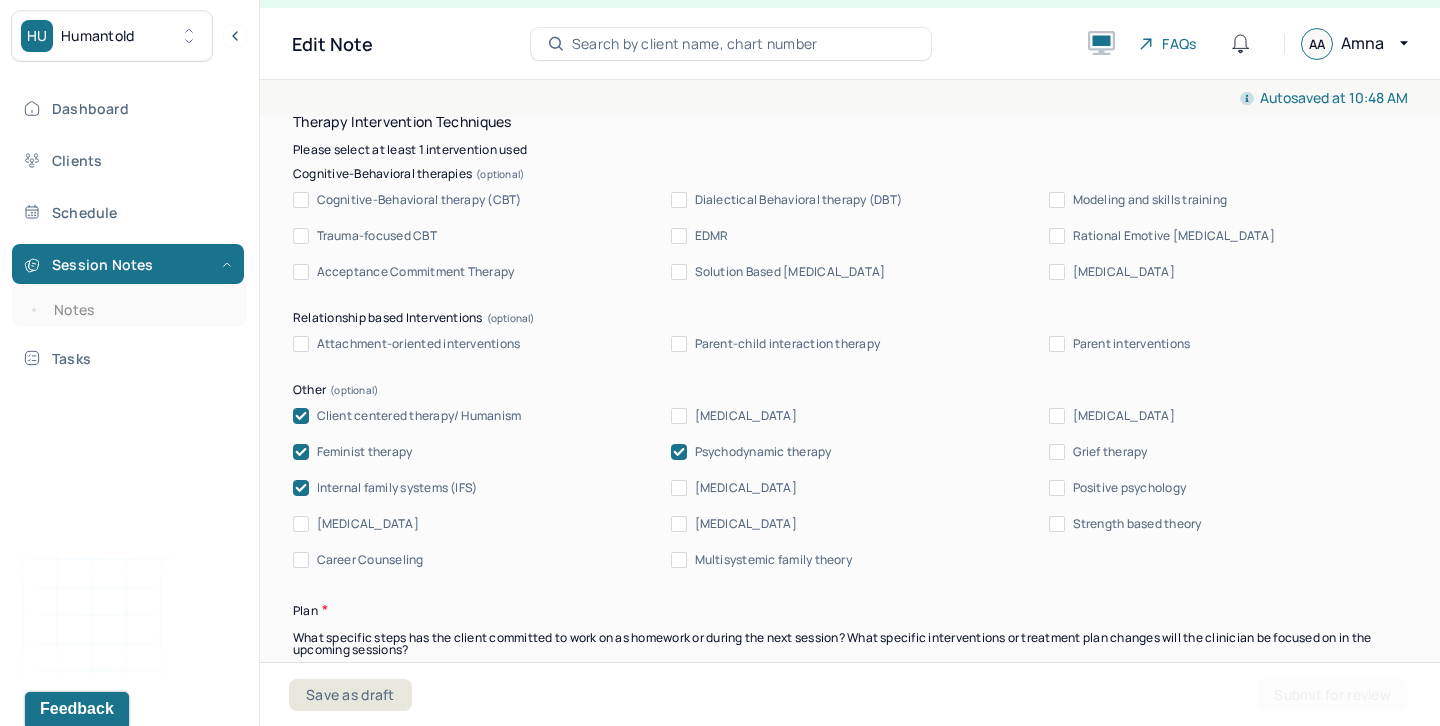 scroll, scrollTop: 2137, scrollLeft: 0, axis: vertical 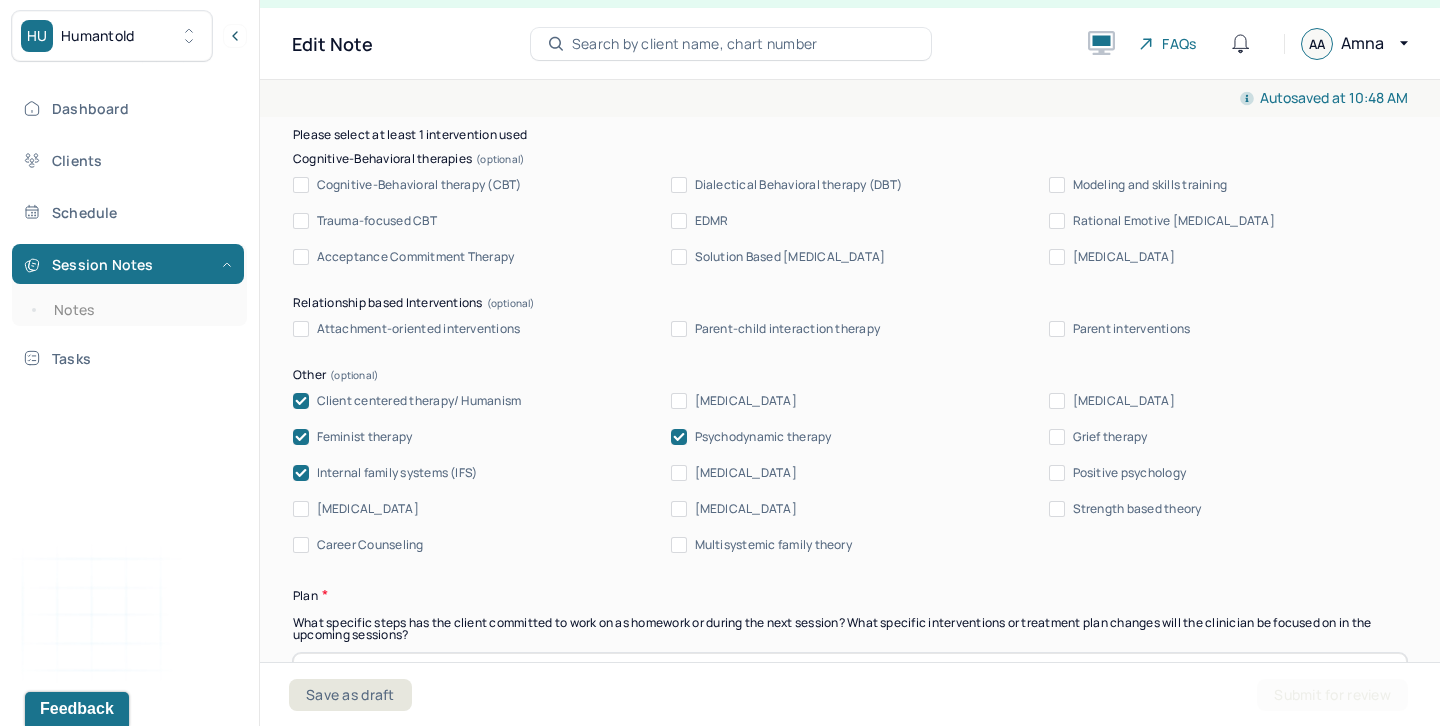 click 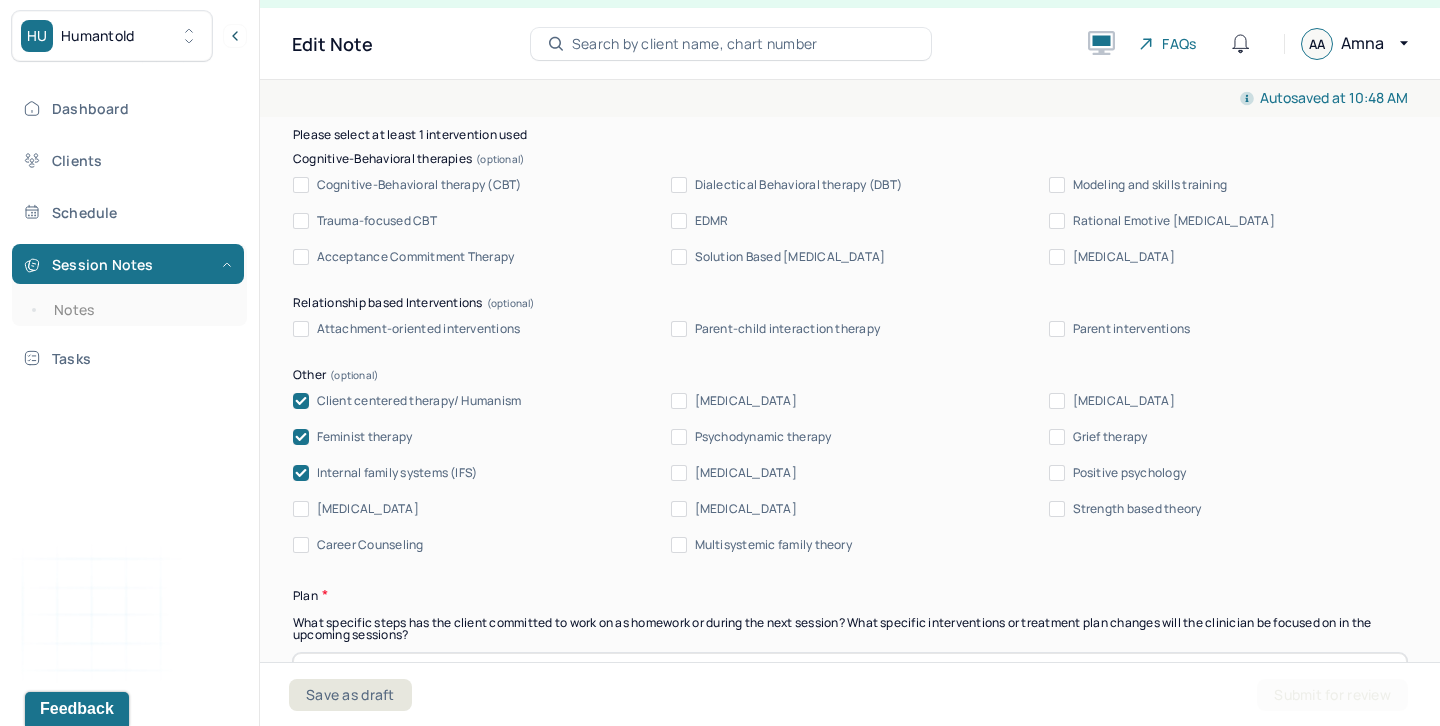 click 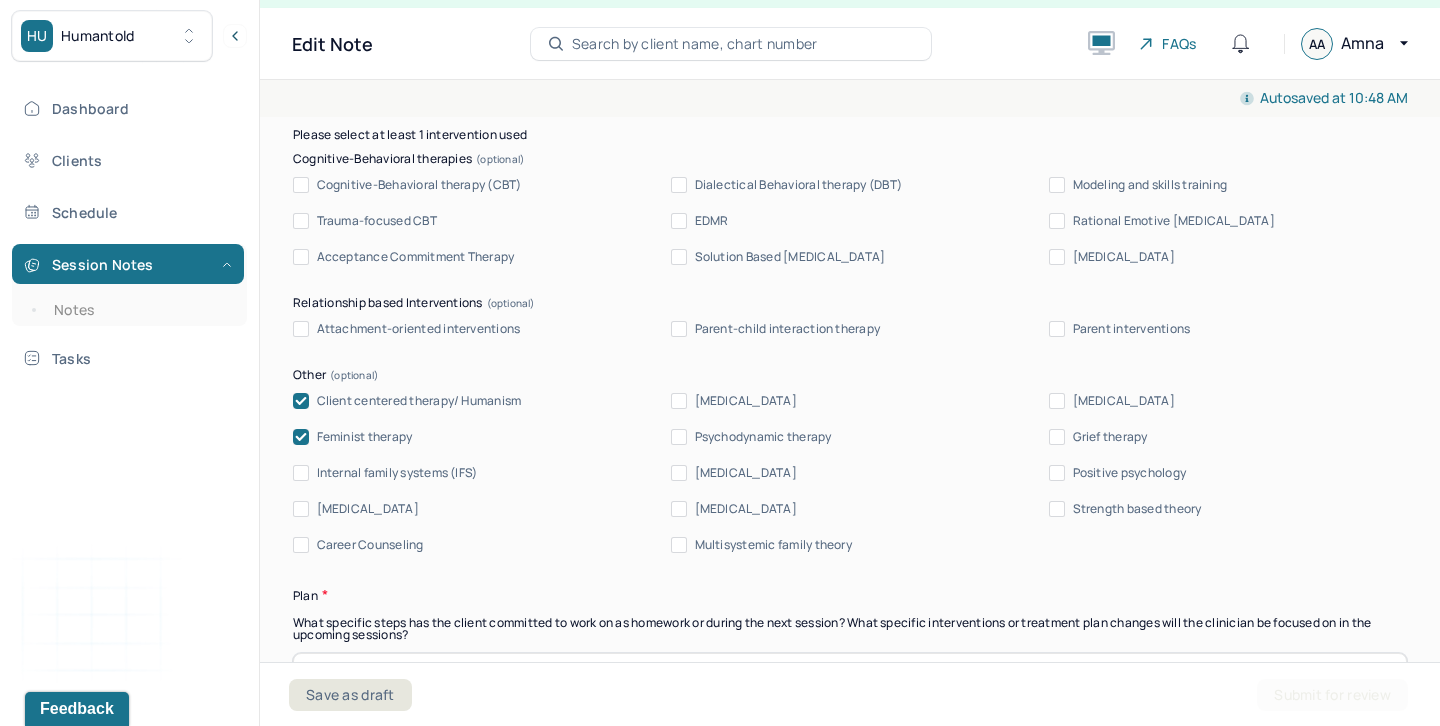 click 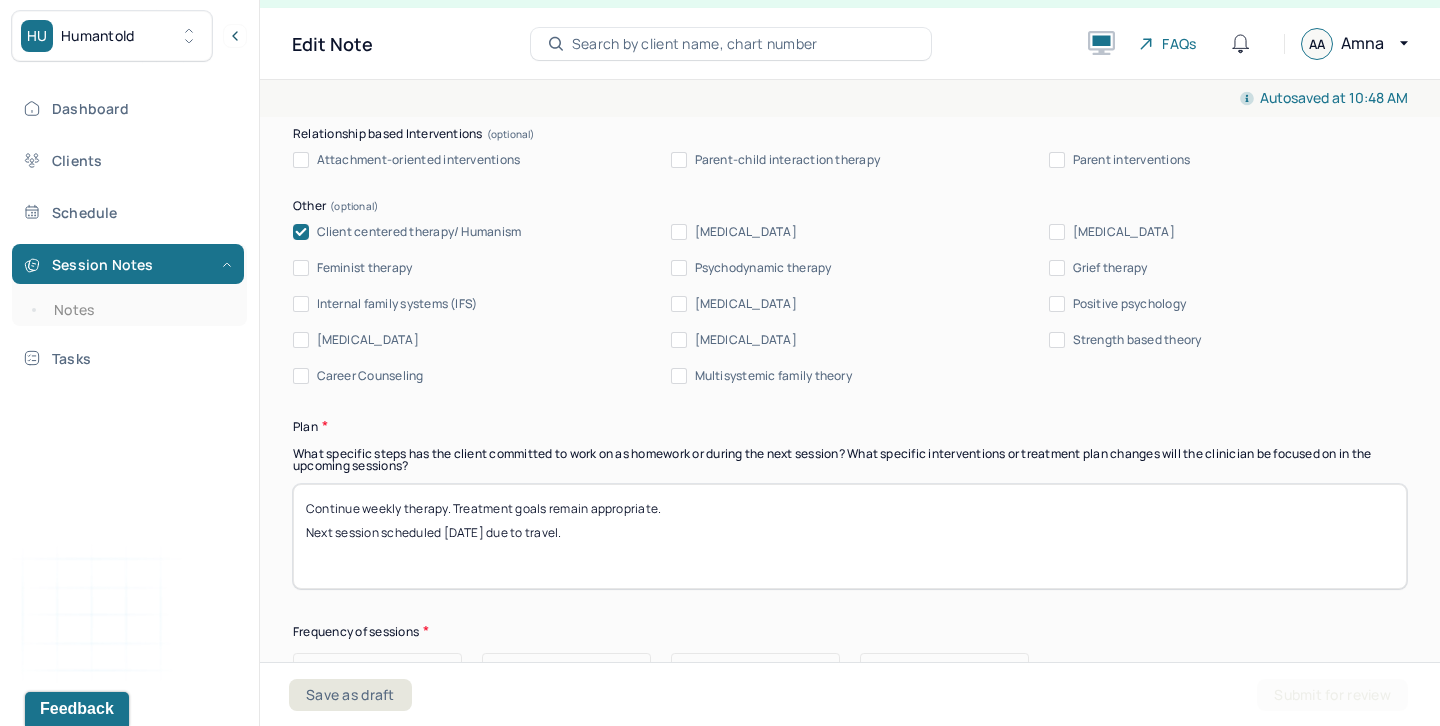 scroll, scrollTop: 2375, scrollLeft: 0, axis: vertical 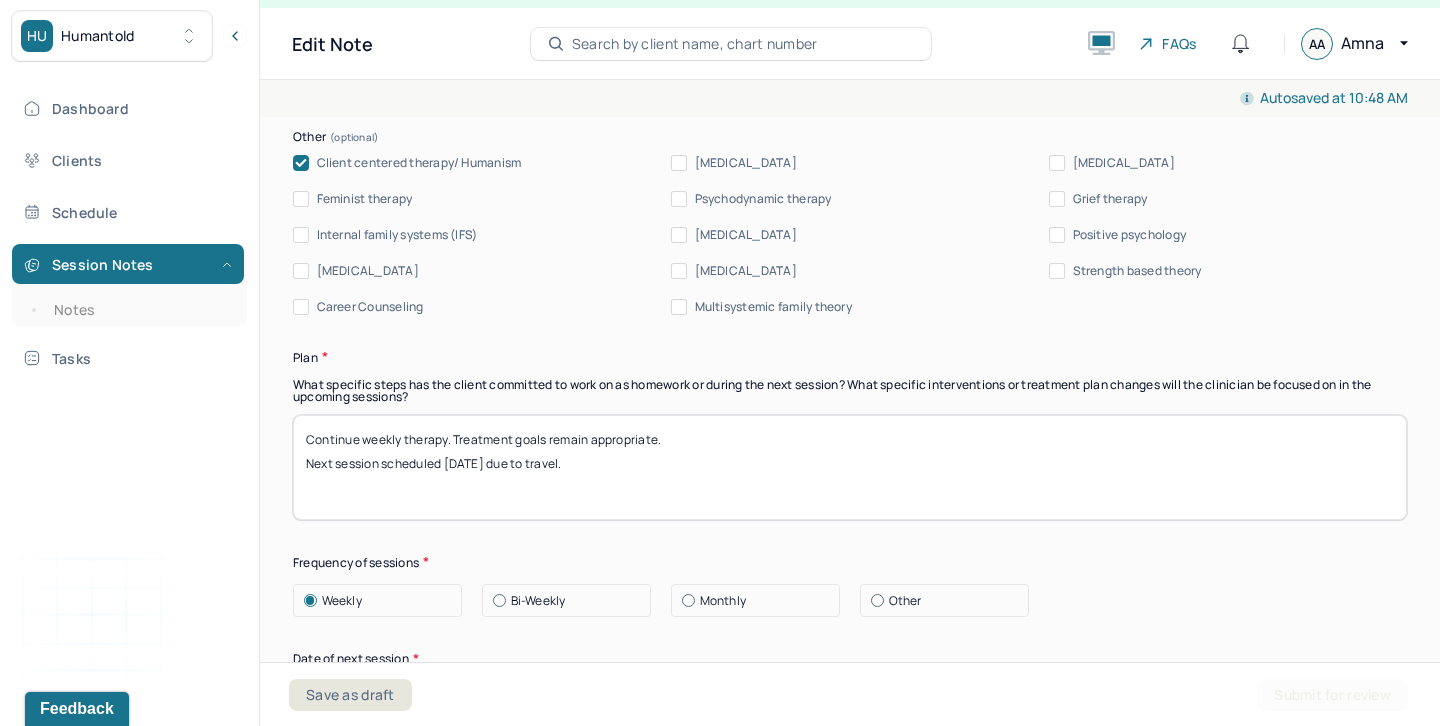 drag, startPoint x: 588, startPoint y: 451, endPoint x: 247, endPoint y: 451, distance: 341 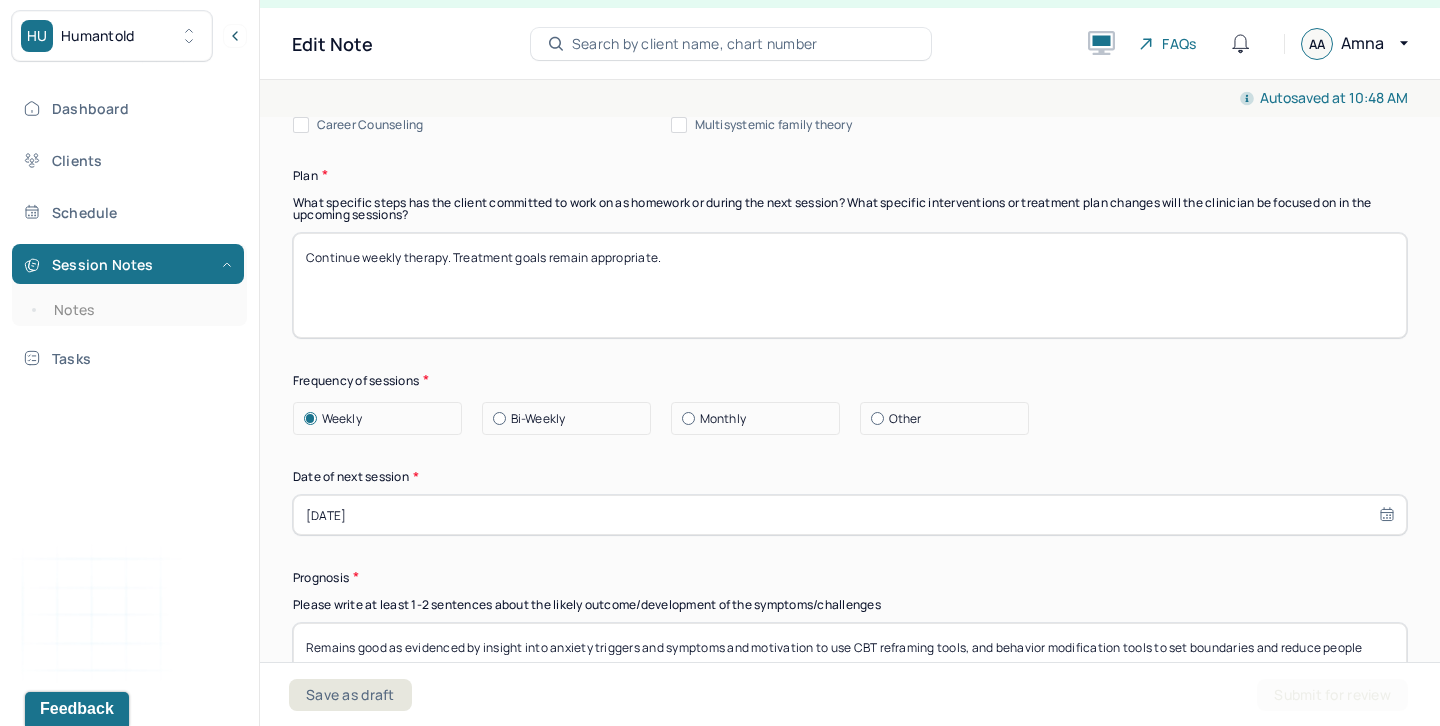 scroll, scrollTop: 2558, scrollLeft: 0, axis: vertical 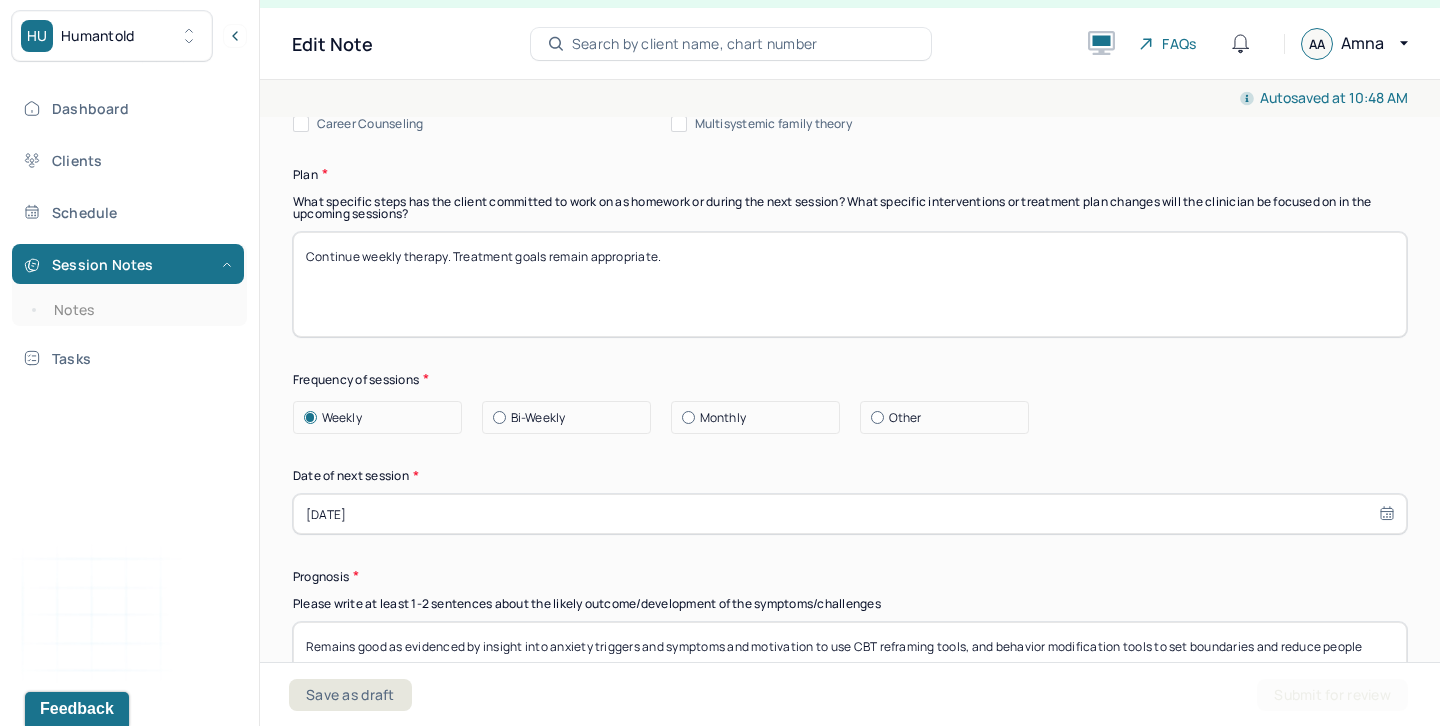 type on "Continue weekly therapy. Treatment goals remain appropriate." 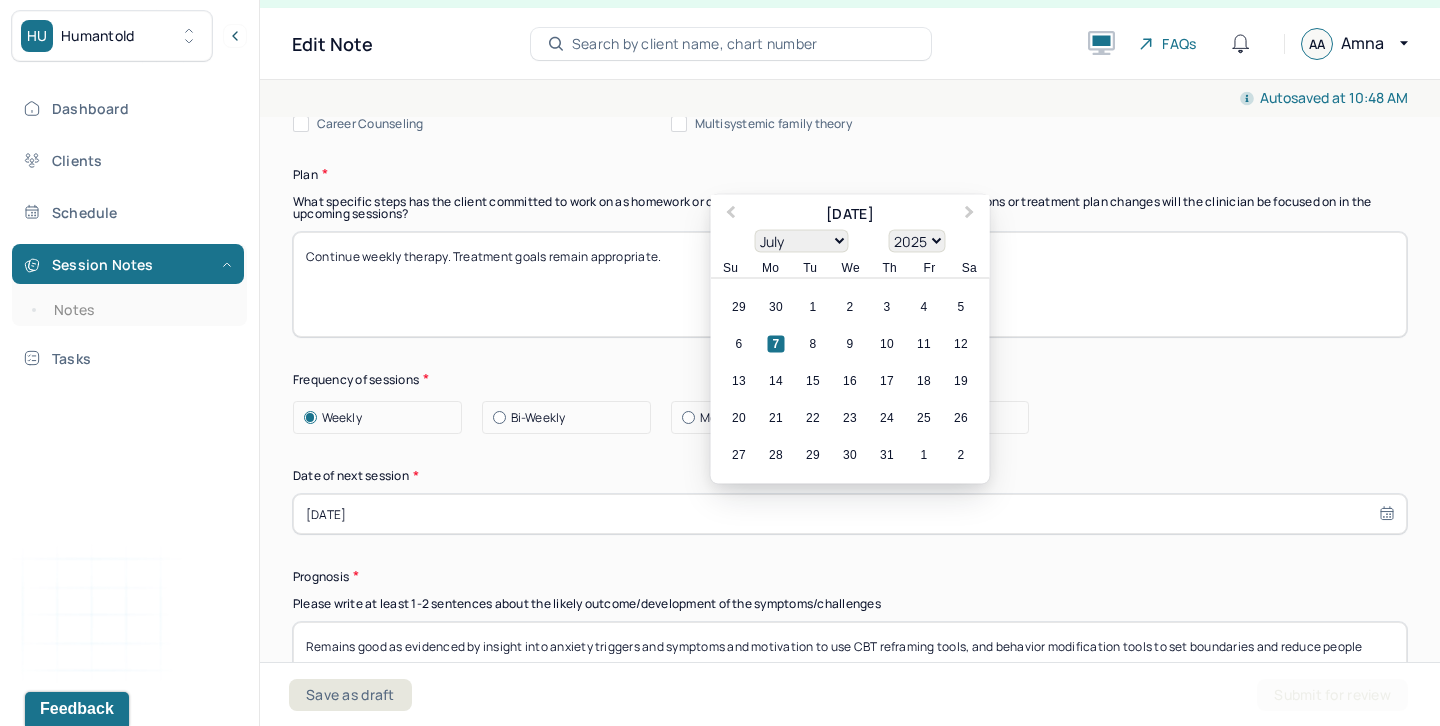 click on "[DATE]" at bounding box center [850, 514] 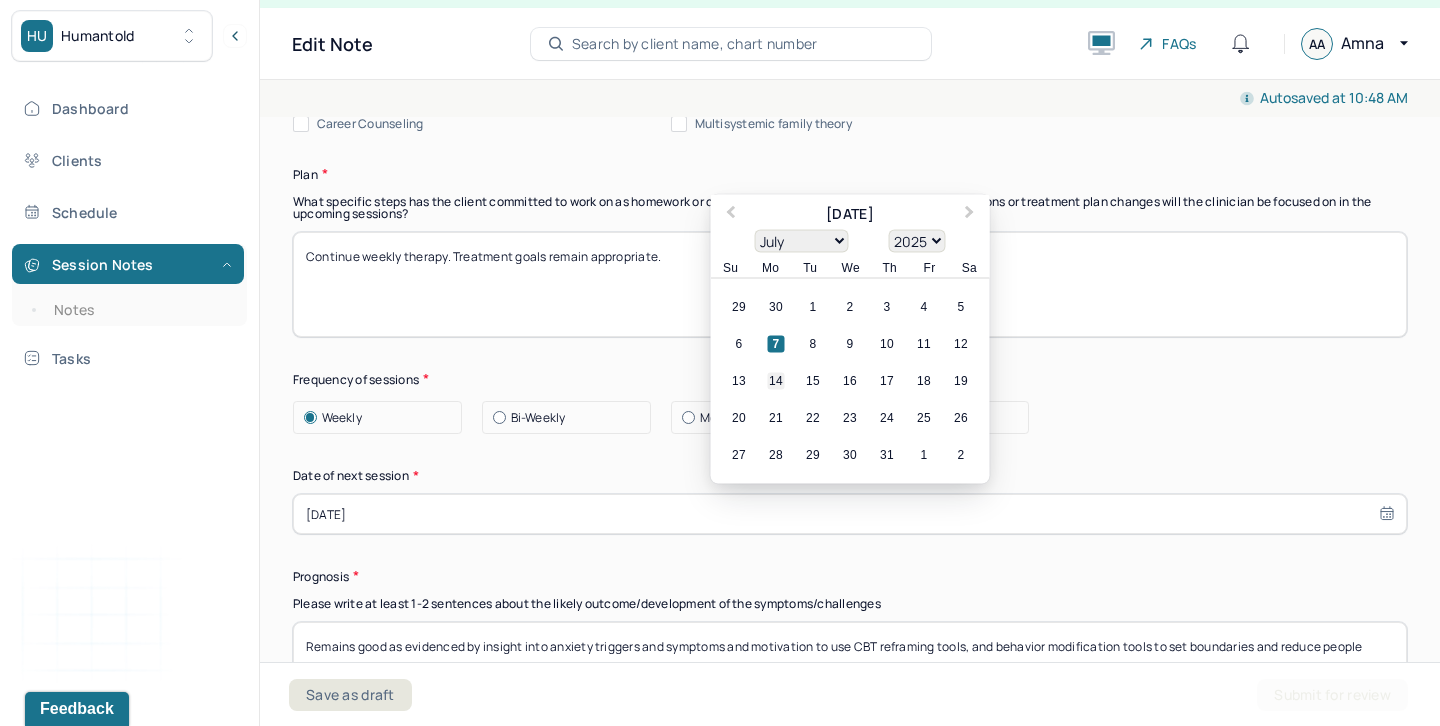 click on "14" at bounding box center [776, 381] 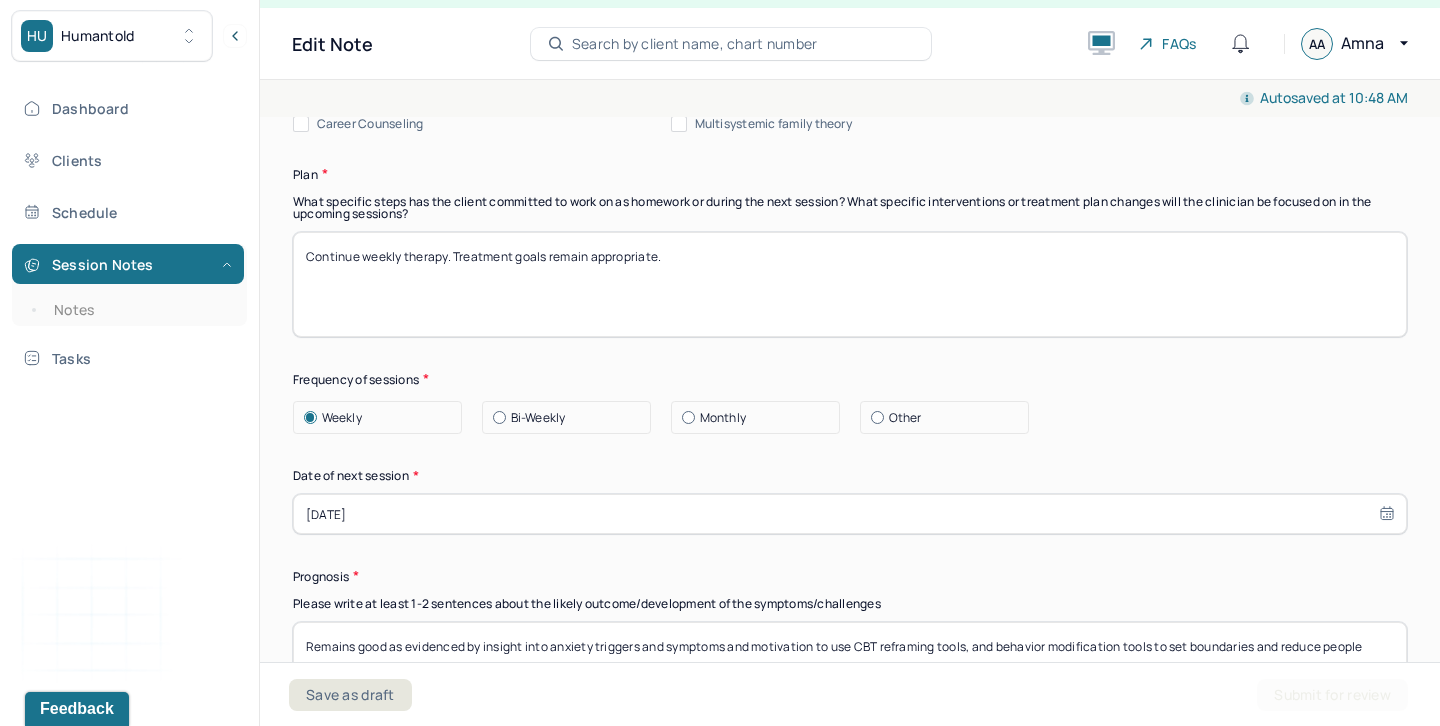 select on "6" 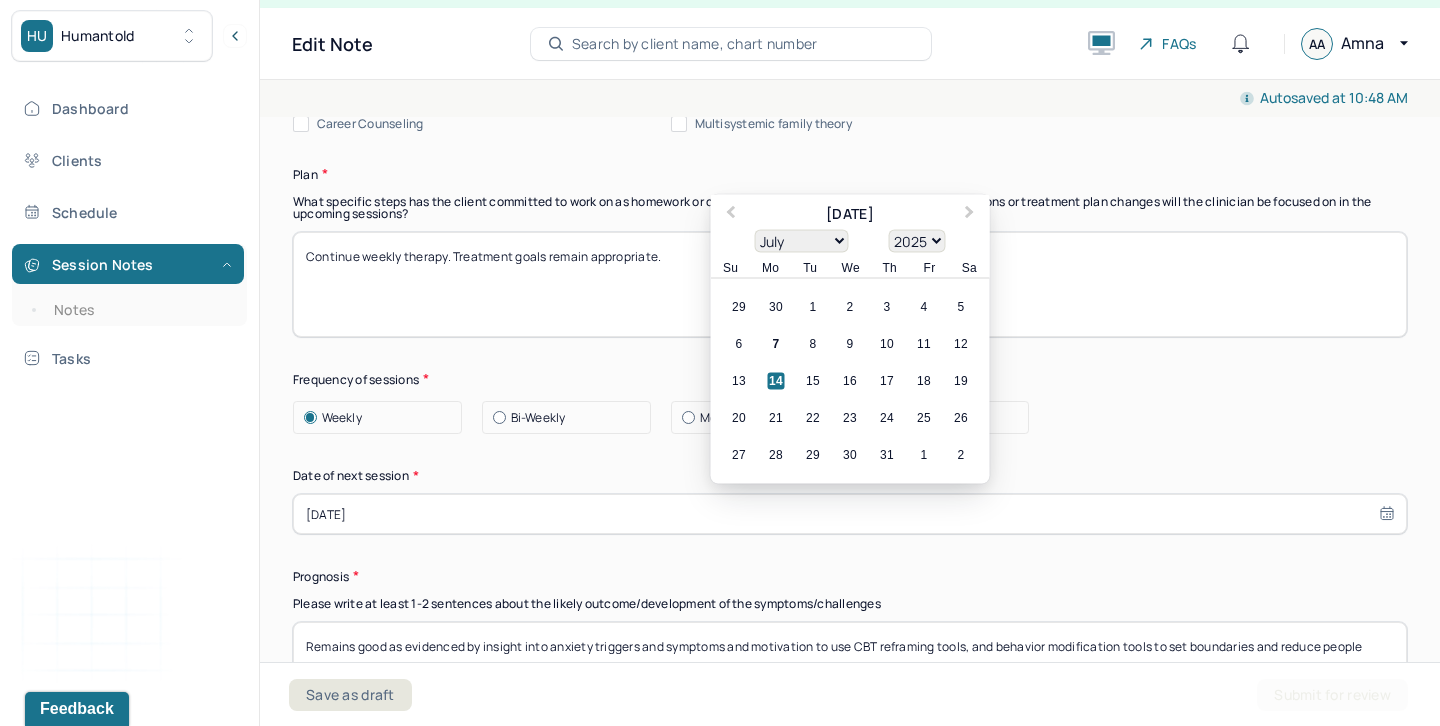 click on "Prognosis" at bounding box center [850, 576] 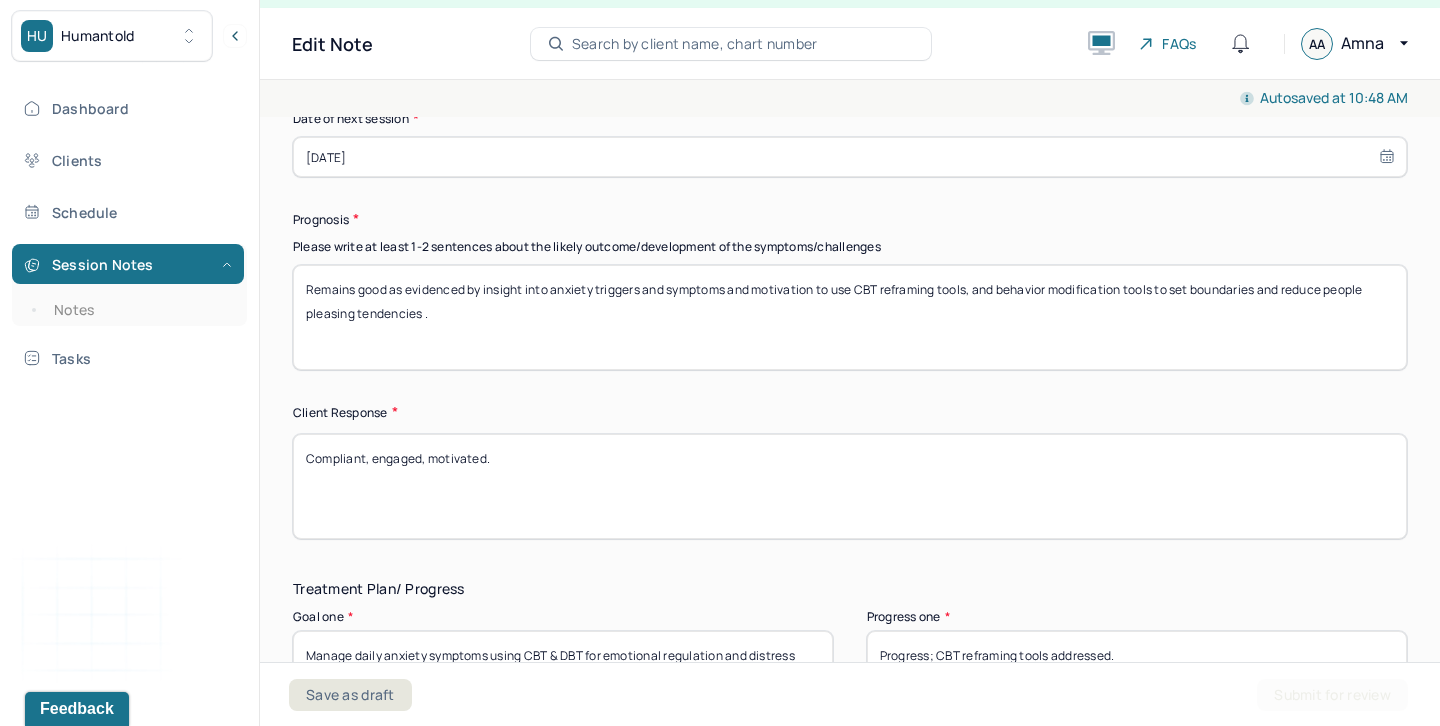 scroll, scrollTop: 2937, scrollLeft: 0, axis: vertical 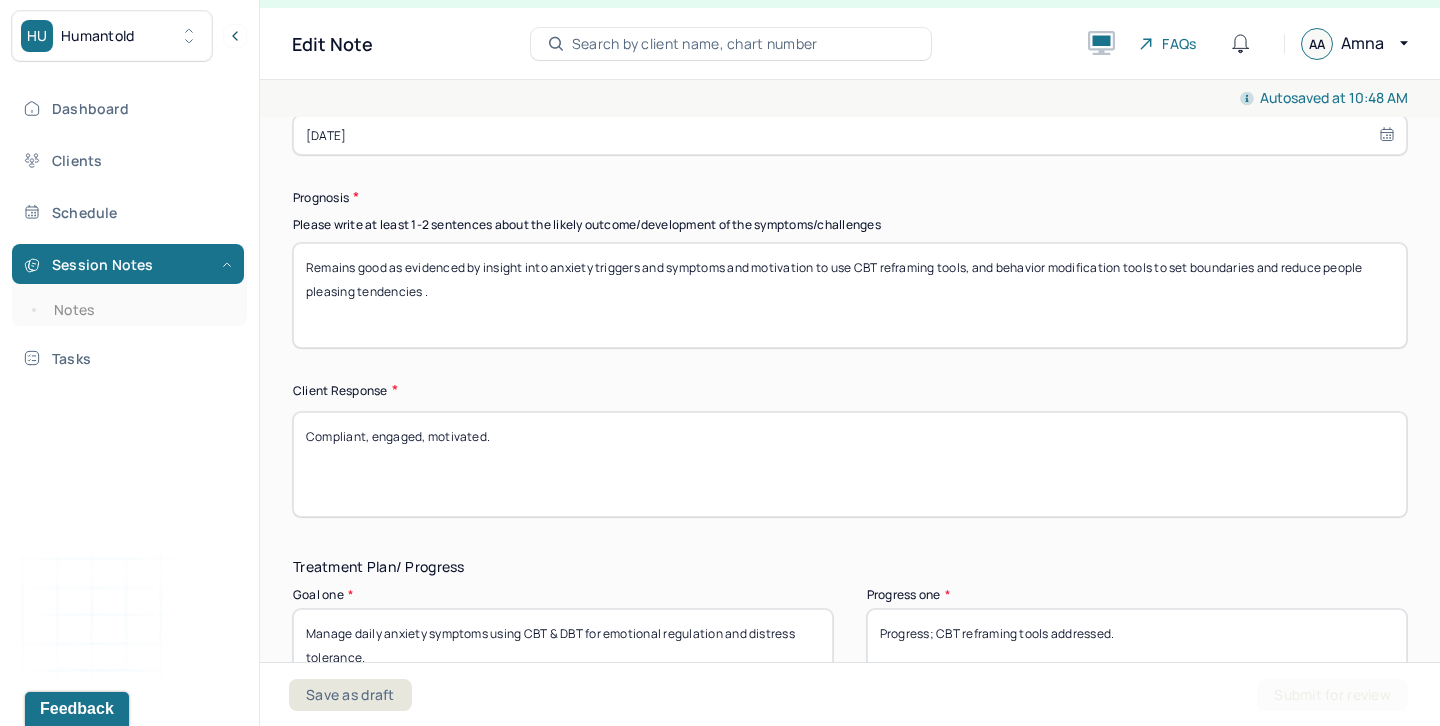drag, startPoint x: 532, startPoint y: 417, endPoint x: 215, endPoint y: 417, distance: 317 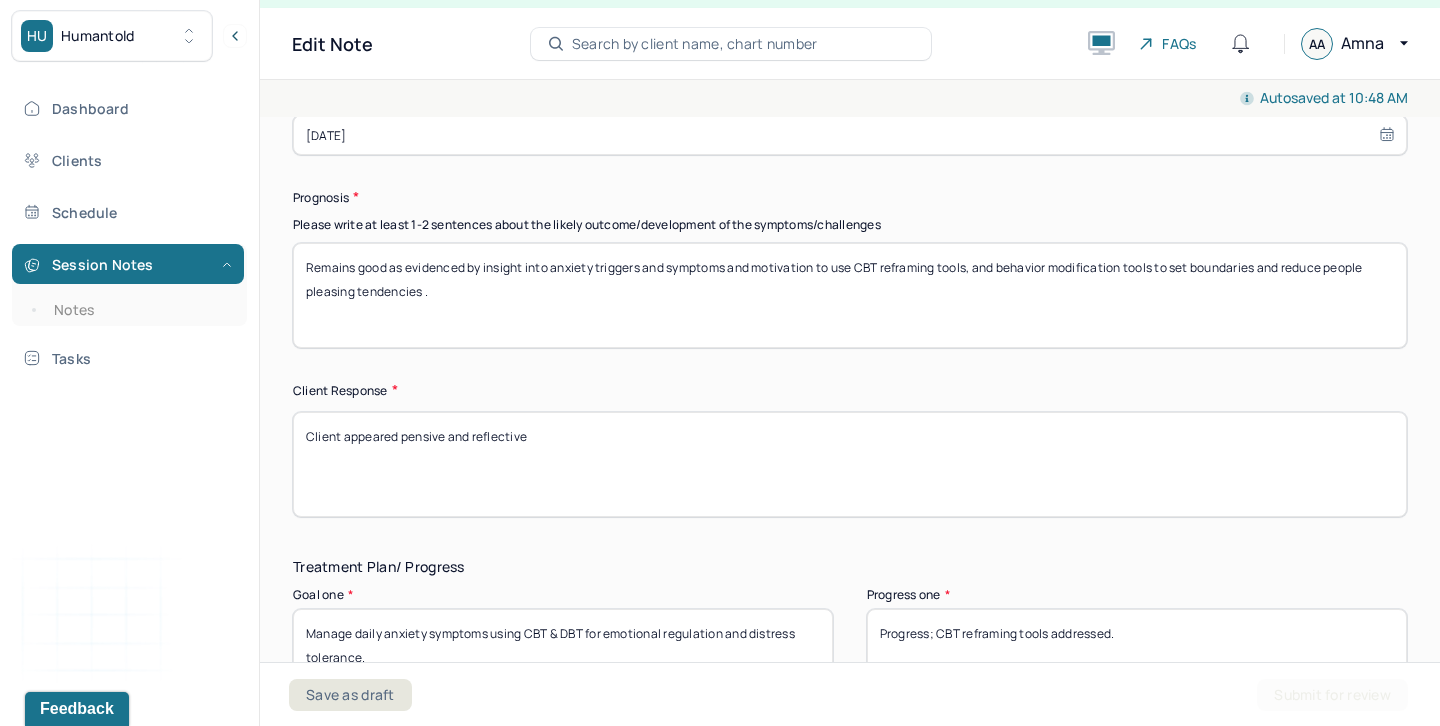 click on "Compliant, engaged, motivated." at bounding box center (850, 464) 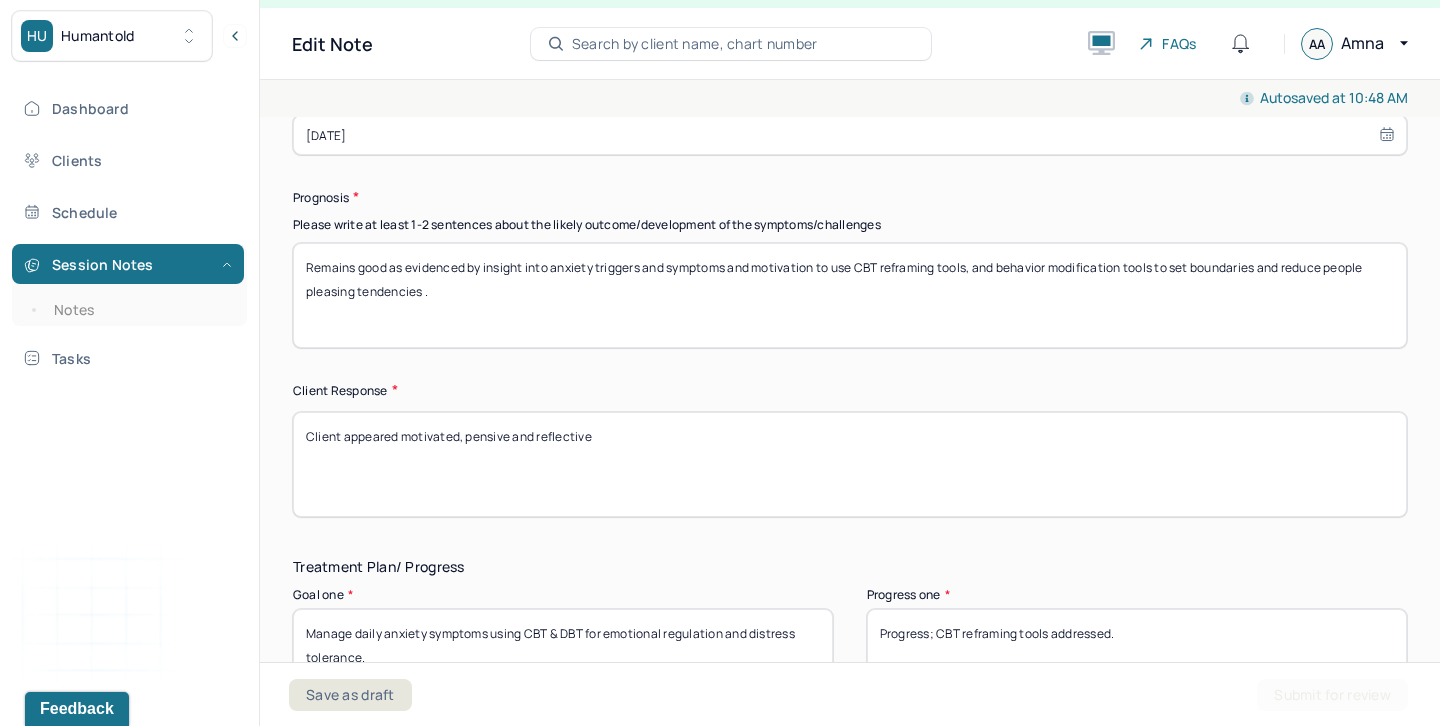 click on "Client appeared pensive and reflective" at bounding box center [850, 464] 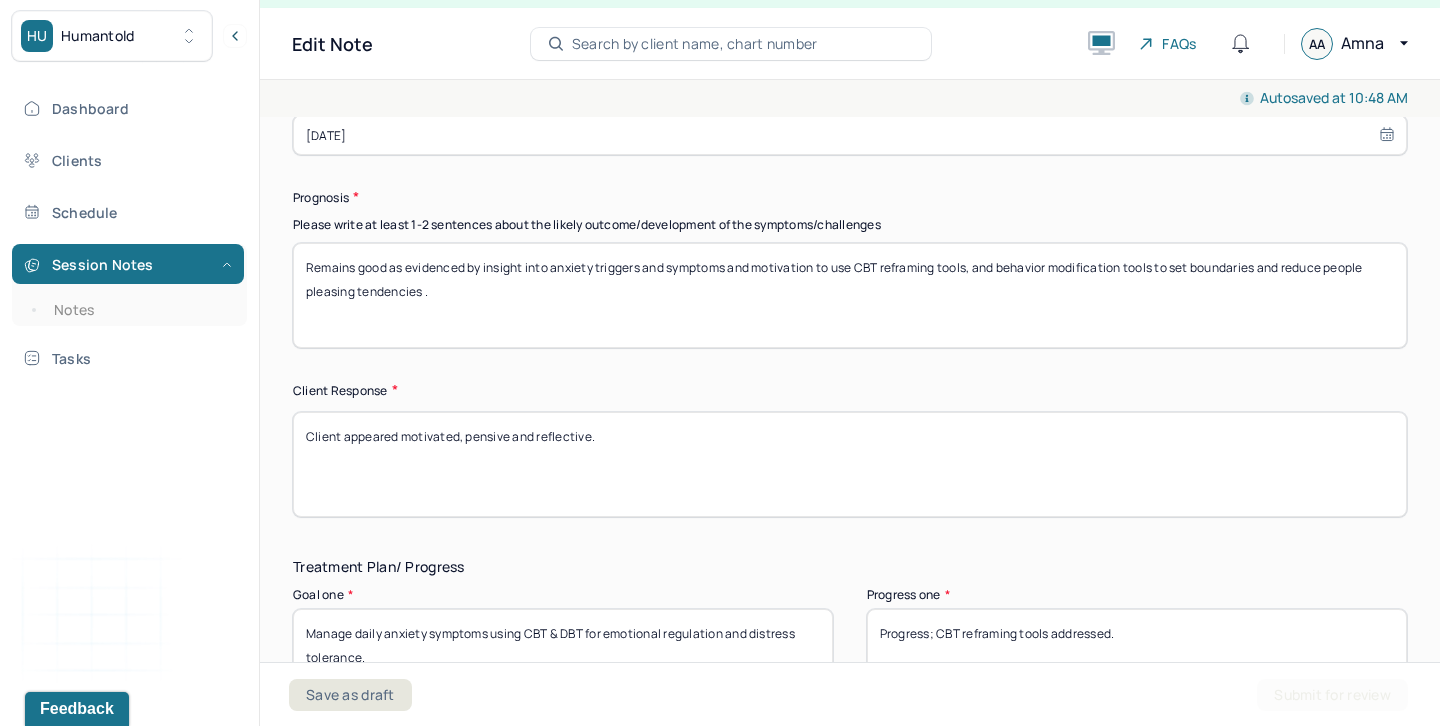 type on "Client appeared motivated, pensive and reflective." 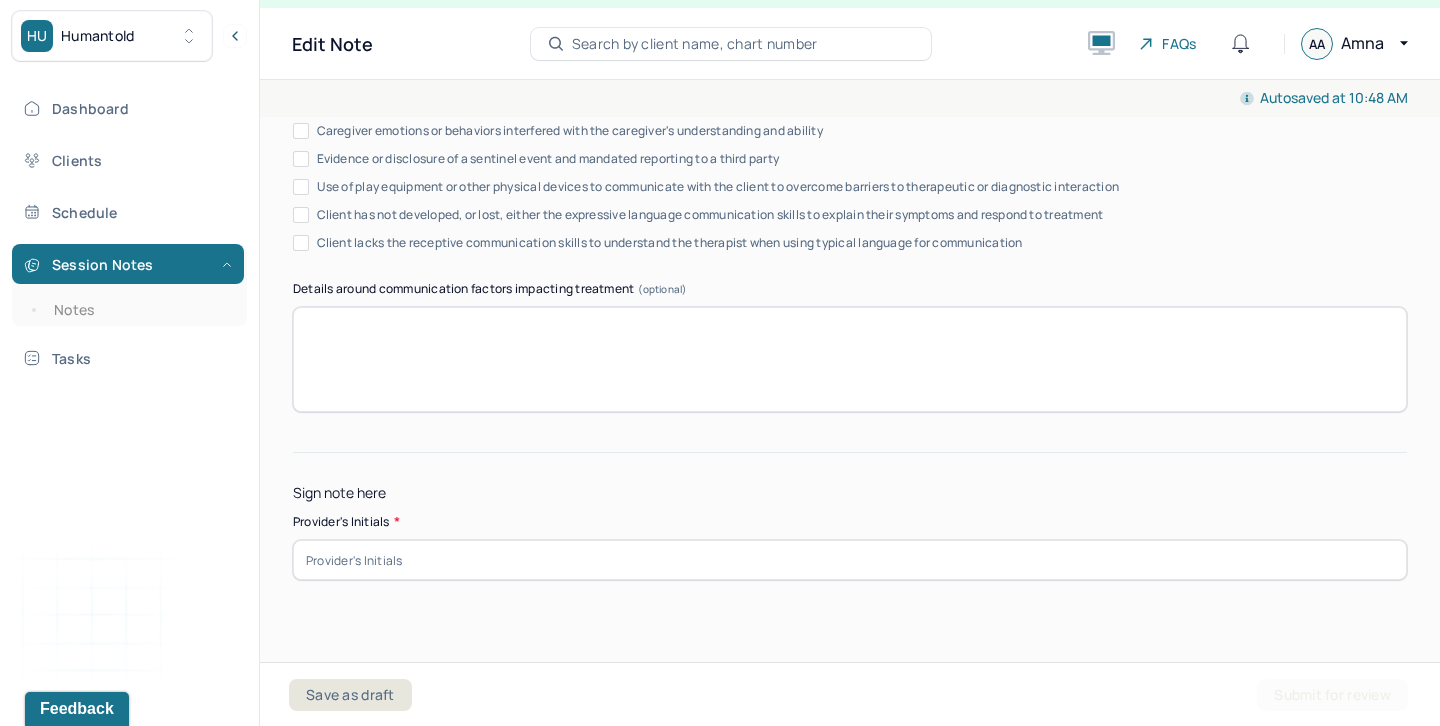 scroll, scrollTop: 3933, scrollLeft: 0, axis: vertical 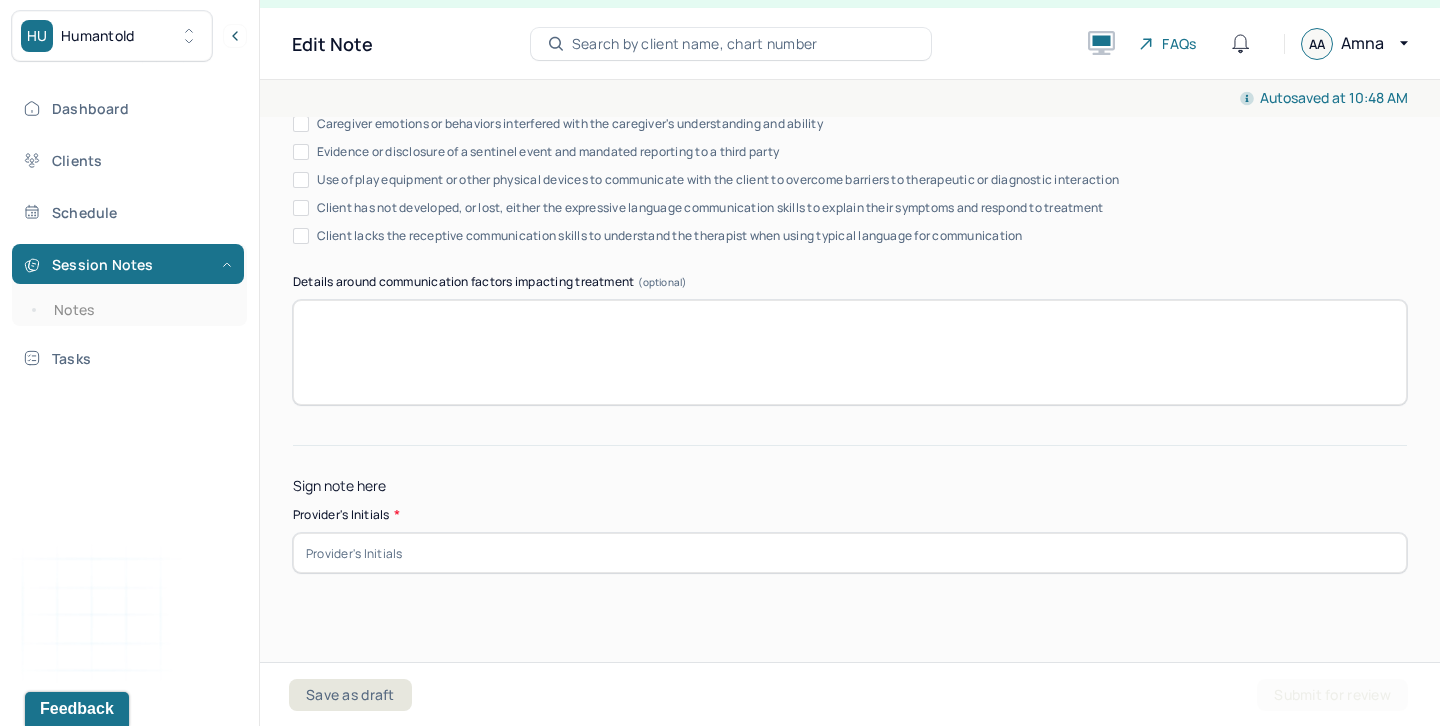 type on "Remains good as evidenced by insight into anxiety triggers and symptoms and motivation to use ACT and DBT coping tools." 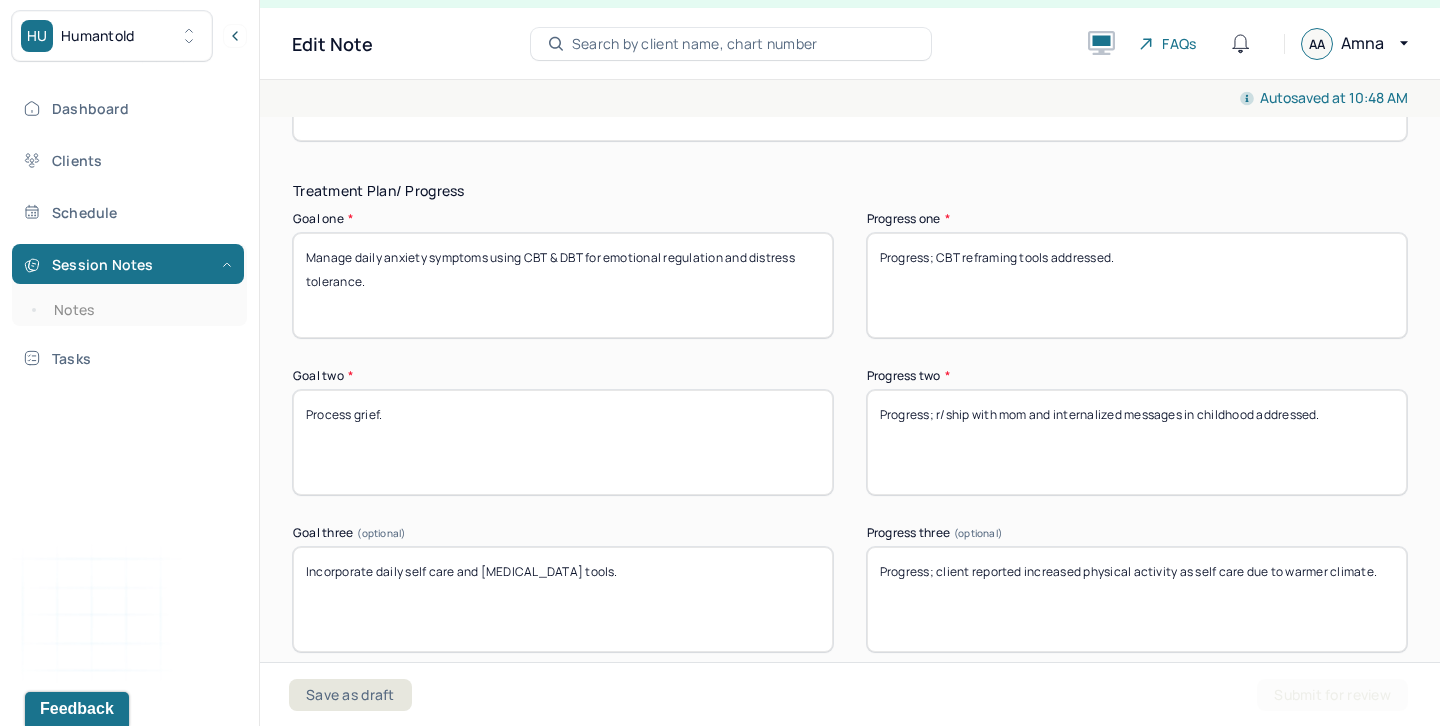 scroll, scrollTop: 3290, scrollLeft: 0, axis: vertical 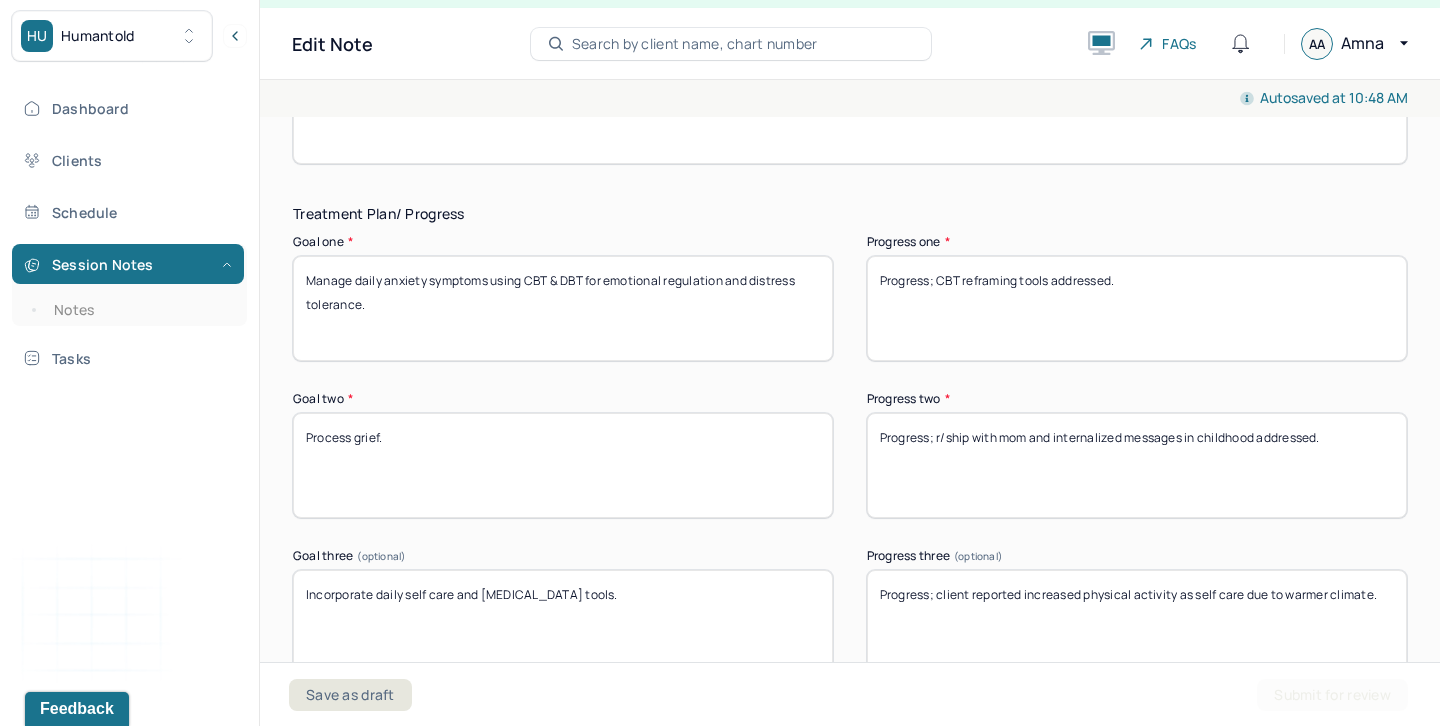 type on "aa" 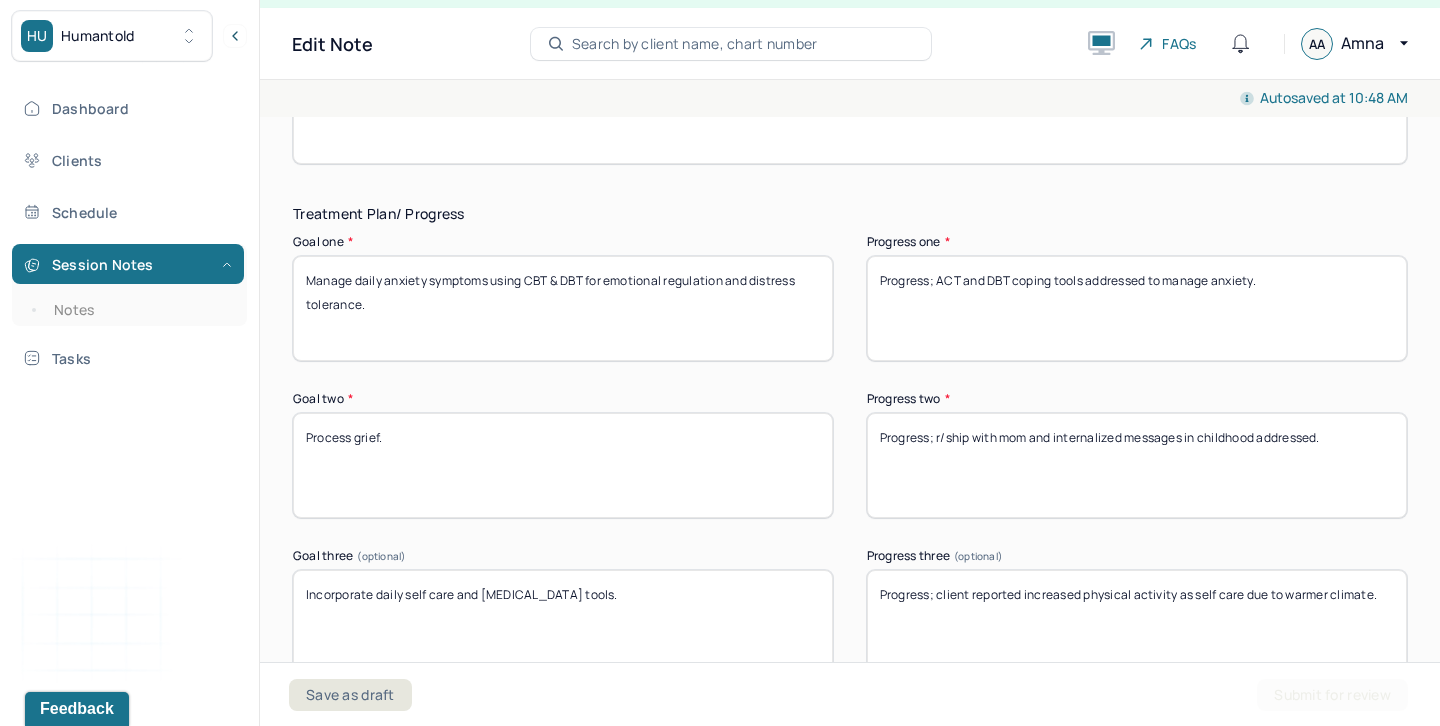 type on "Progress; ACT and DBT coping tools addressed to manage anxiety." 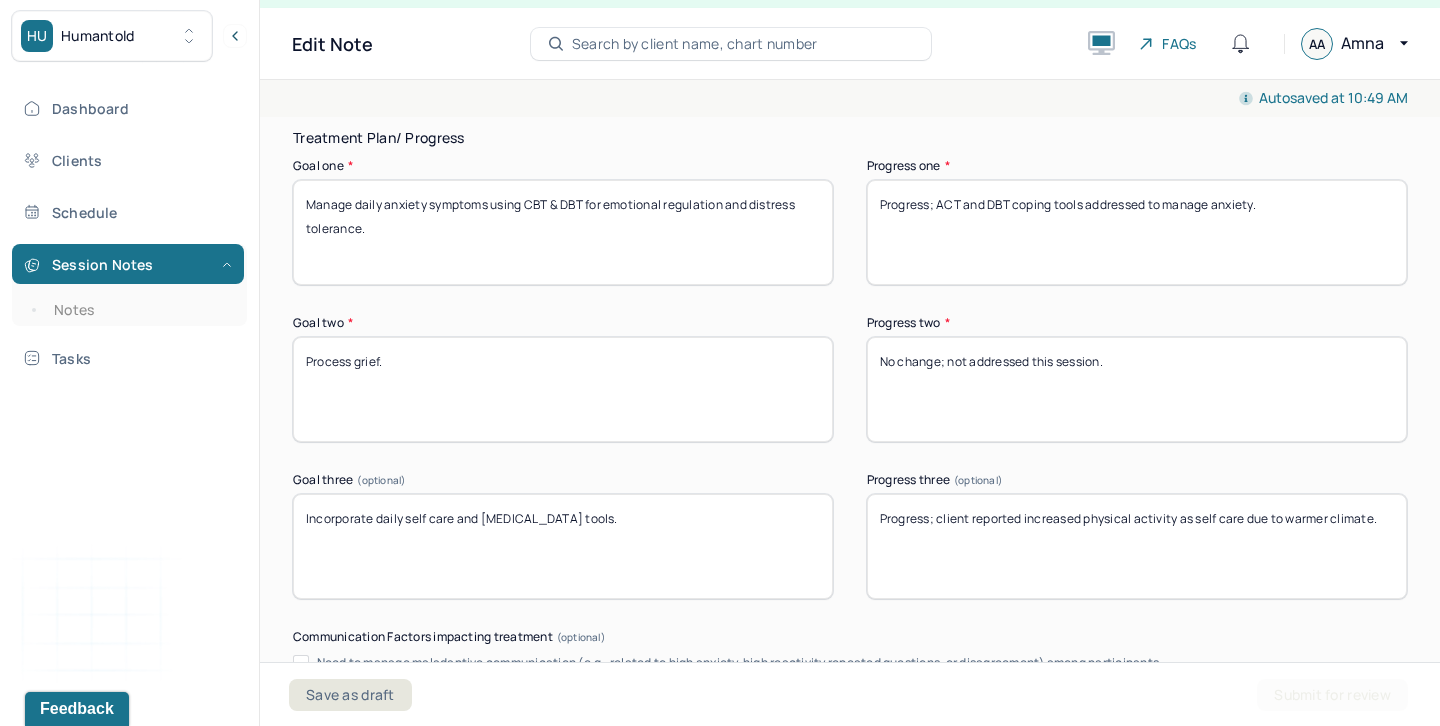 scroll, scrollTop: 3418, scrollLeft: 0, axis: vertical 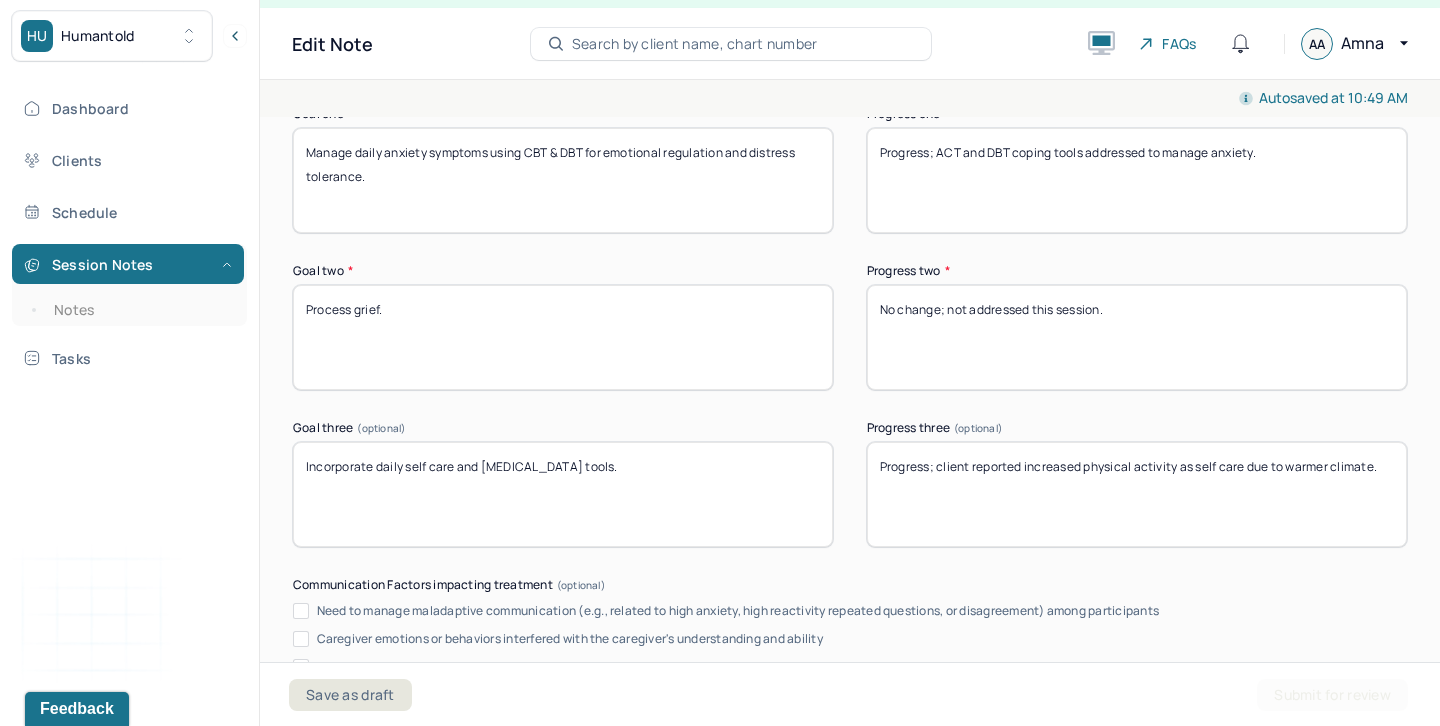 type on "No change; not addressed this session." 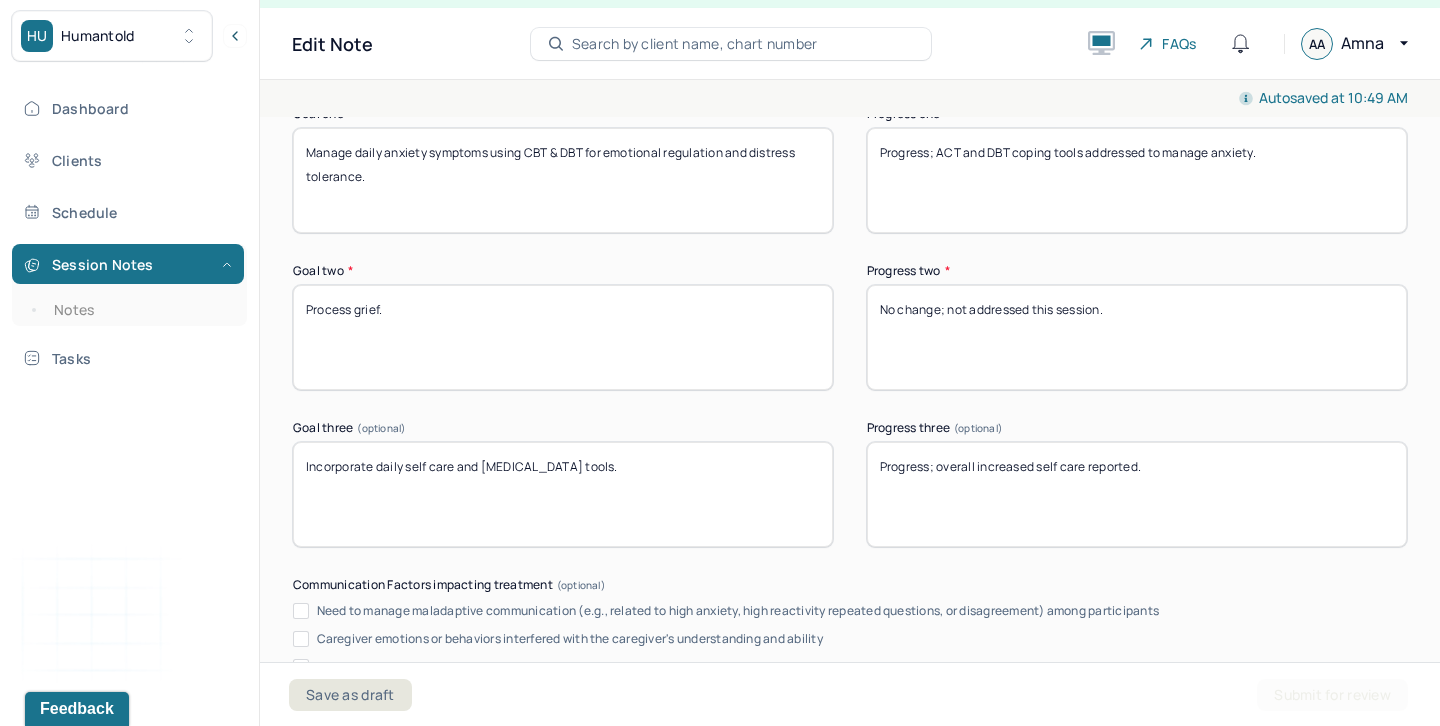 type on "Progress; overall increased self care reported." 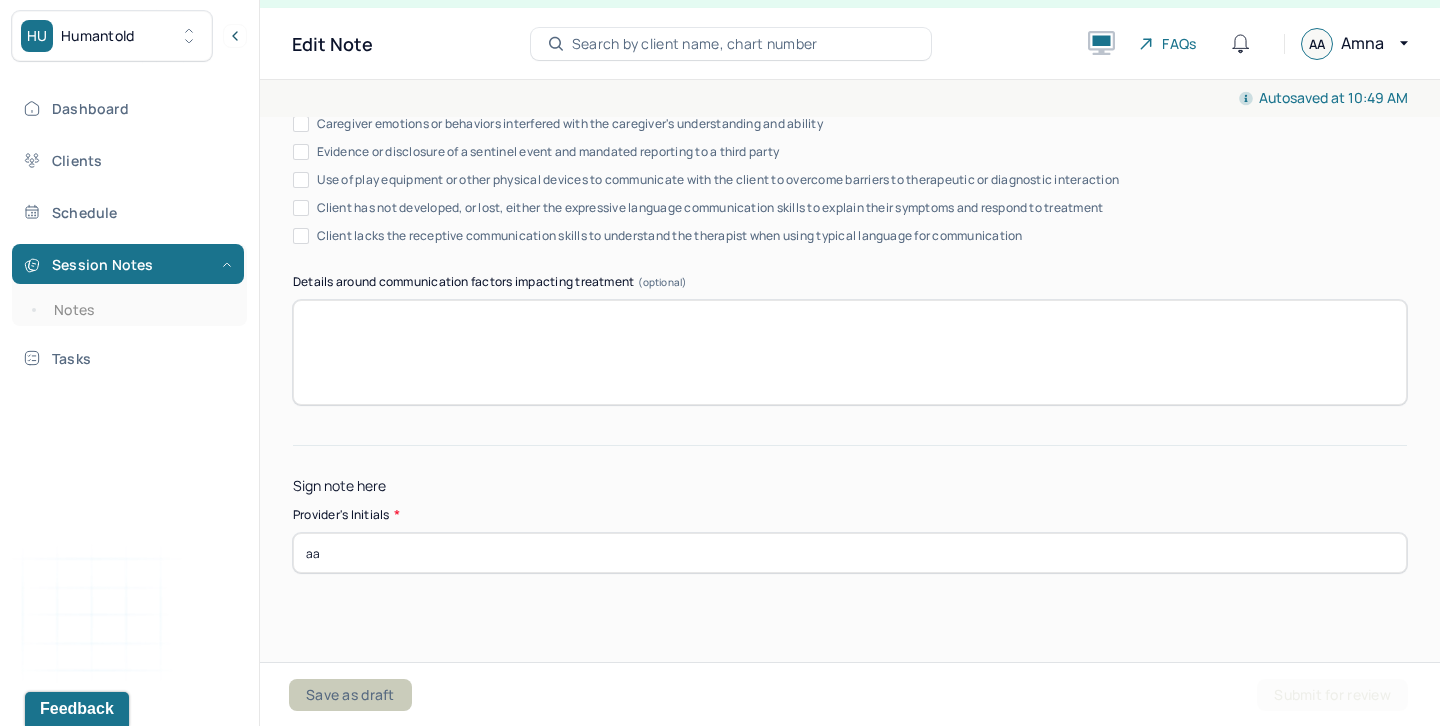 click on "Save as draft" at bounding box center (350, 695) 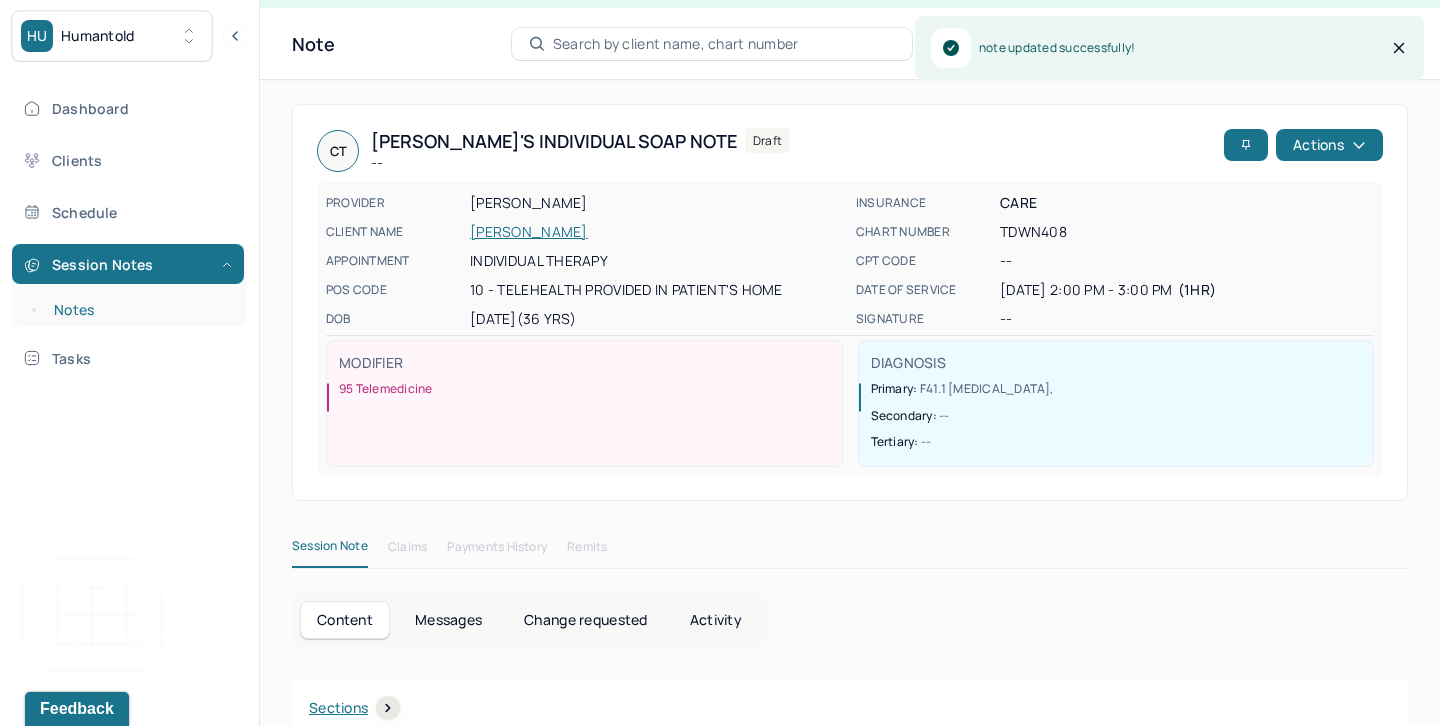 click on "Notes" at bounding box center [139, 310] 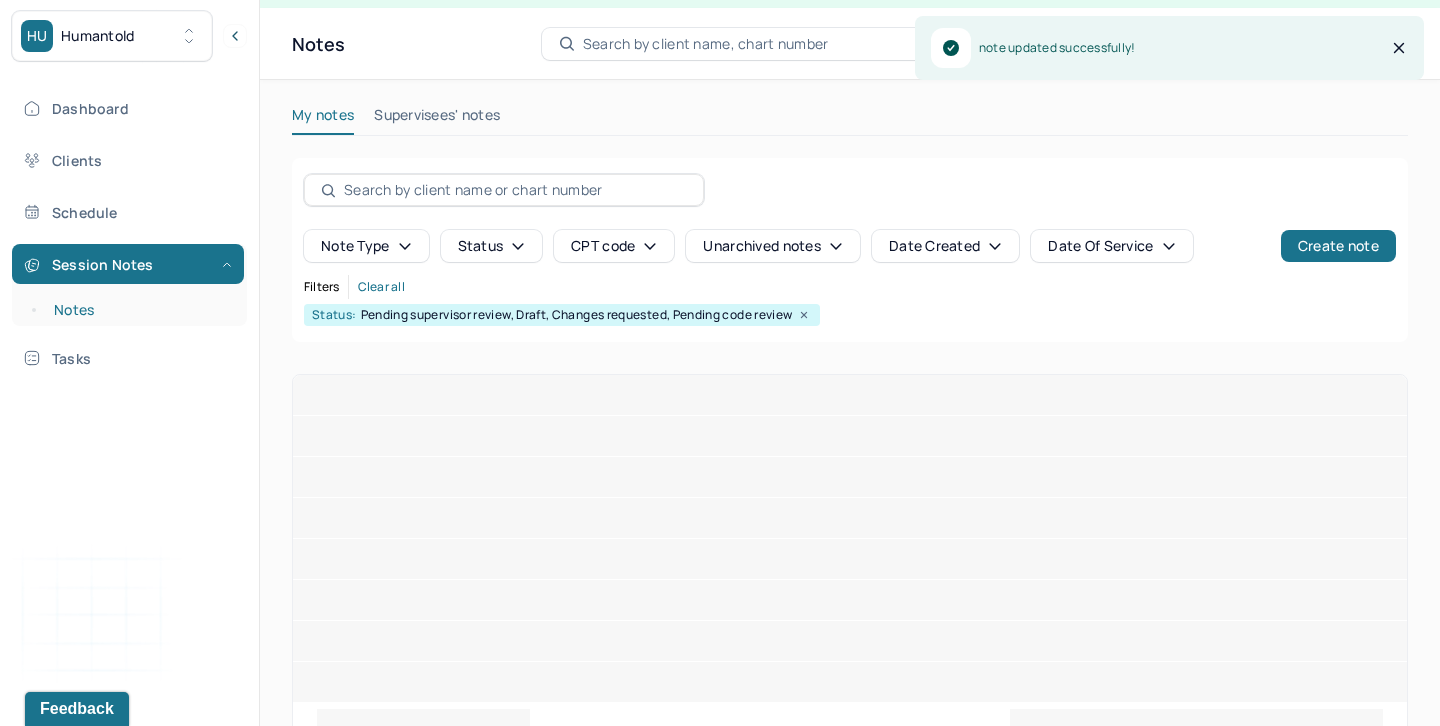 scroll, scrollTop: 0, scrollLeft: 0, axis: both 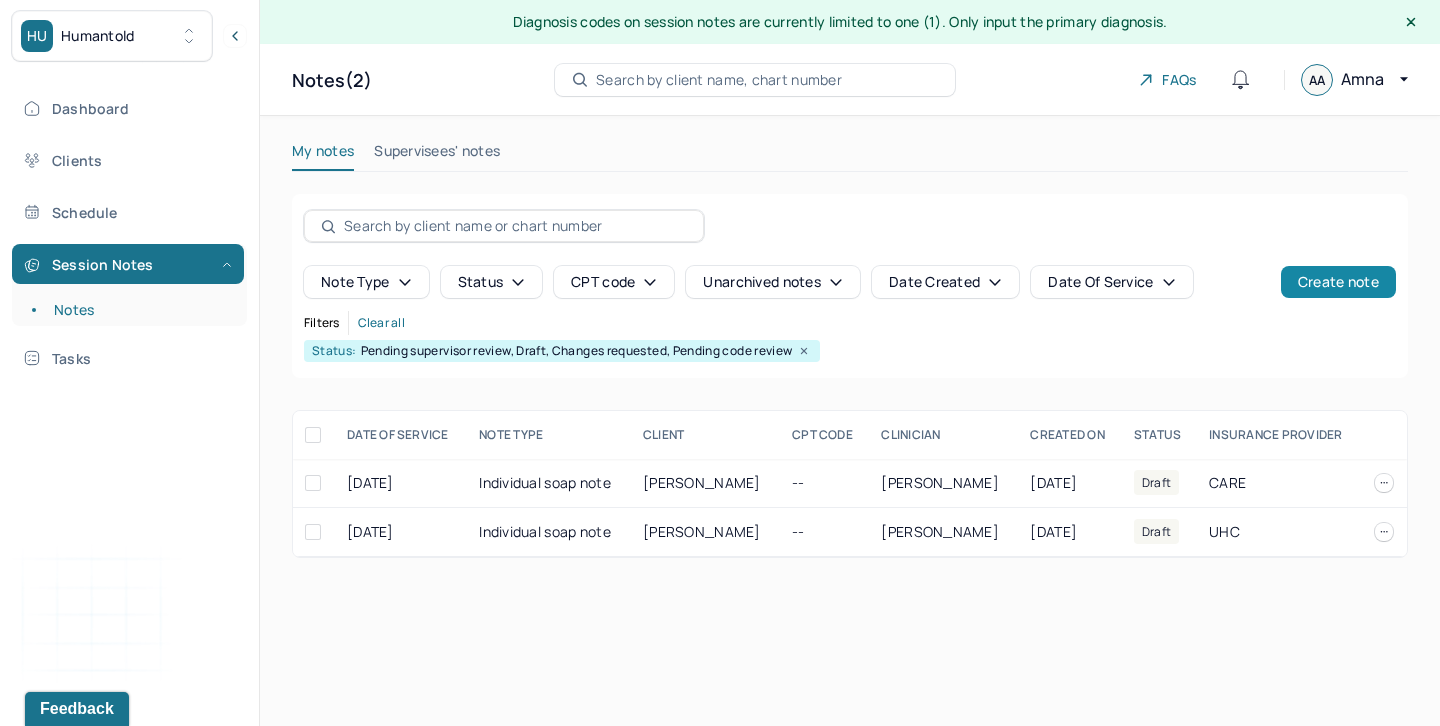 click on "Create note" at bounding box center (1338, 282) 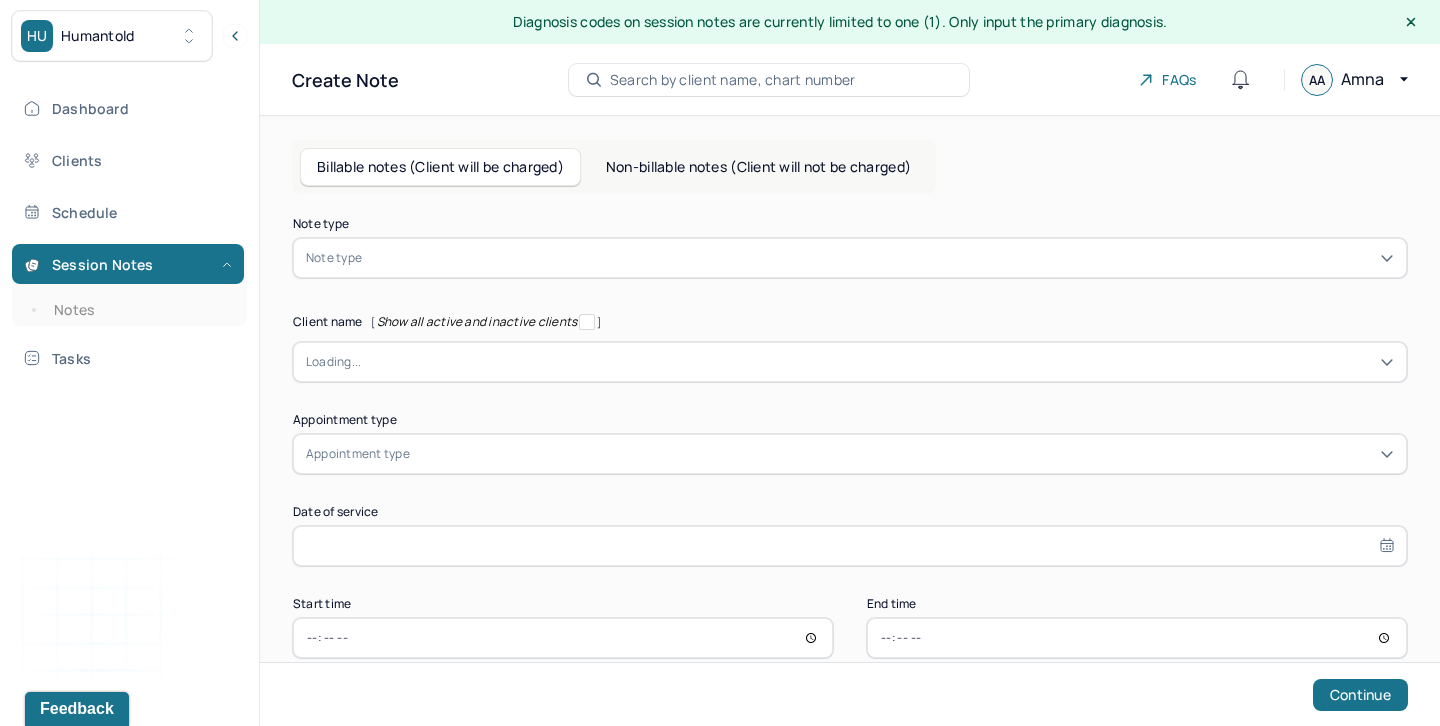 click on "Note type" at bounding box center (850, 258) 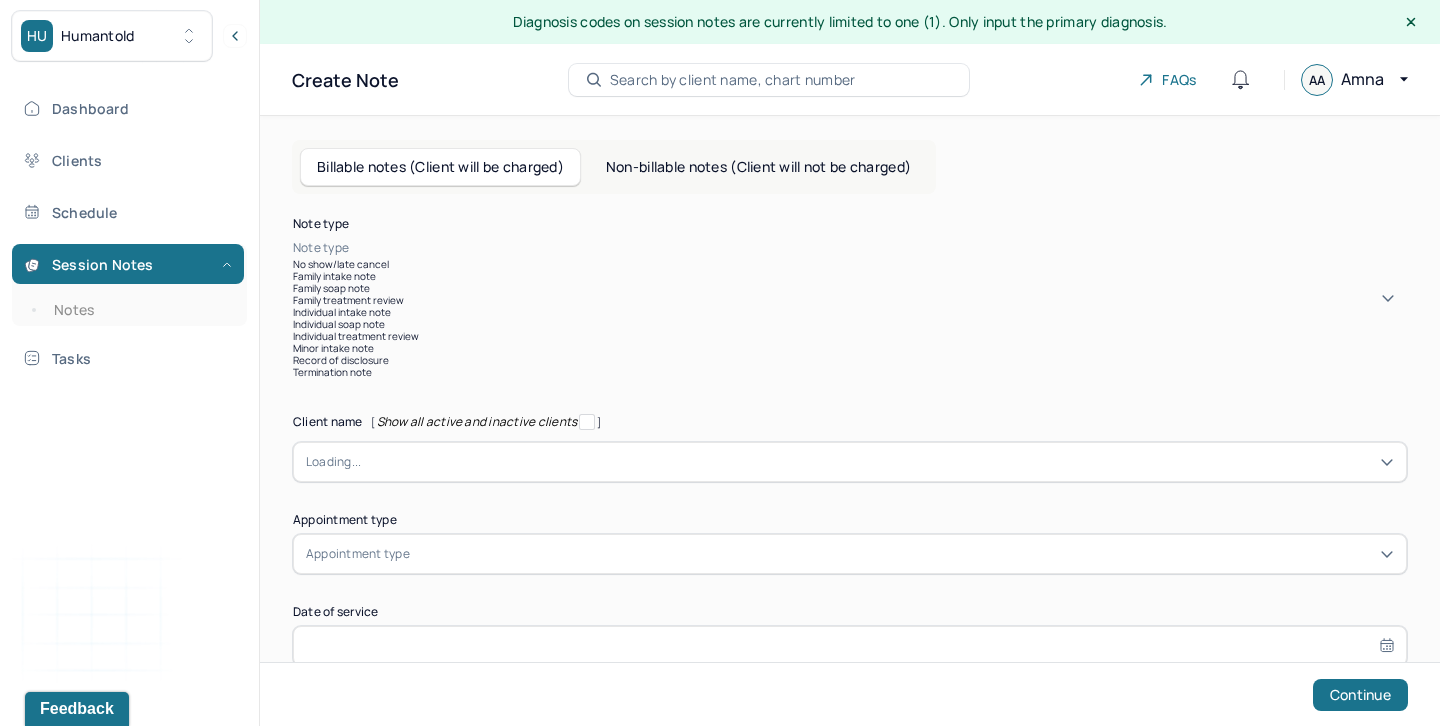 click on "Individual soap note" at bounding box center [850, 324] 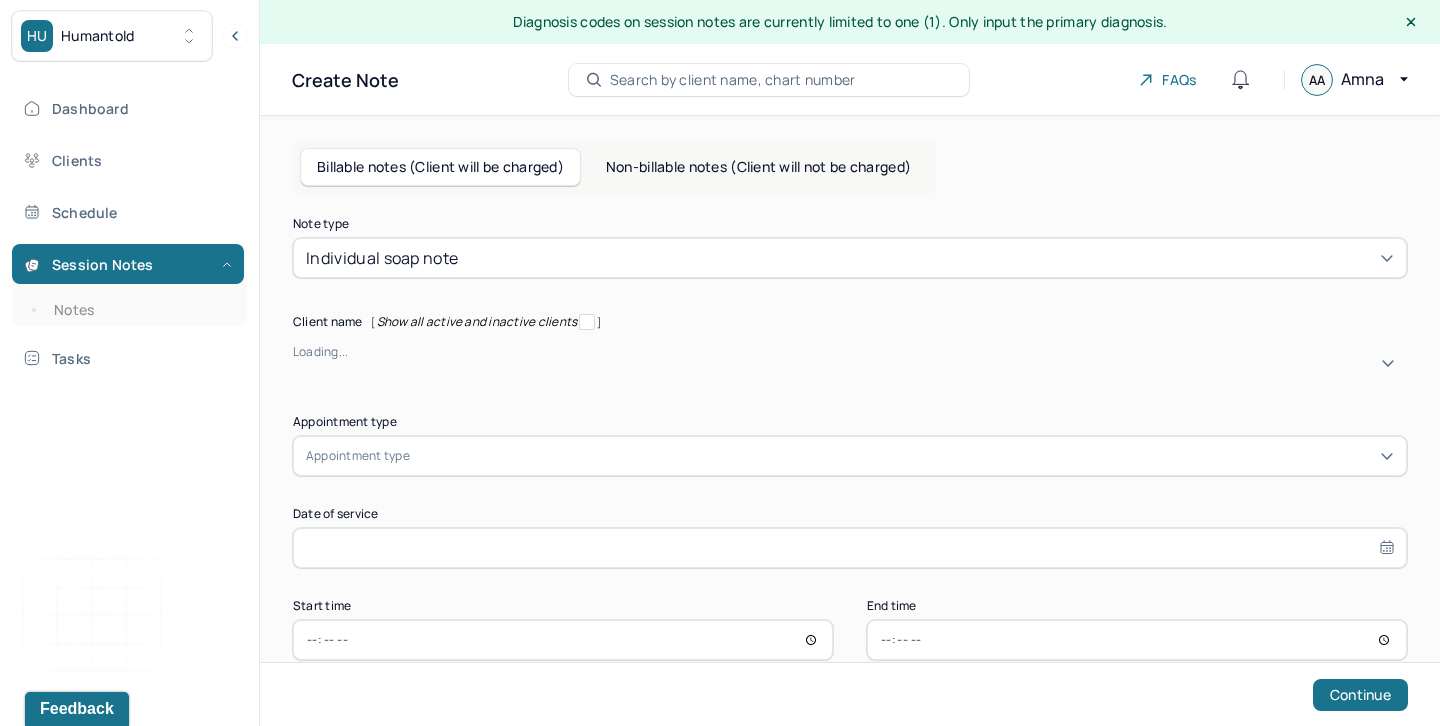 click on "Loading..." at bounding box center [850, 352] 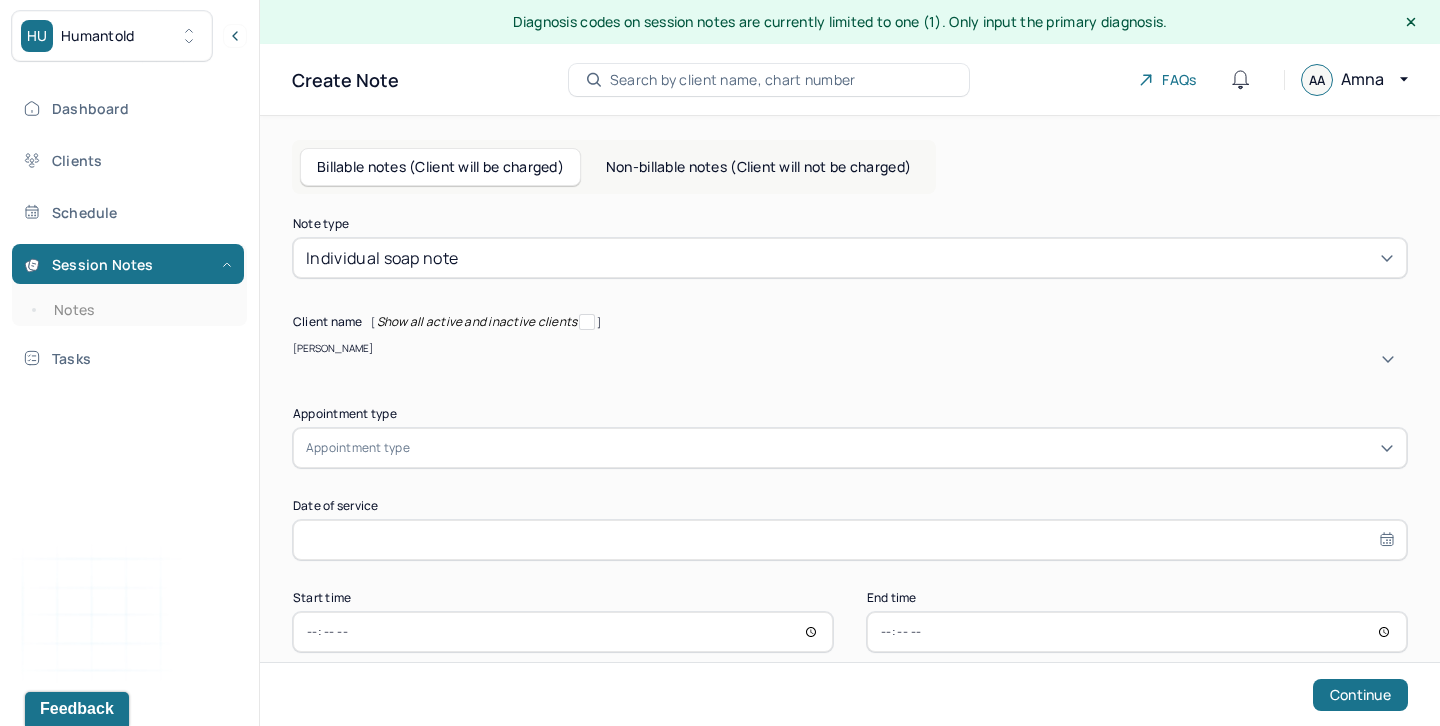 type on "[PERSON_NAME]" 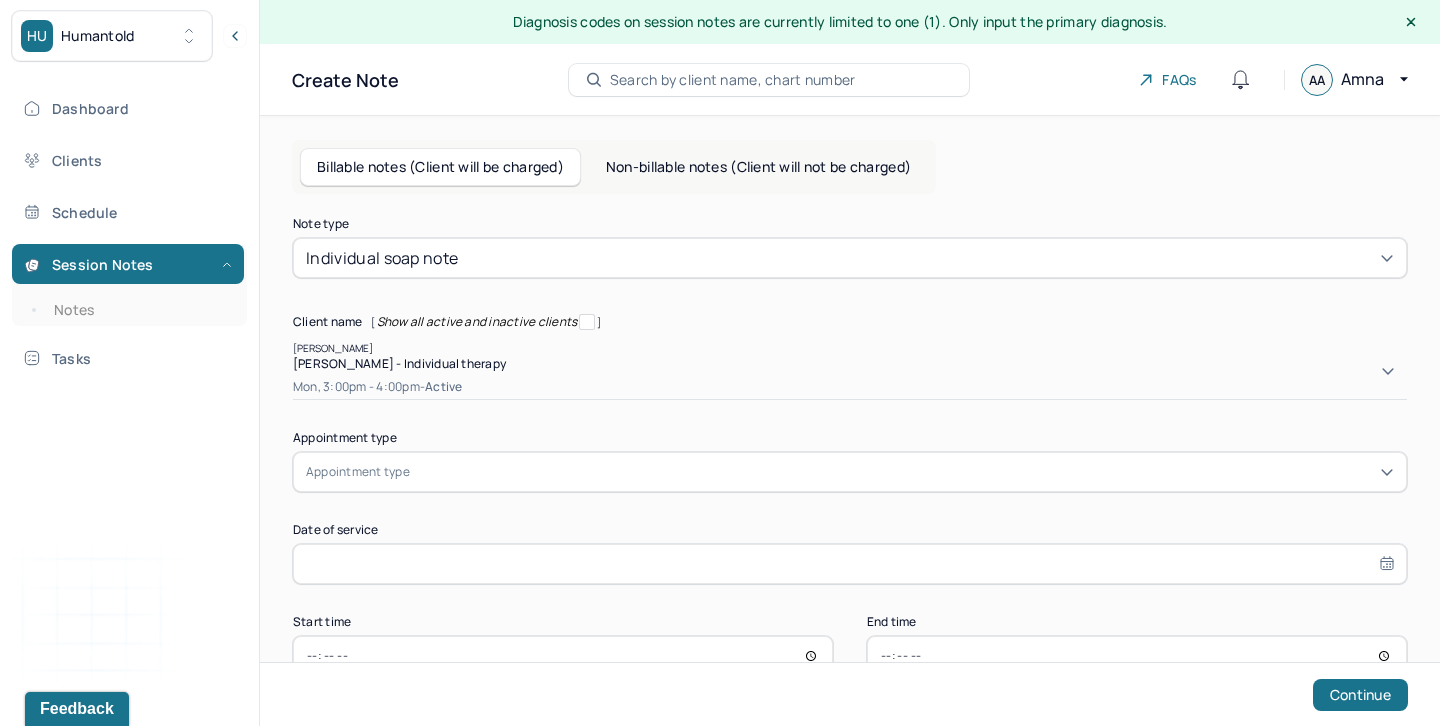 click on "[PERSON_NAME] - Individual therapy" at bounding box center [399, 363] 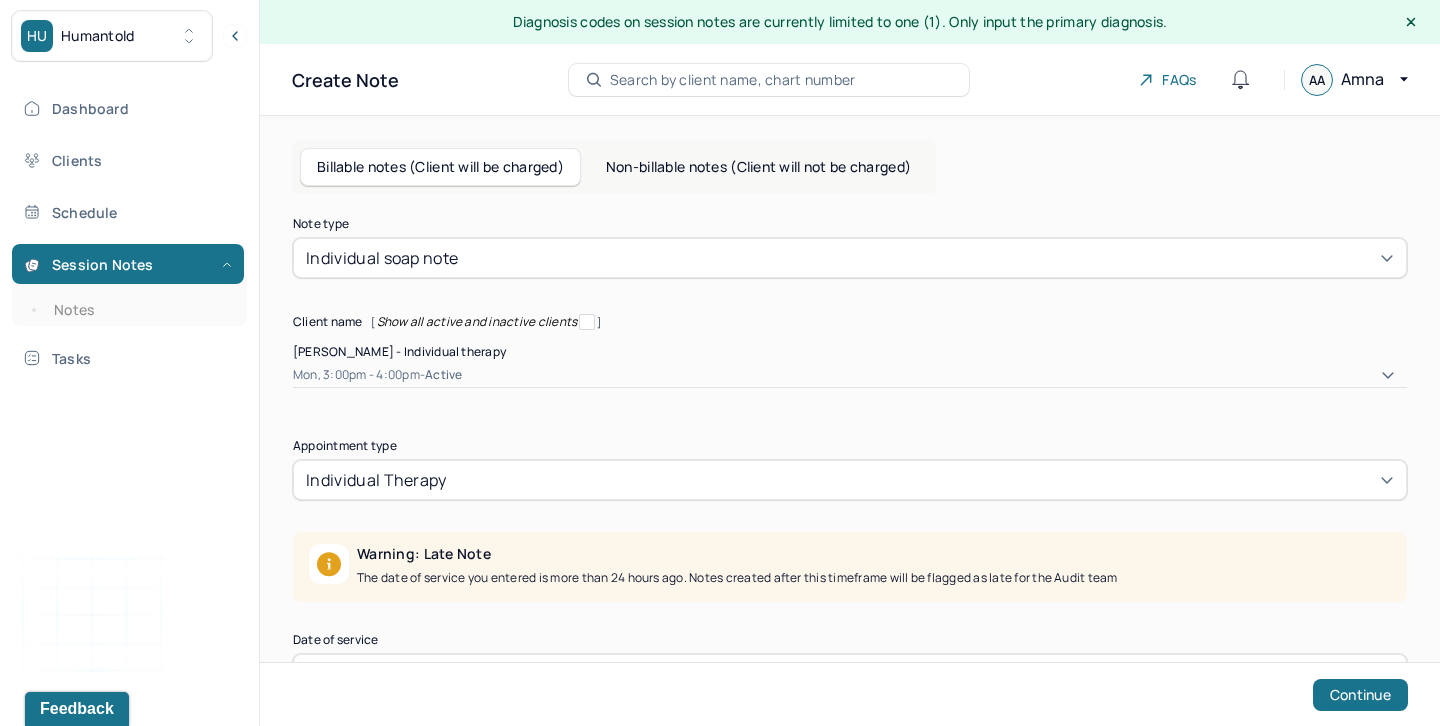 scroll, scrollTop: 147, scrollLeft: 0, axis: vertical 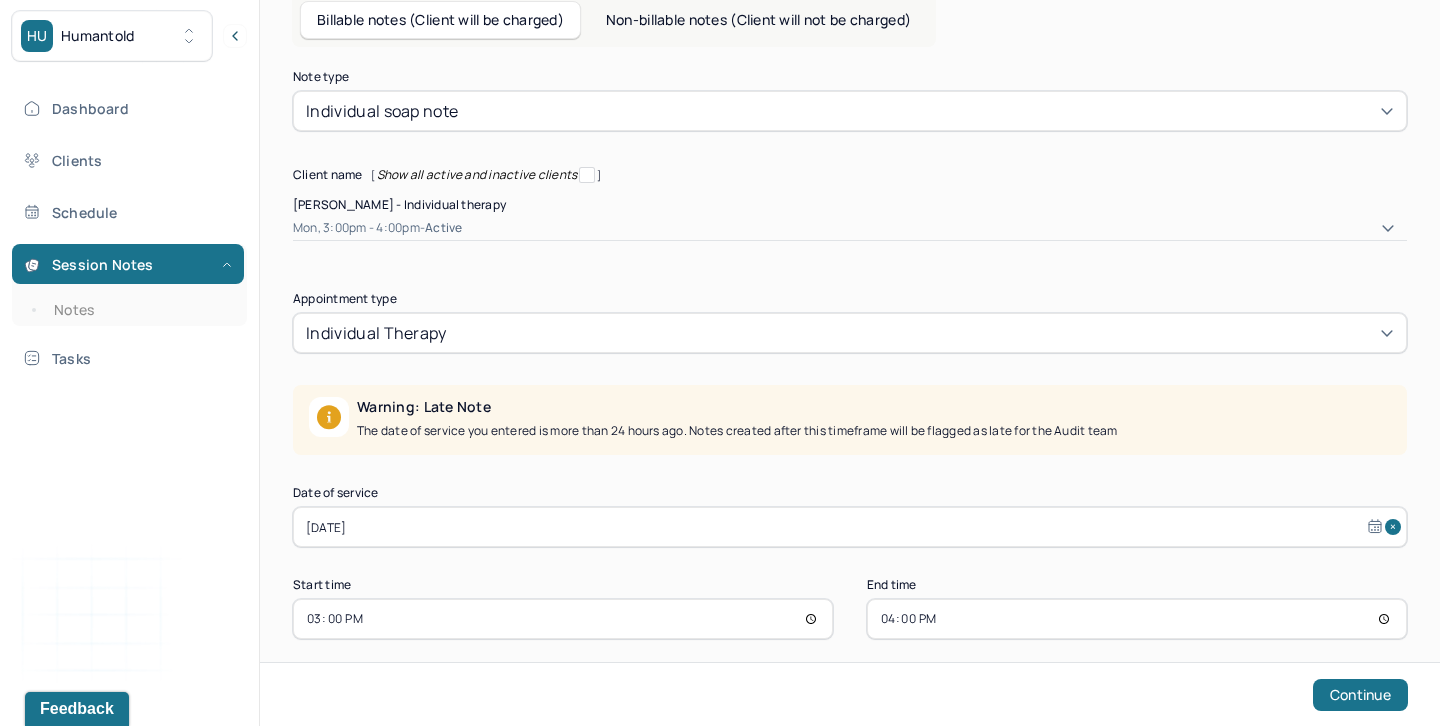 select on "5" 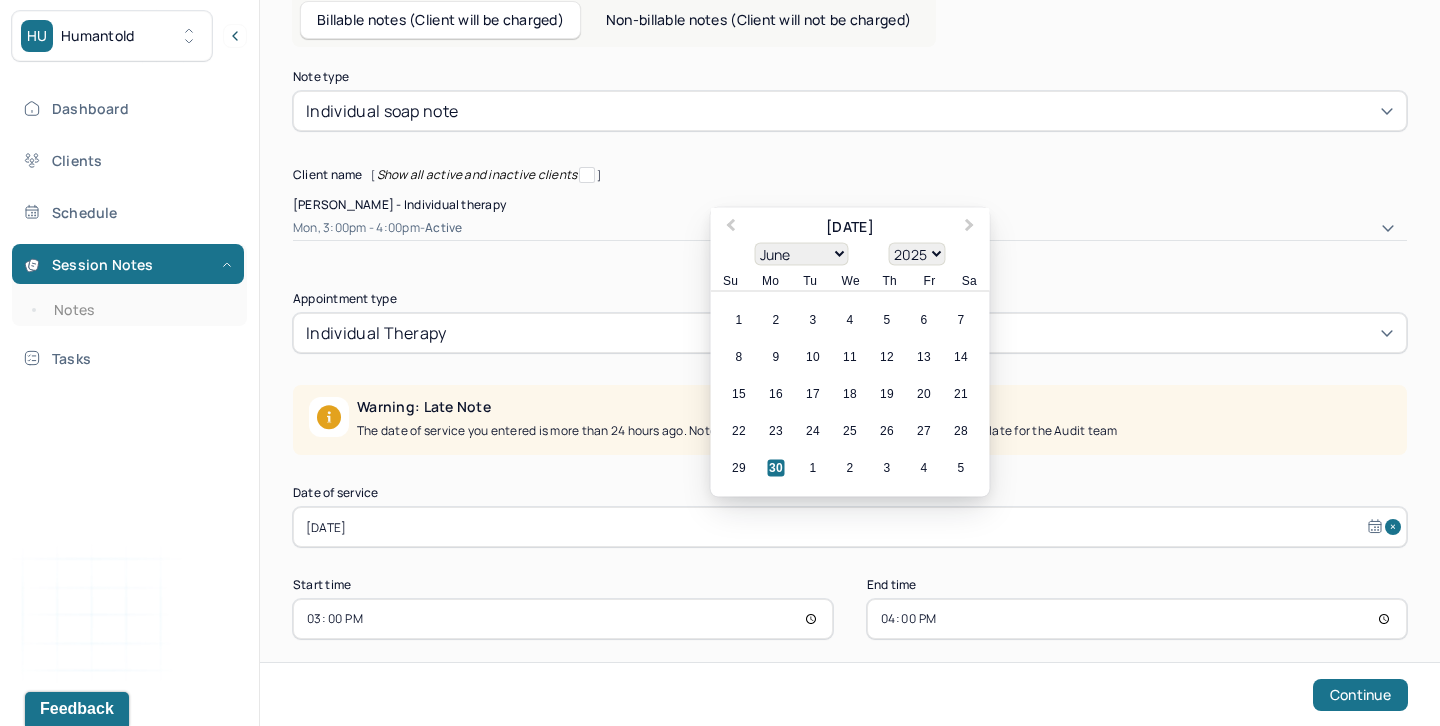 click on "[DATE]" at bounding box center [850, 527] 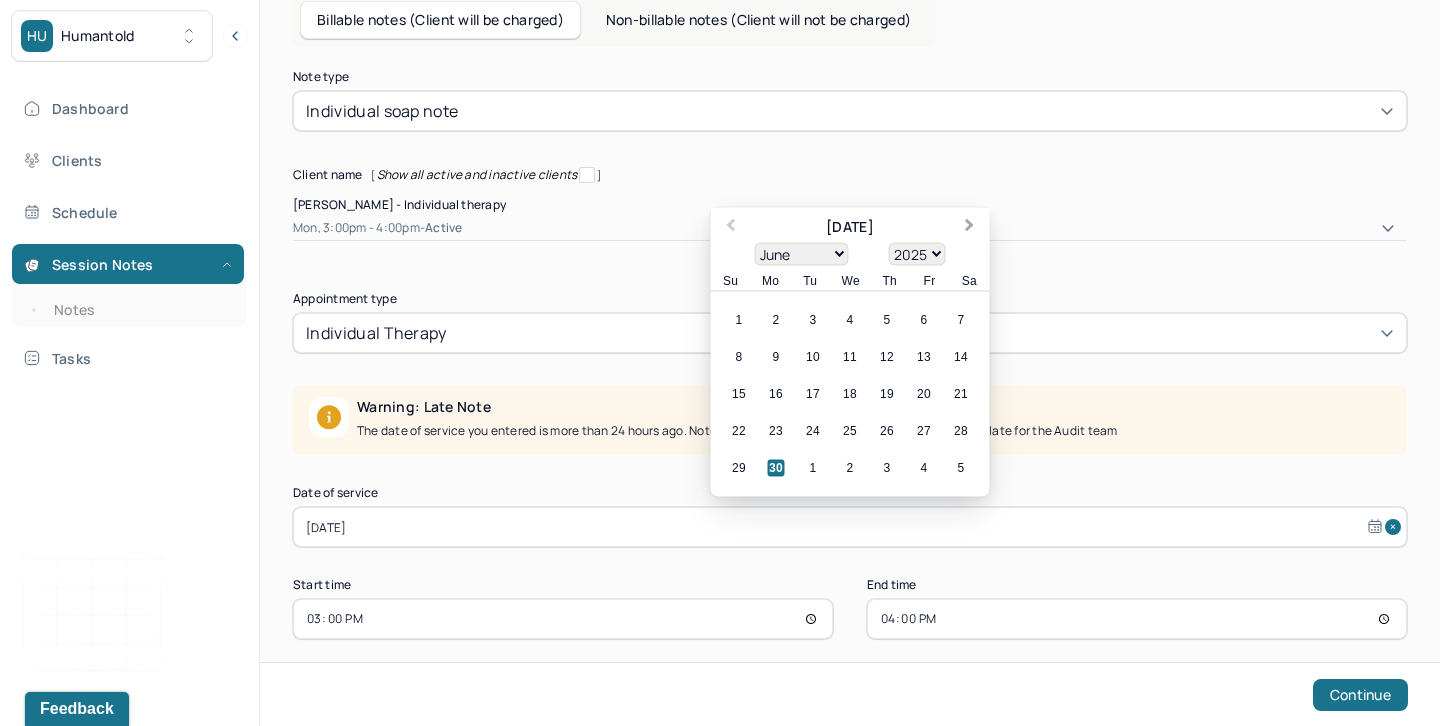 click on "Next Month" at bounding box center (972, 229) 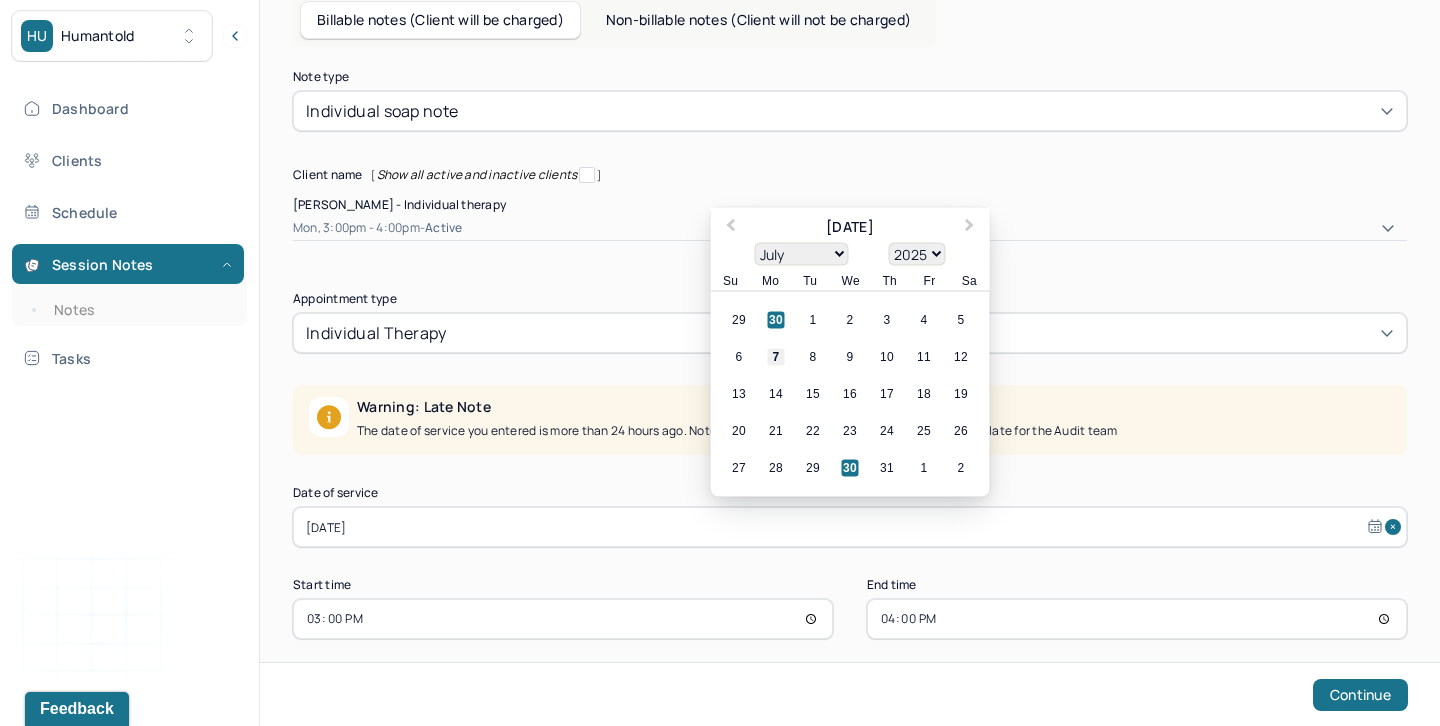 click on "7" at bounding box center (776, 357) 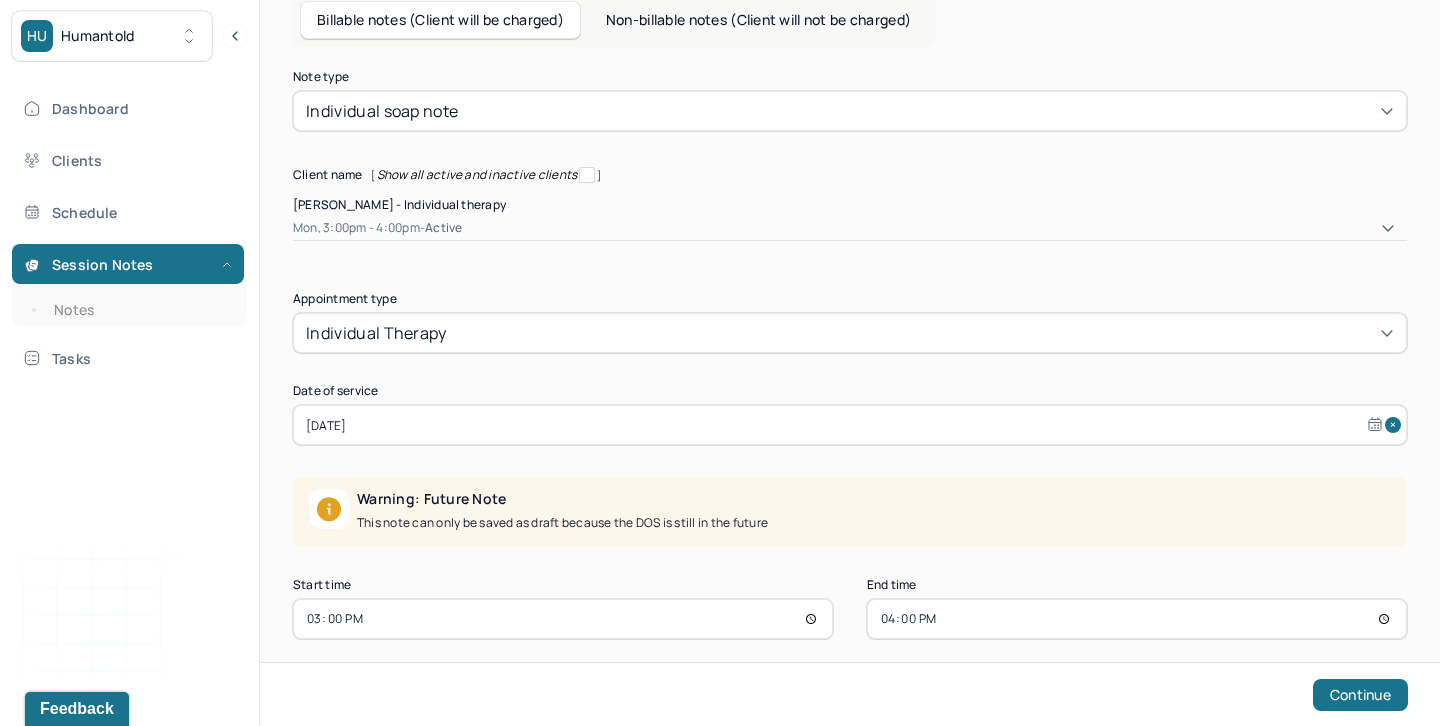select on "6" 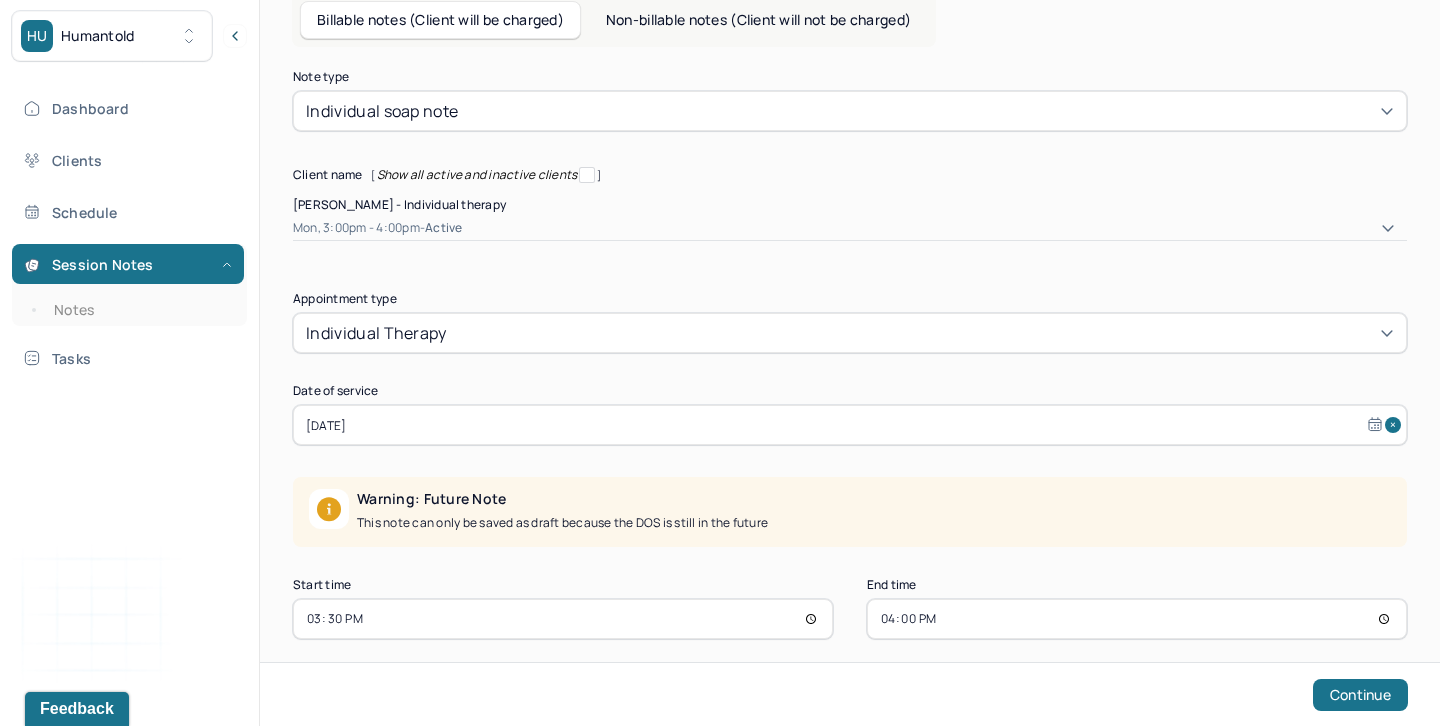 type on "15:30" 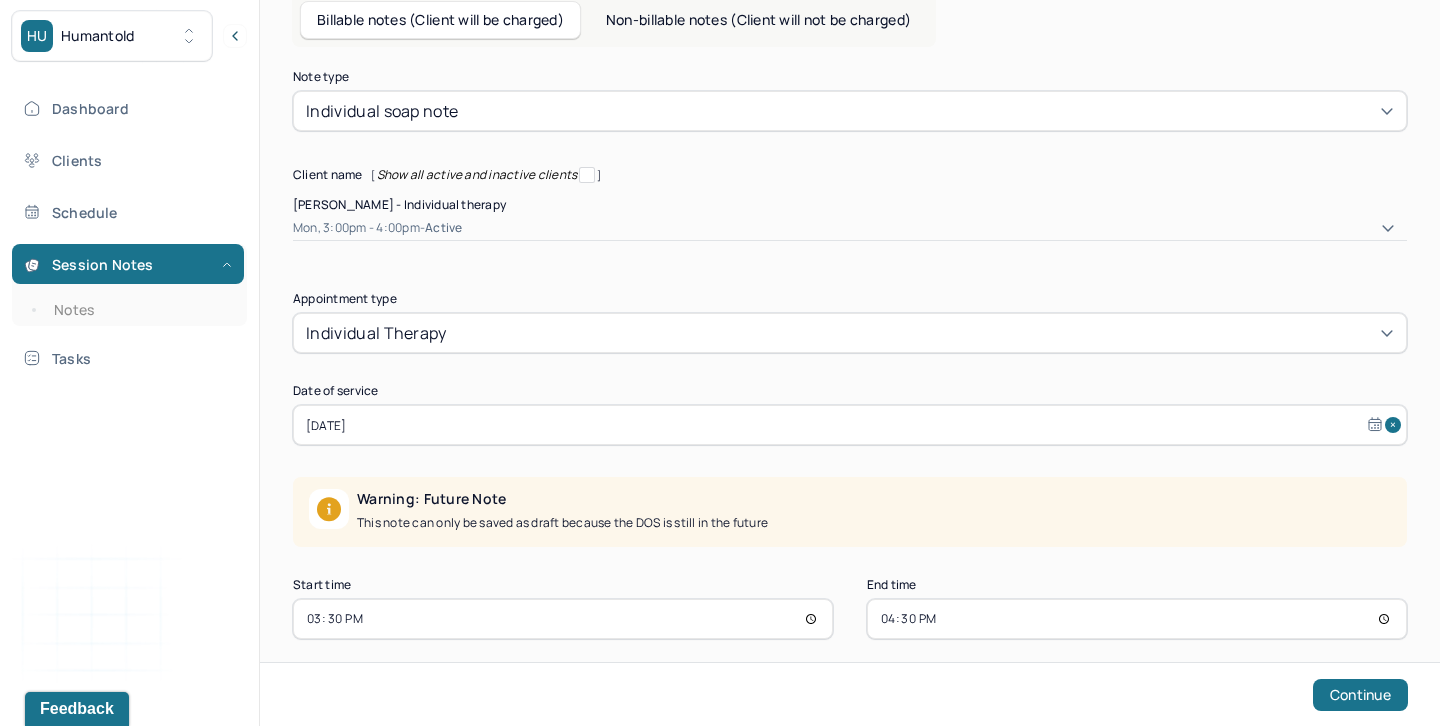 type on "16:30" 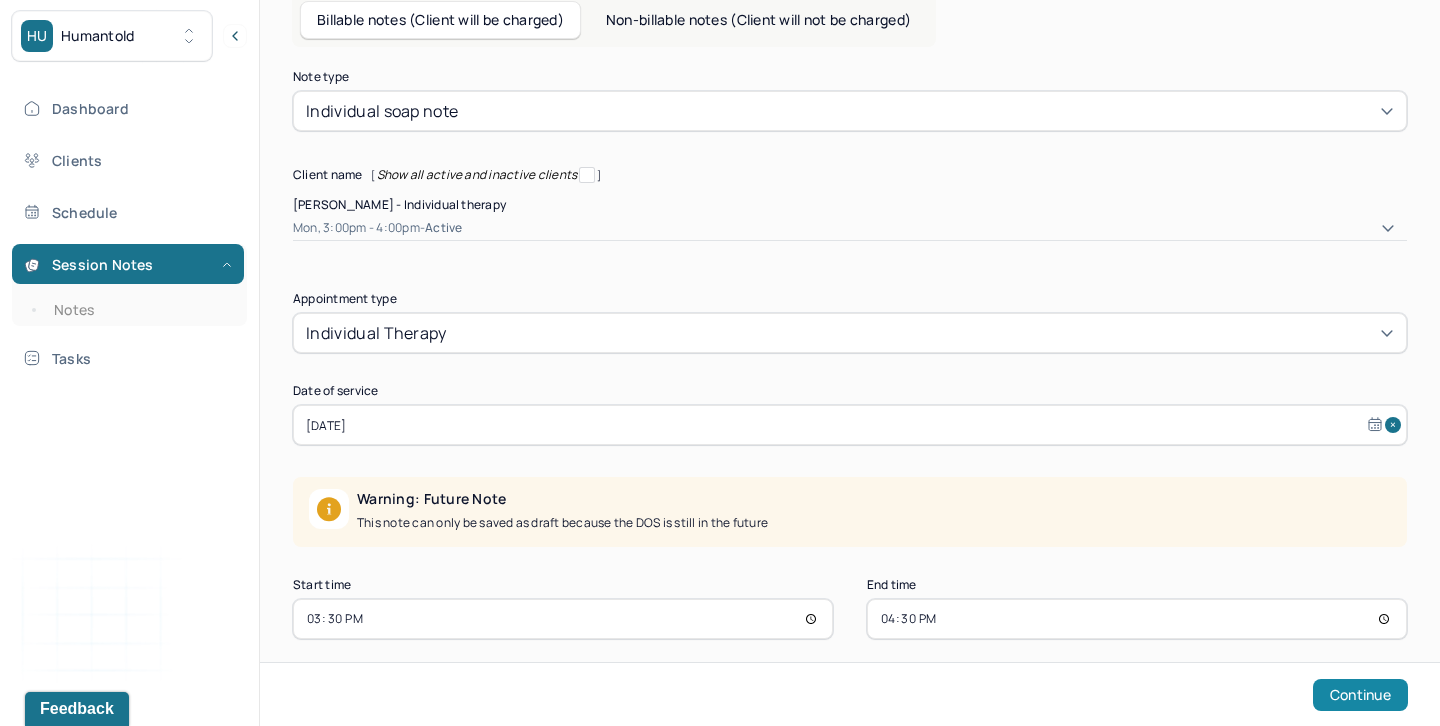 click on "Continue" at bounding box center [1360, 695] 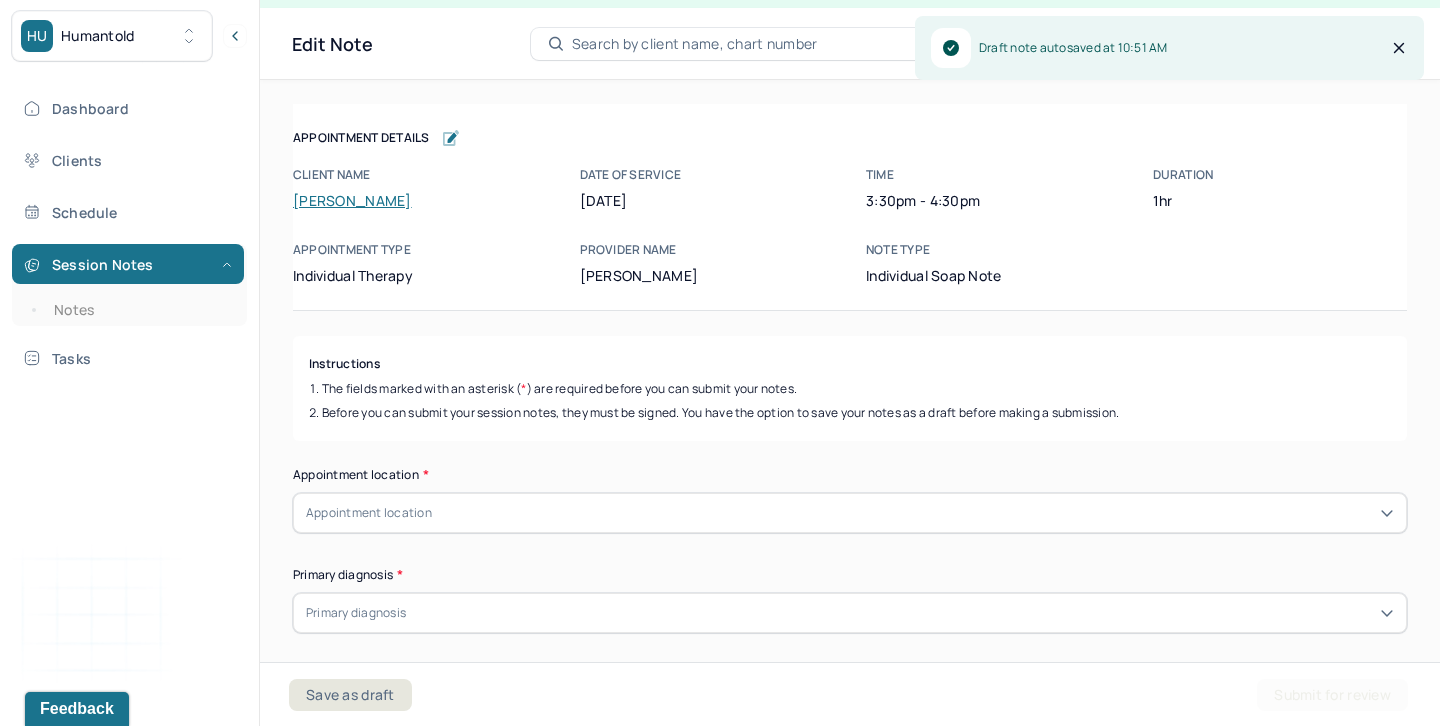 scroll, scrollTop: 36, scrollLeft: 0, axis: vertical 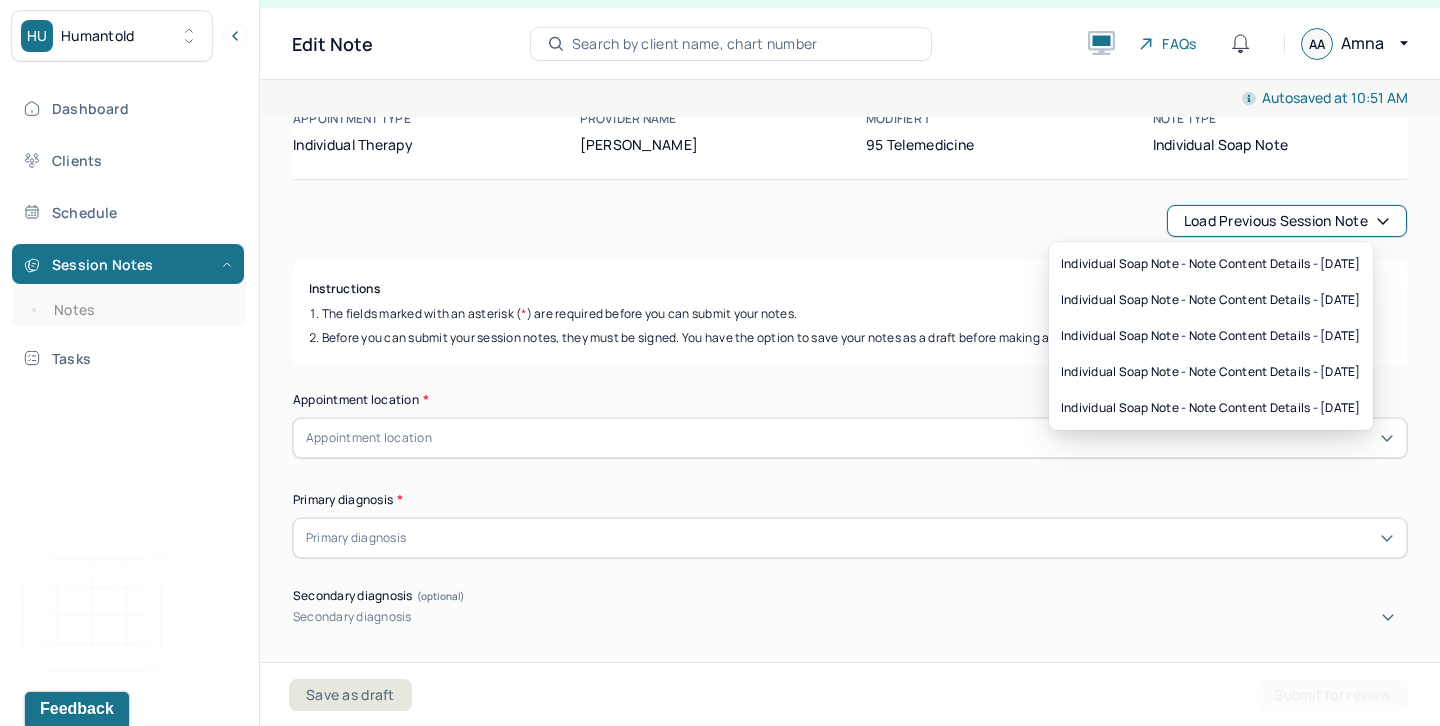 click on "Load previous session note" at bounding box center (1287, 221) 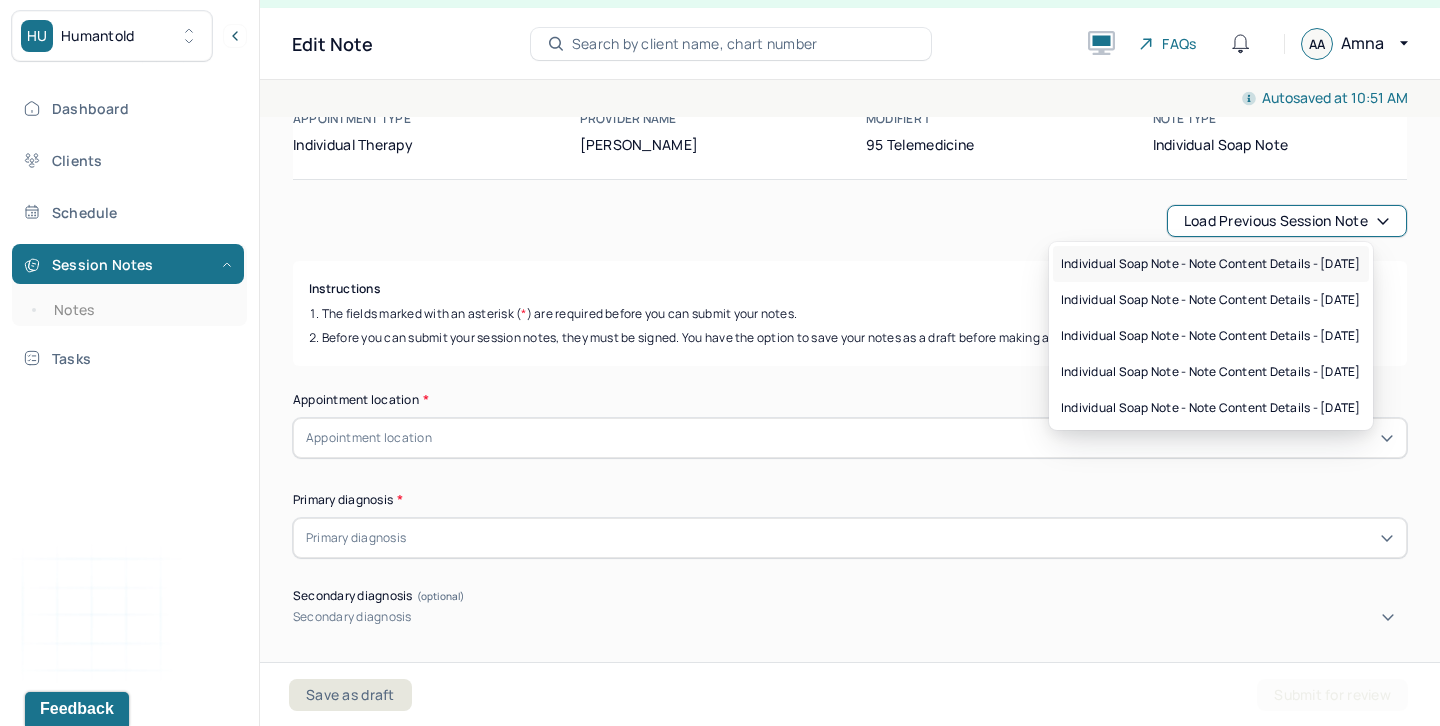 click on "Individual soap note   - Note content Details -   [DATE]" at bounding box center [1211, 264] 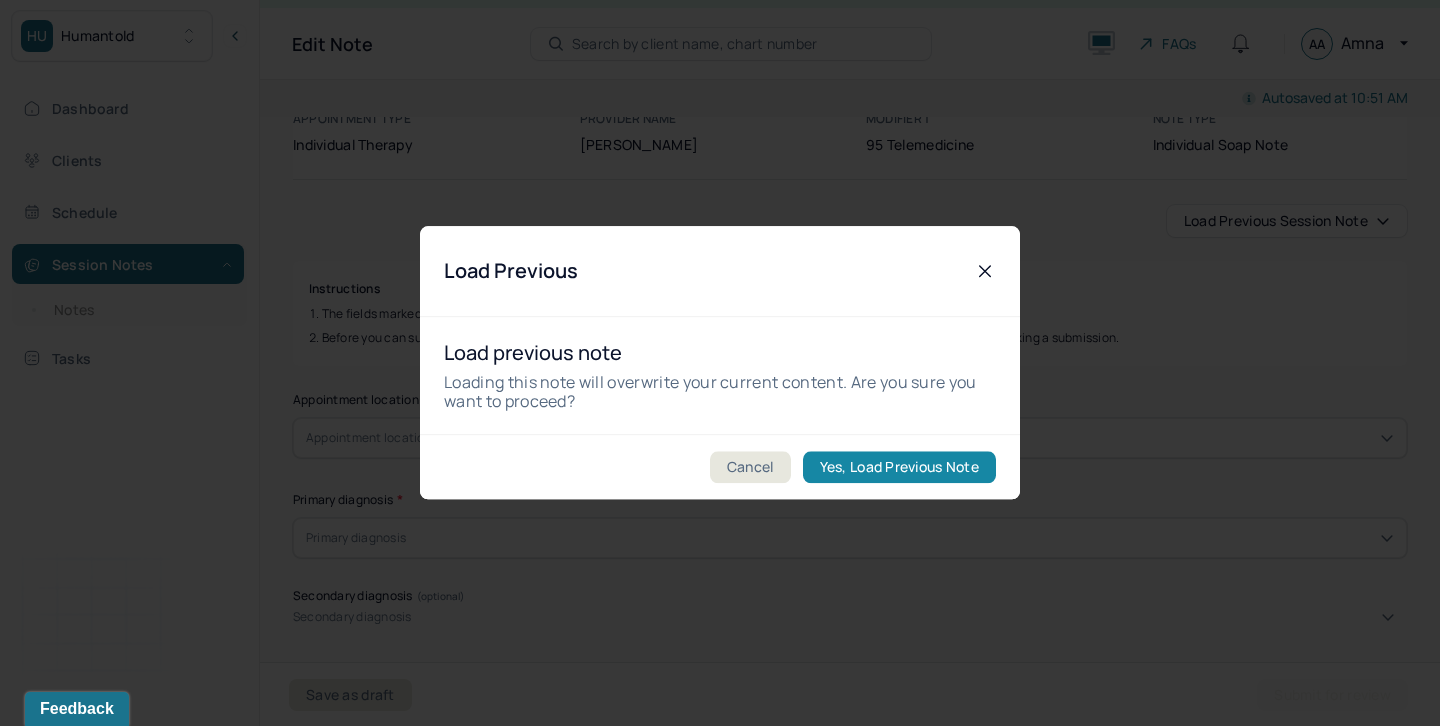 click on "Yes, Load Previous Note" at bounding box center (899, 468) 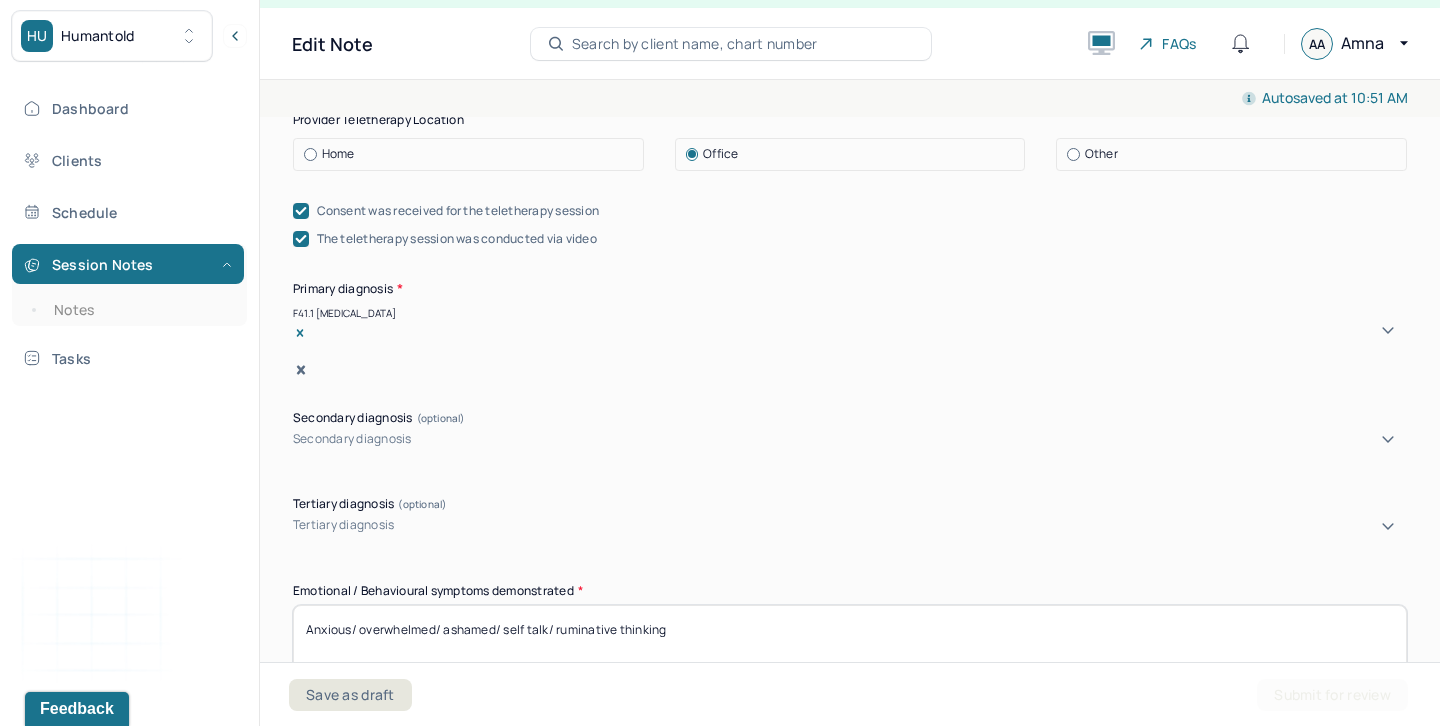 scroll, scrollTop: 724, scrollLeft: 0, axis: vertical 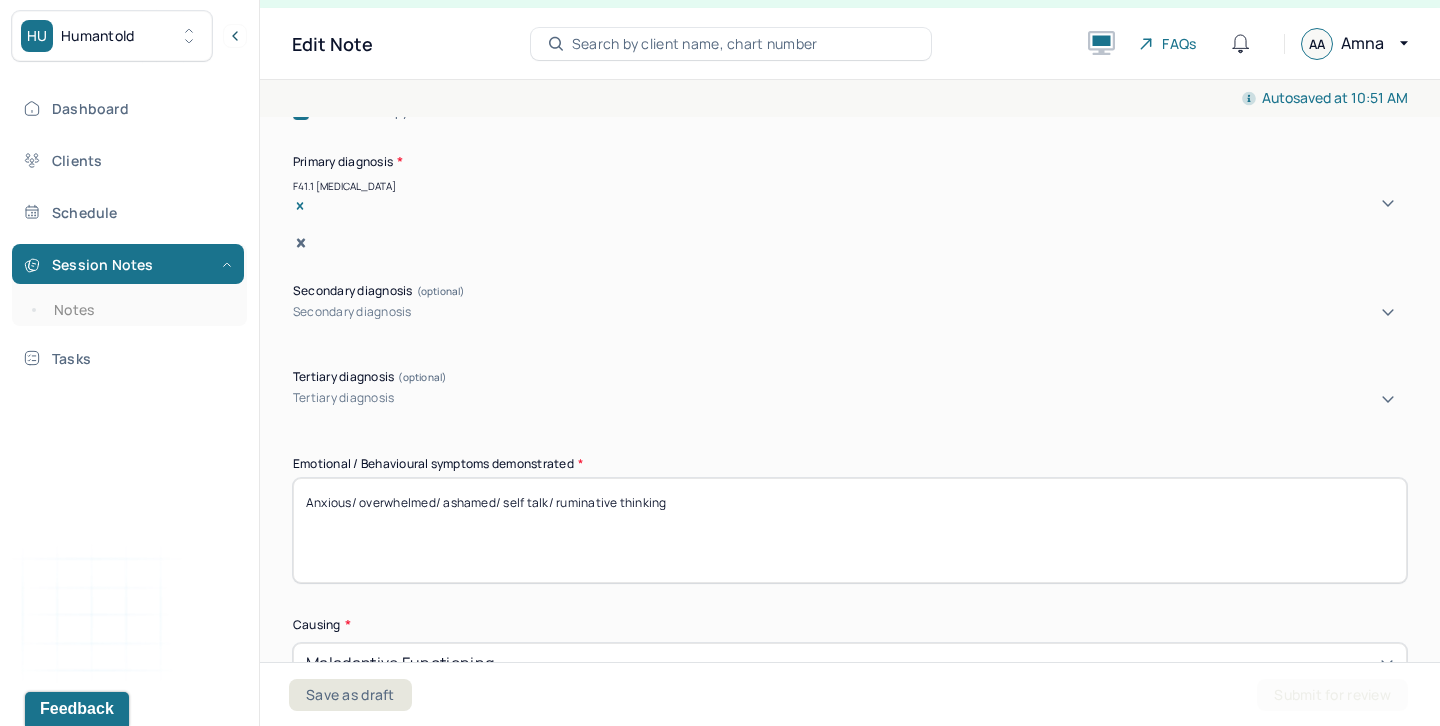 drag, startPoint x: 709, startPoint y: 482, endPoint x: 321, endPoint y: 465, distance: 388.37225 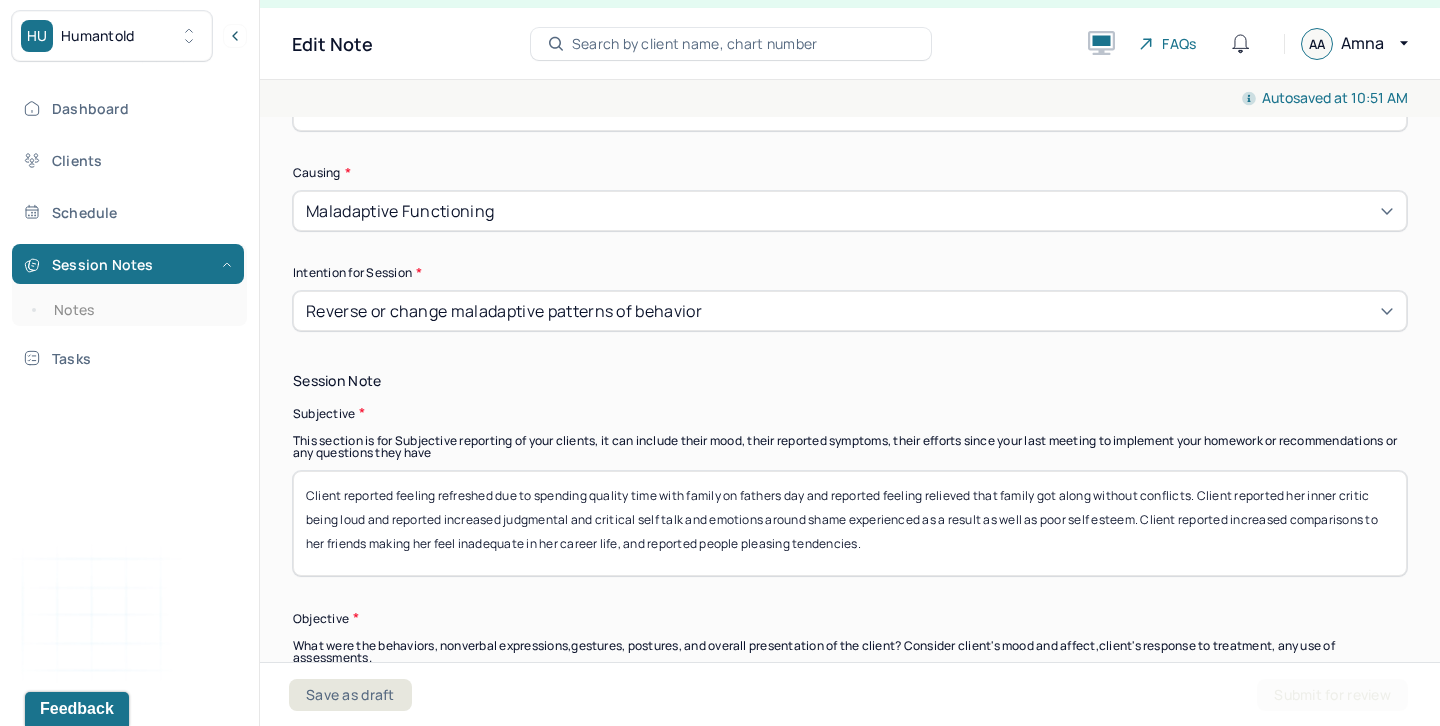 scroll, scrollTop: 1210, scrollLeft: 0, axis: vertical 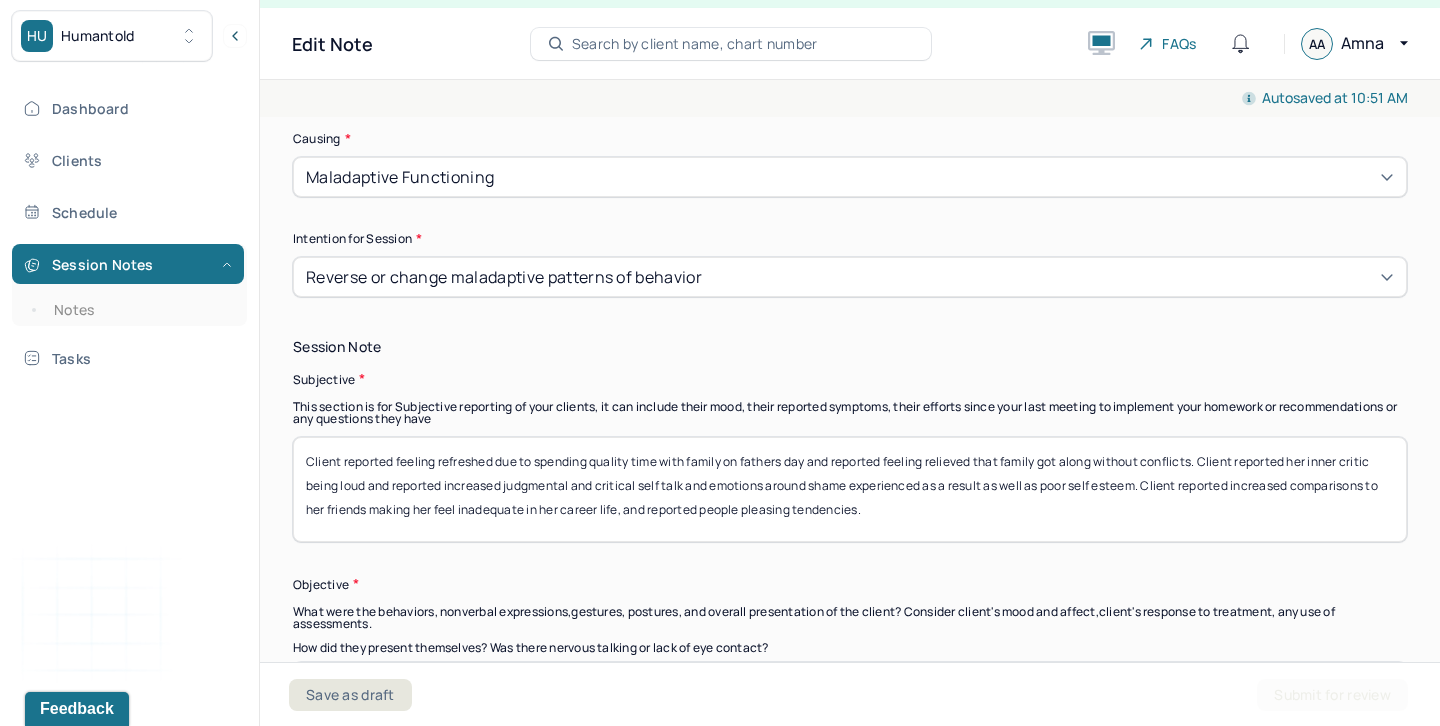type on "Frustrated/ ruminative thinking/ self esteem/ anxious/ overwhelmed" 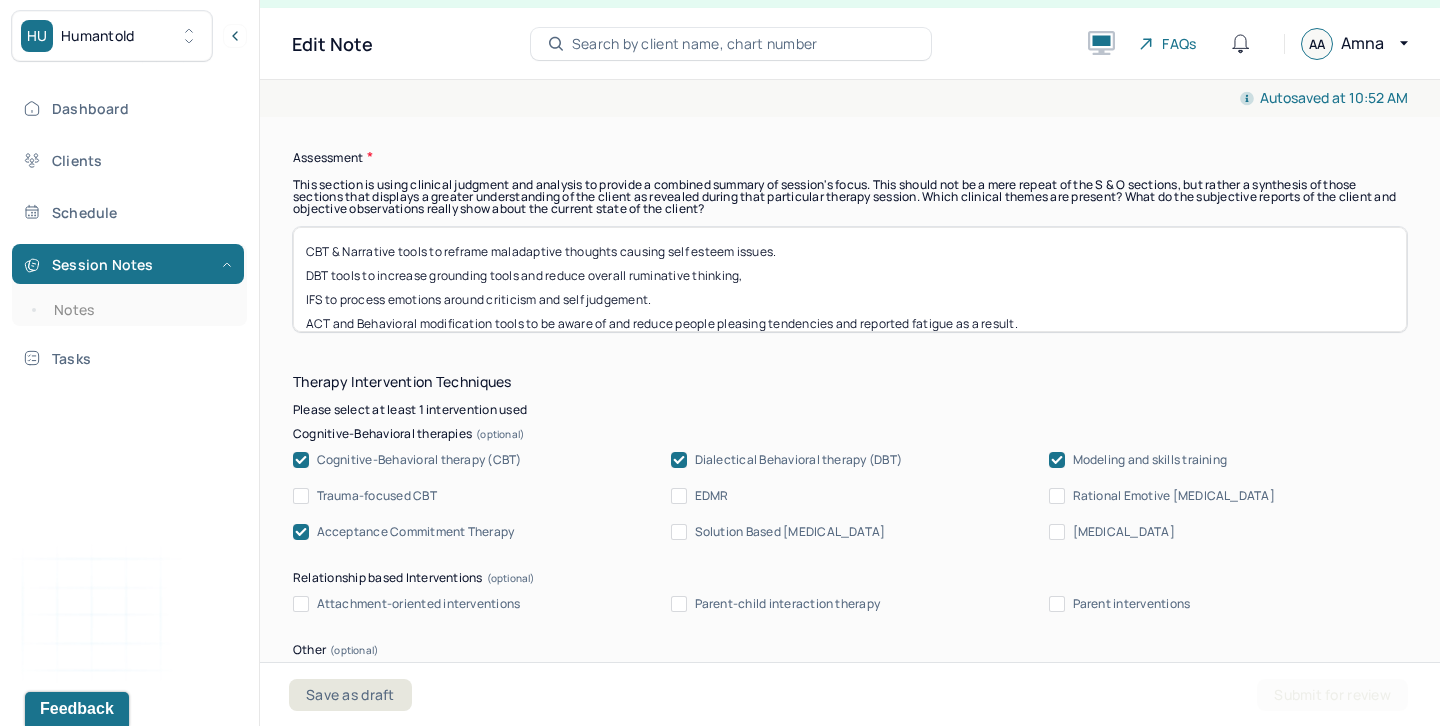 scroll, scrollTop: 1864, scrollLeft: 0, axis: vertical 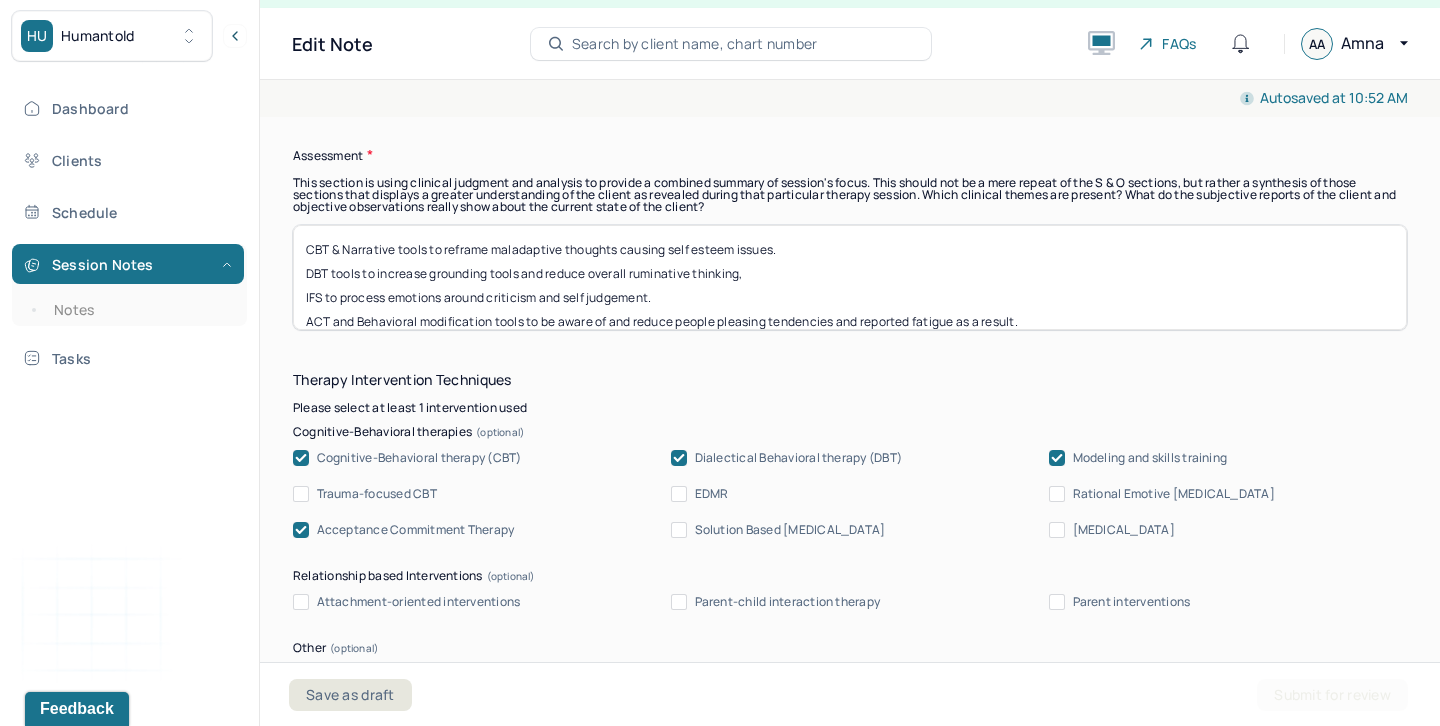 type 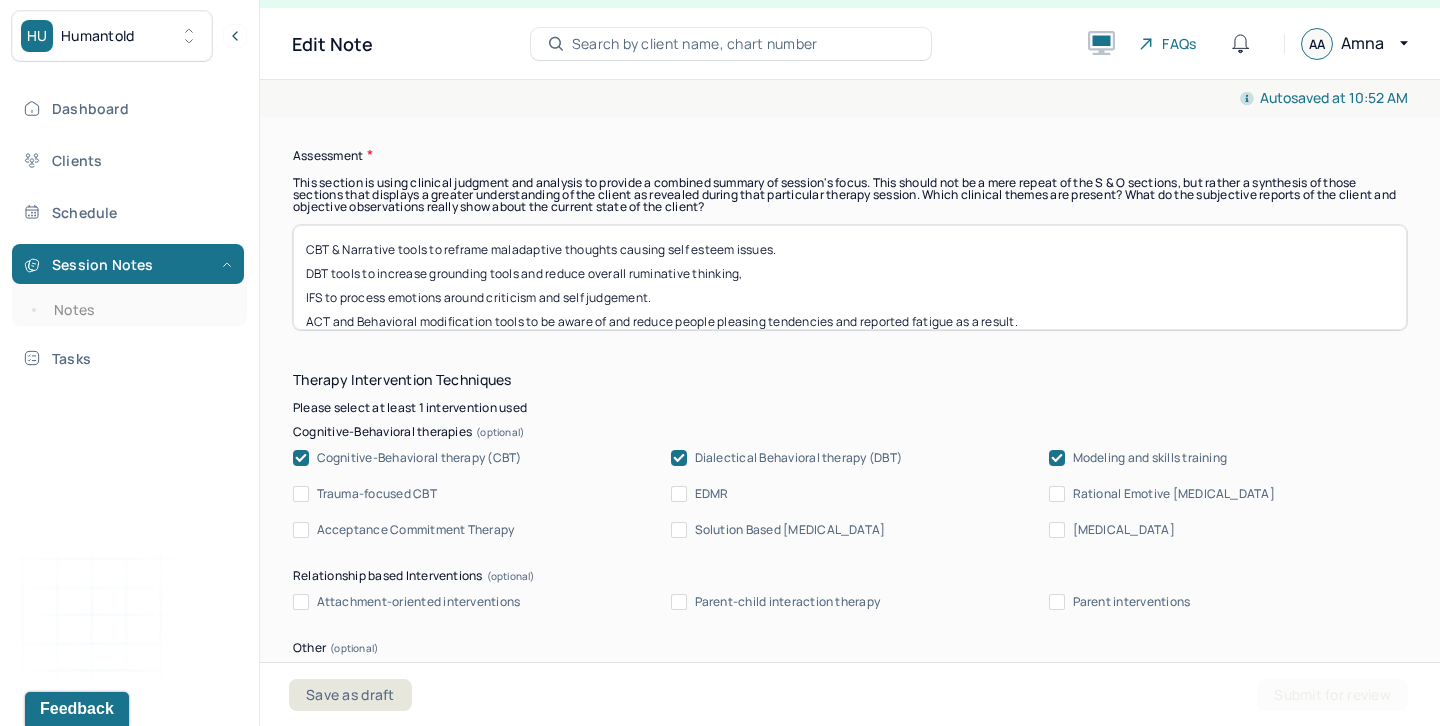 click 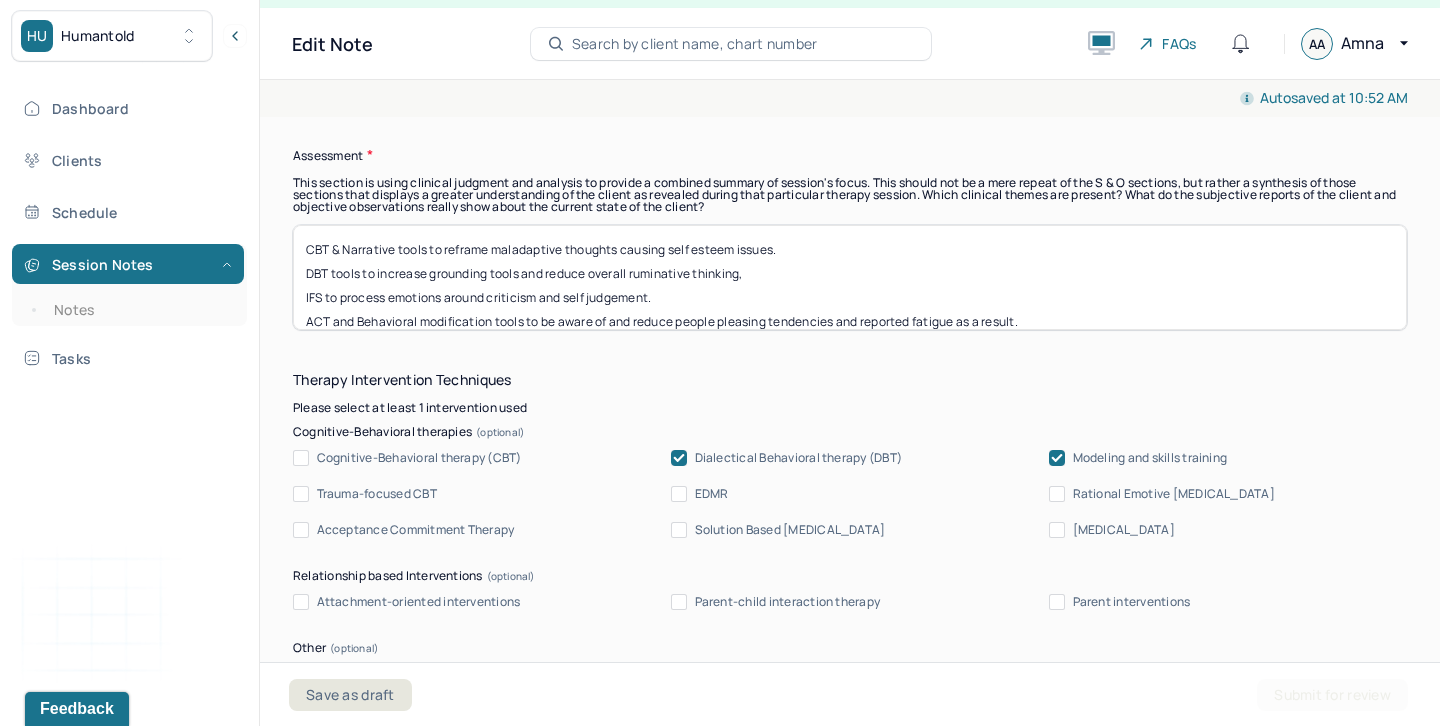 click at bounding box center (679, 458) 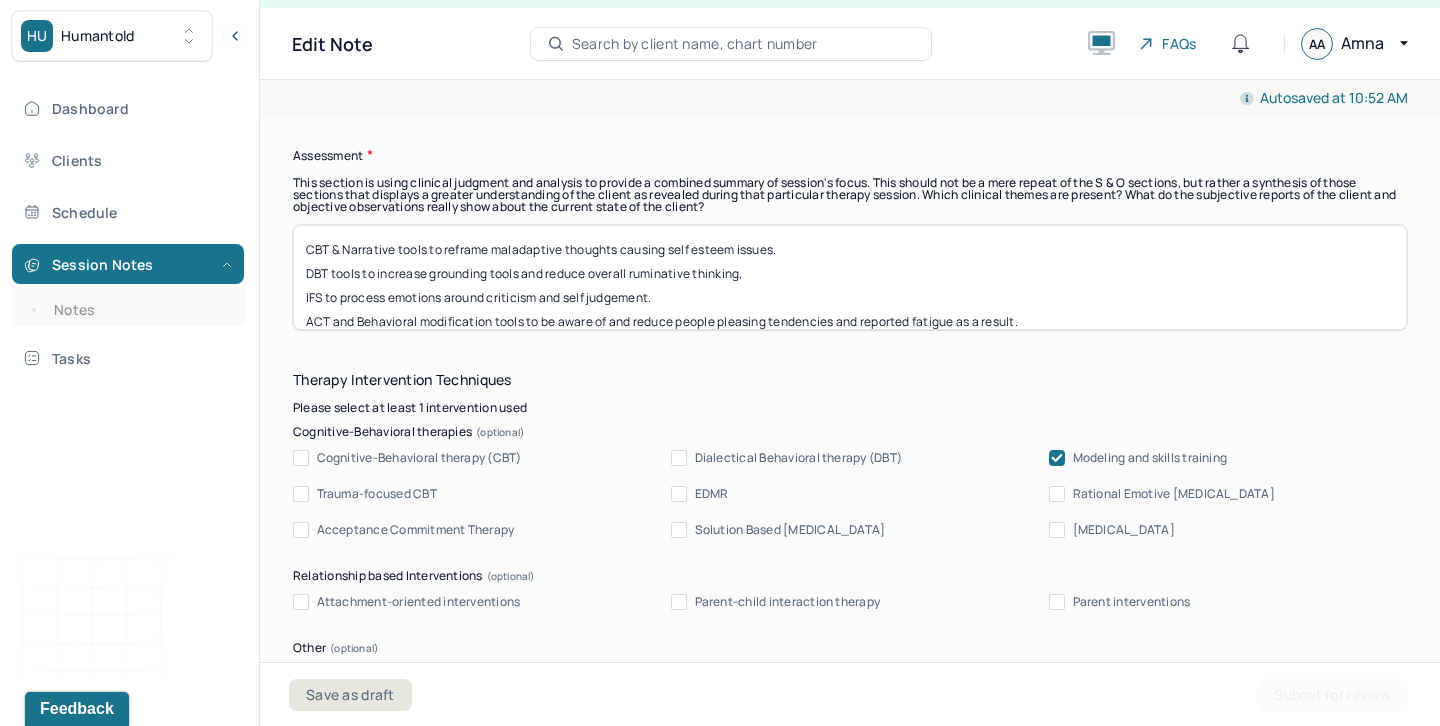 click at bounding box center (1057, 458) 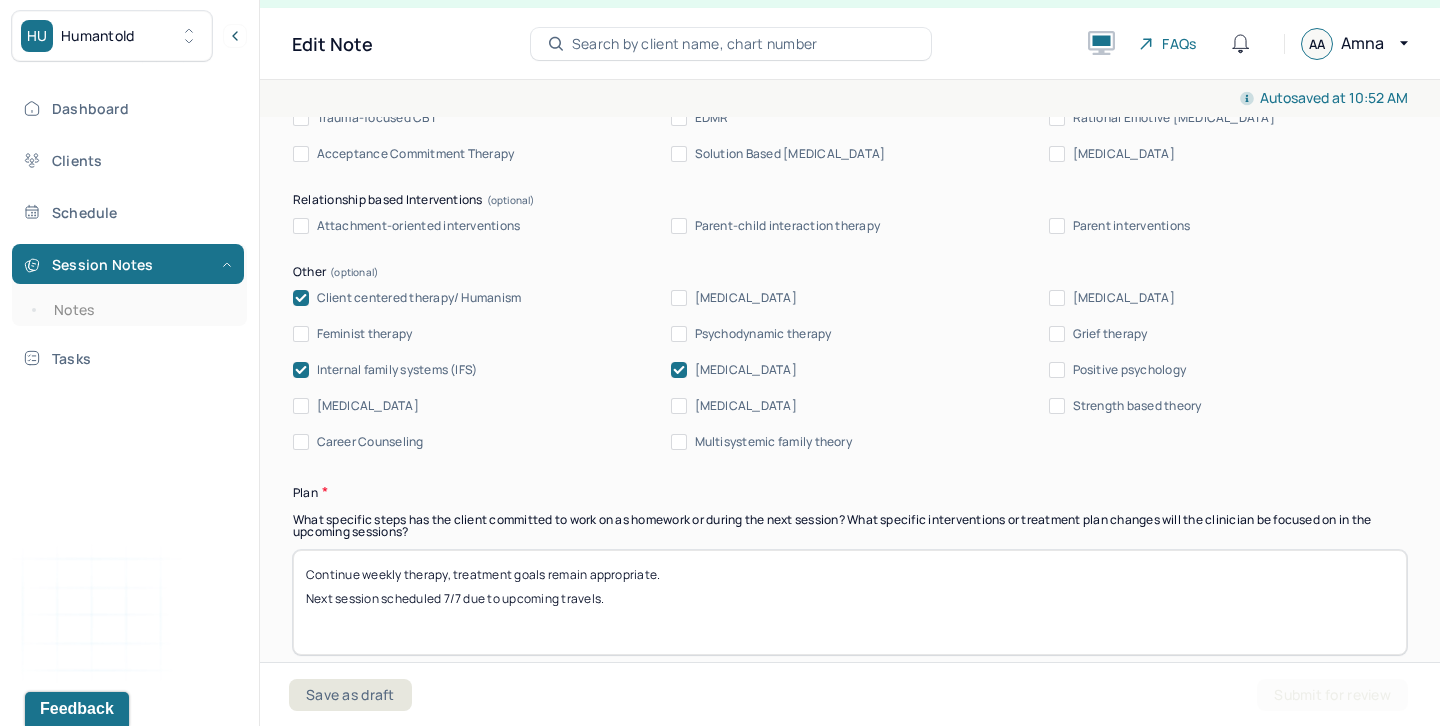 scroll, scrollTop: 2244, scrollLeft: 0, axis: vertical 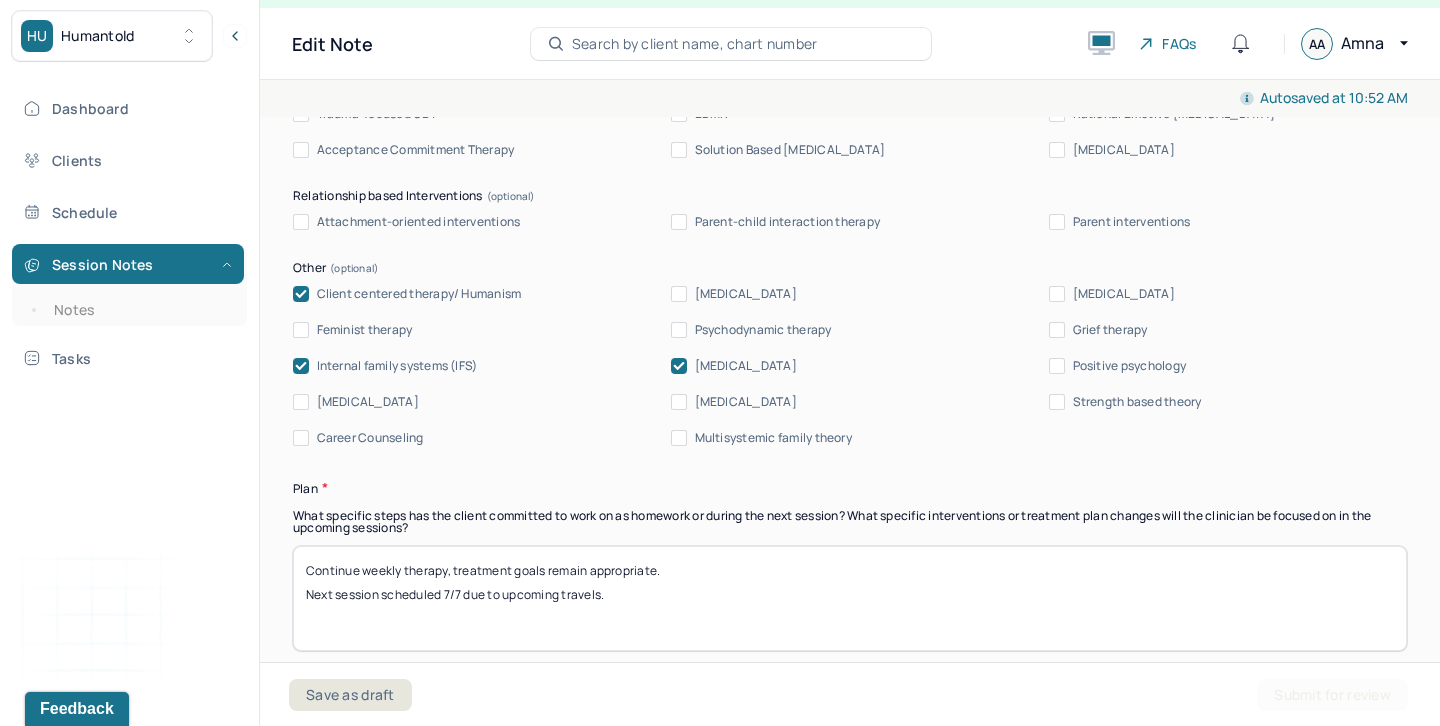 click 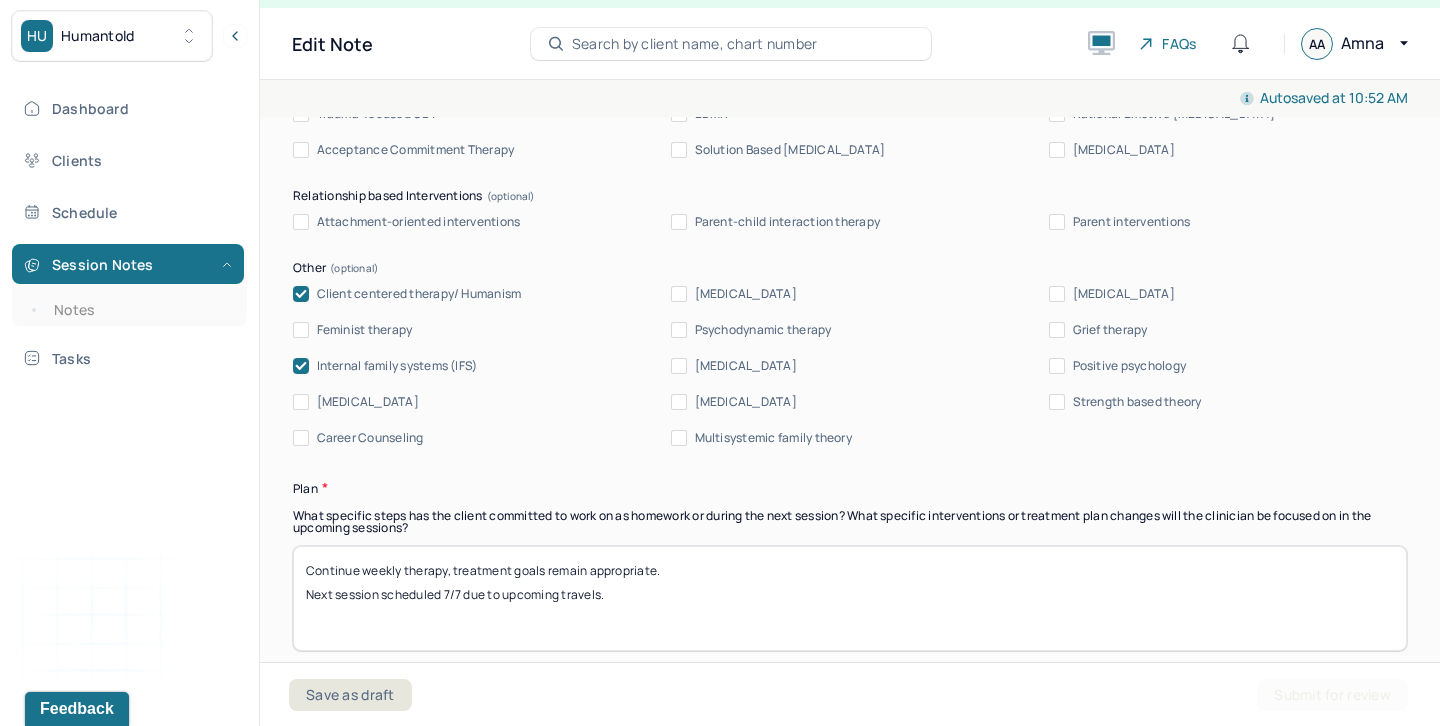 click at bounding box center (301, 366) 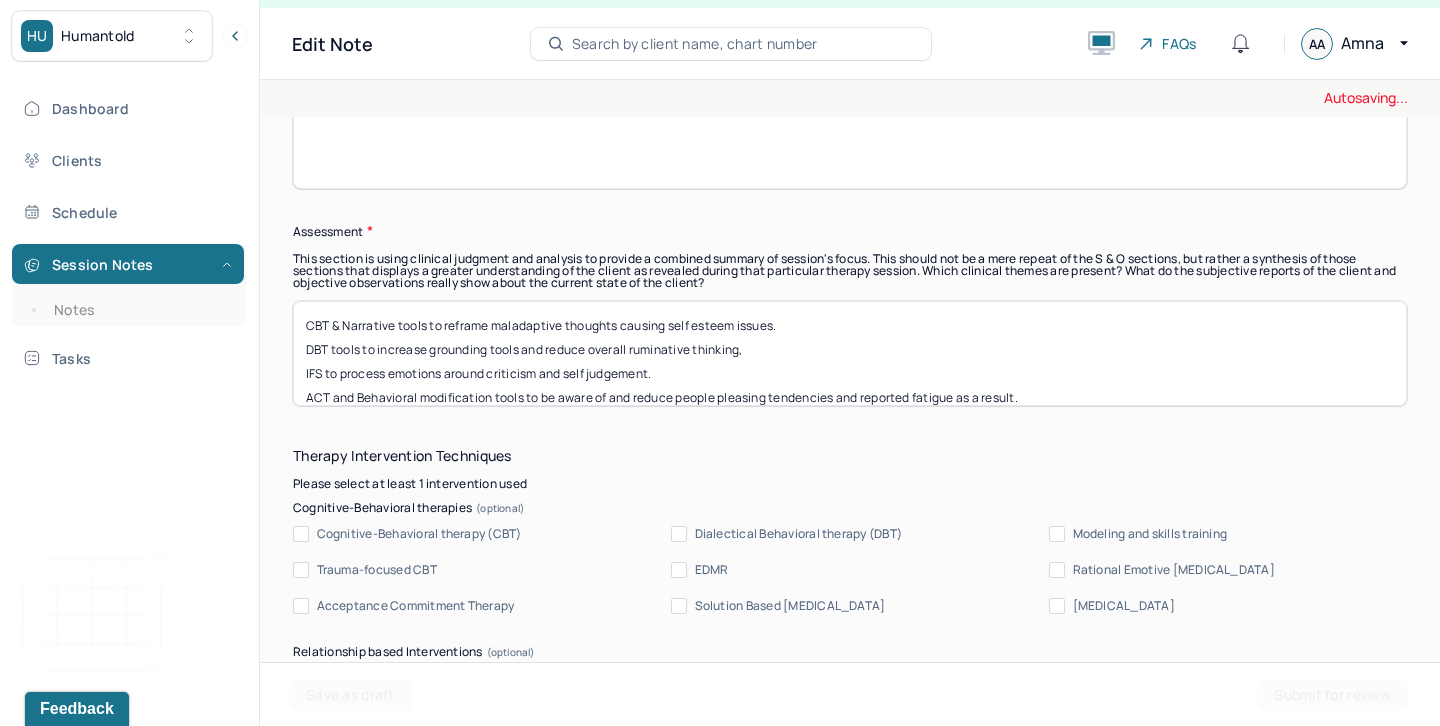 scroll, scrollTop: 1713, scrollLeft: 0, axis: vertical 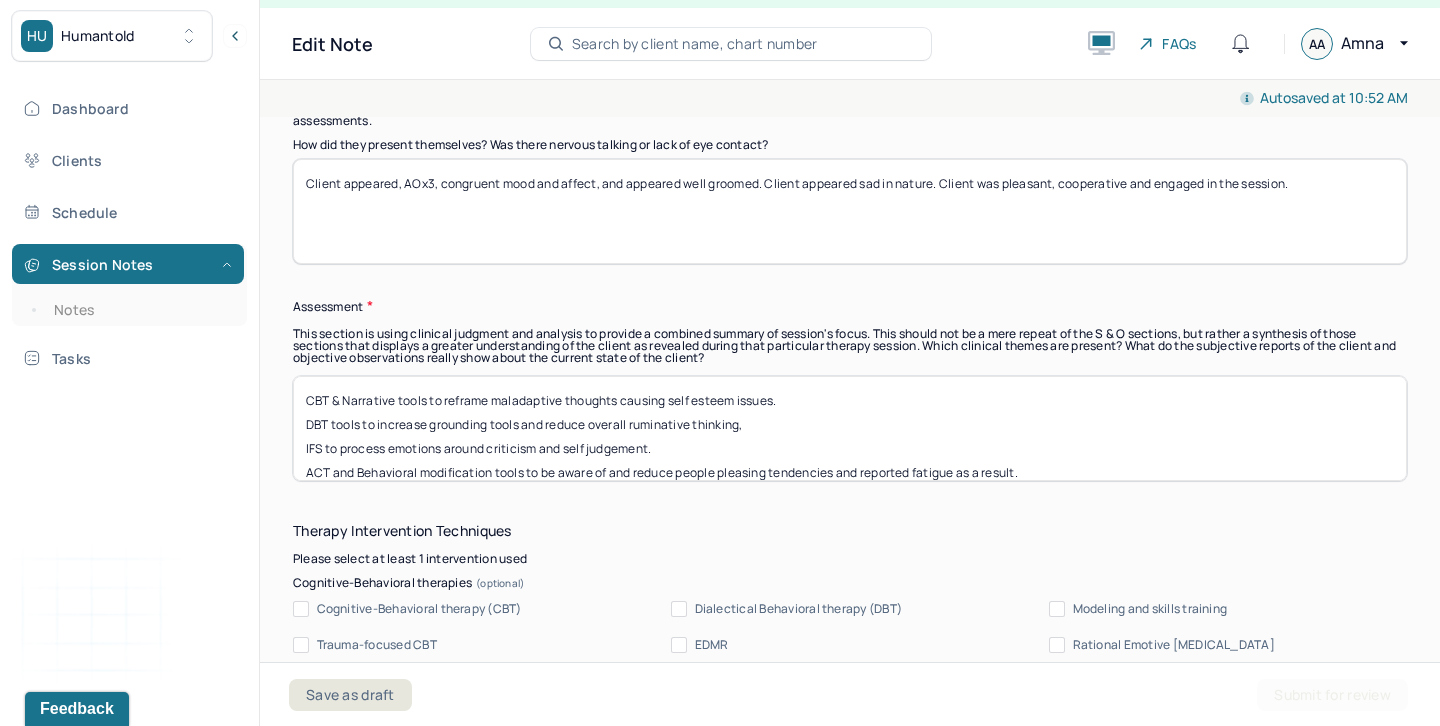 click on "CBT & Narrative tools to reframe maladaptive thoughts causing self esteem issues.
DBT tools to increase grounding tools and reduce overall ruminative thinking,
IFS to process emotions around criticism and self judgement.
ACT and Behavioral modification tools to be aware of and reduce people pleasing tendencies and reported fatigue as a result.
Daily self care and [MEDICAL_DATA] tools to manage overall emotional wellbeing." at bounding box center (850, 428) 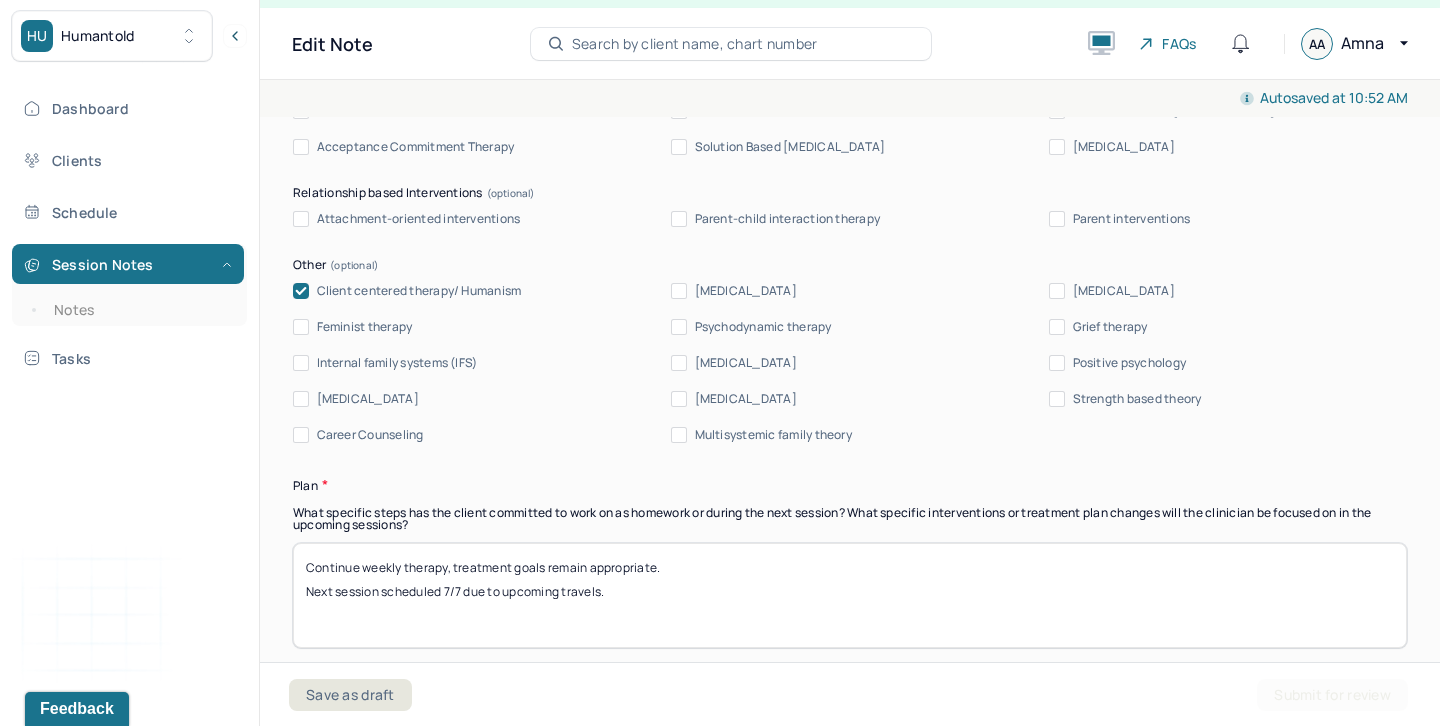 scroll, scrollTop: 2258, scrollLeft: 0, axis: vertical 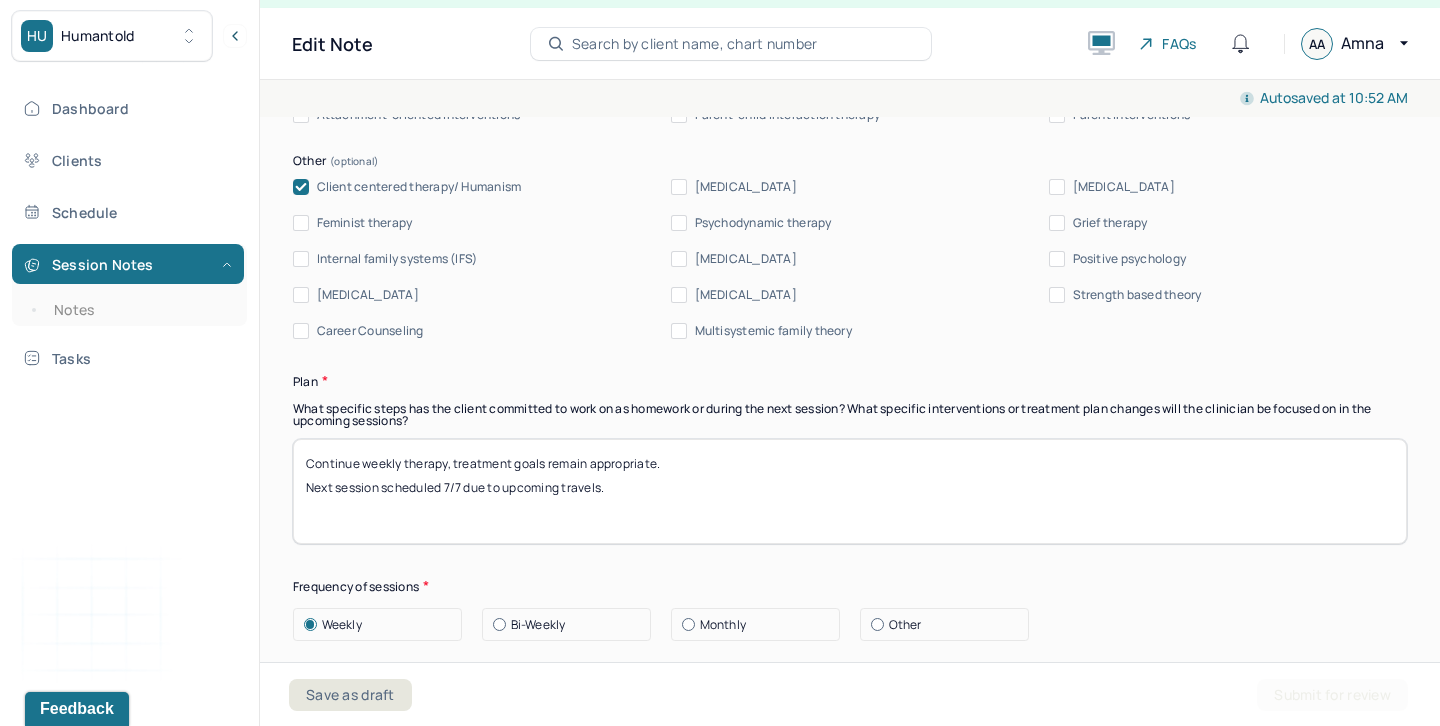 type 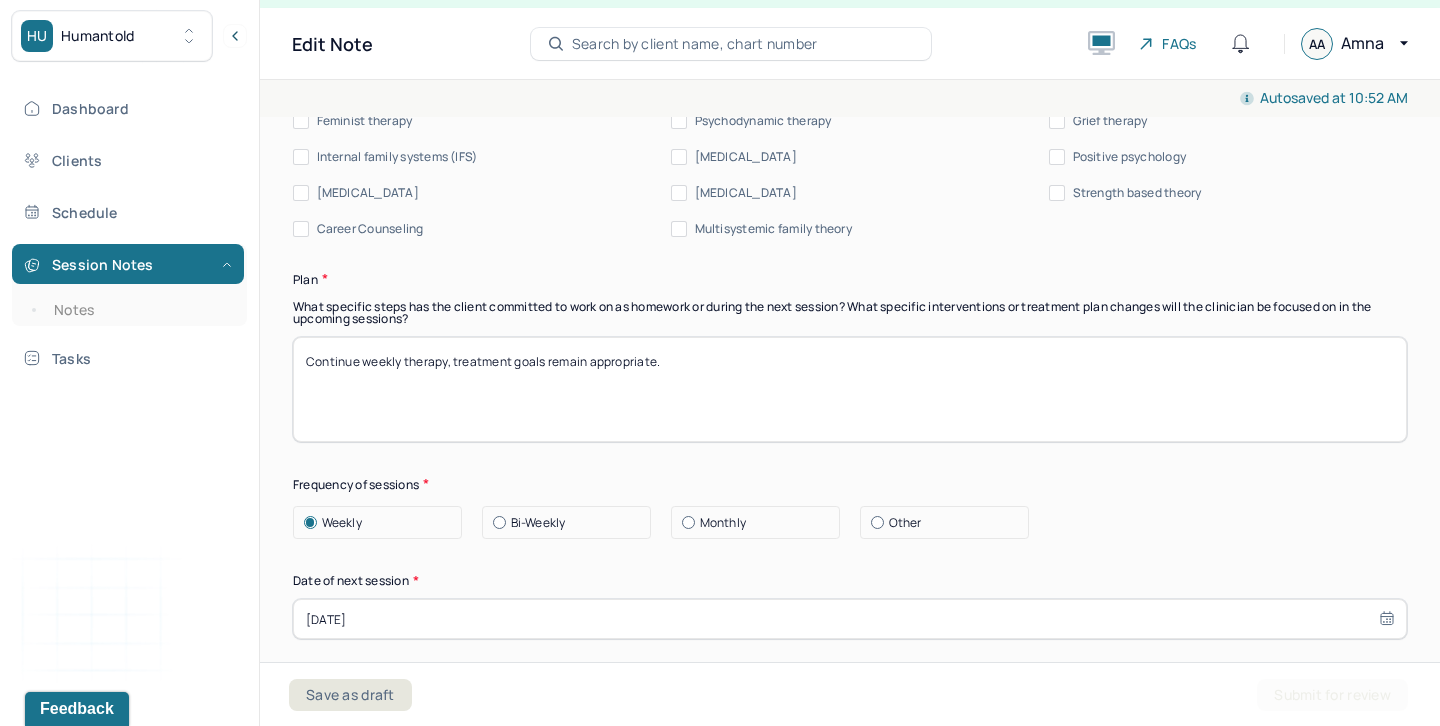 scroll, scrollTop: 2454, scrollLeft: 0, axis: vertical 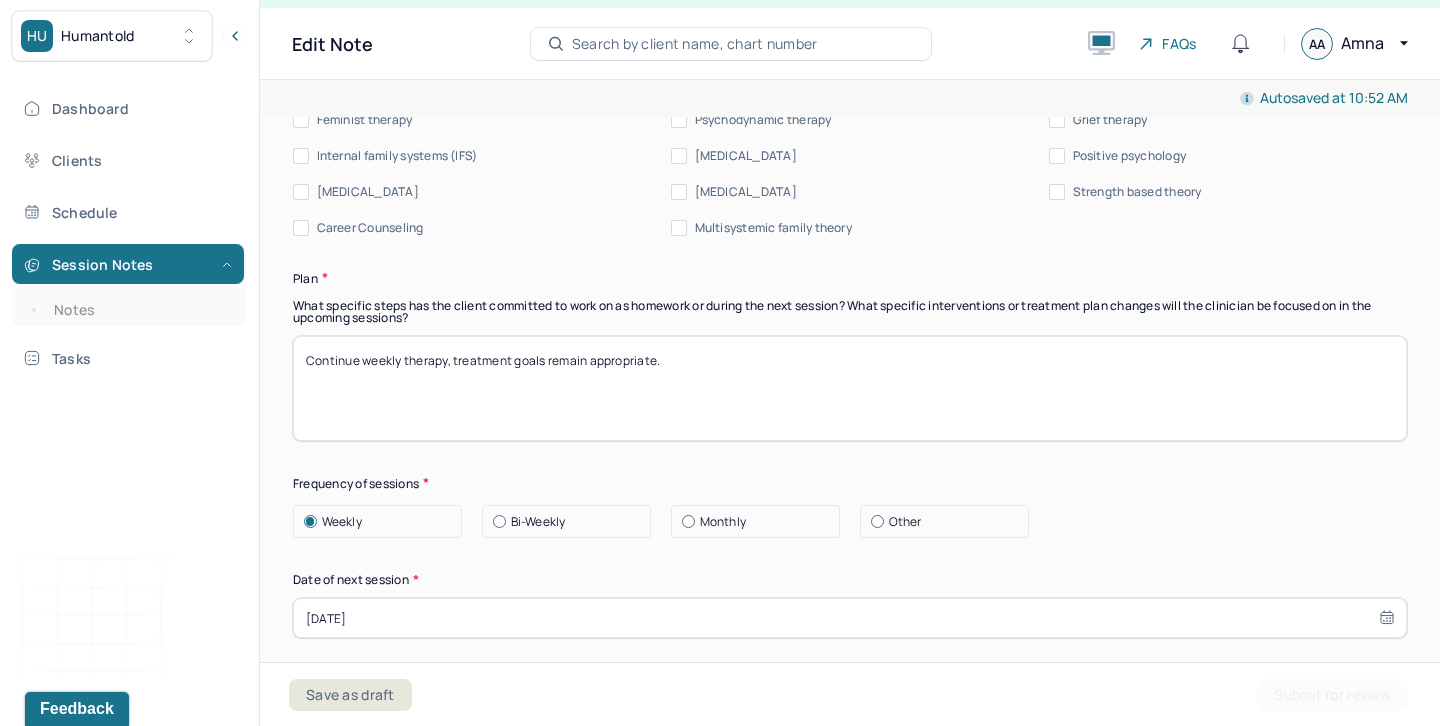 type on "Continue weekly therapy, treatment goals remain appropriate." 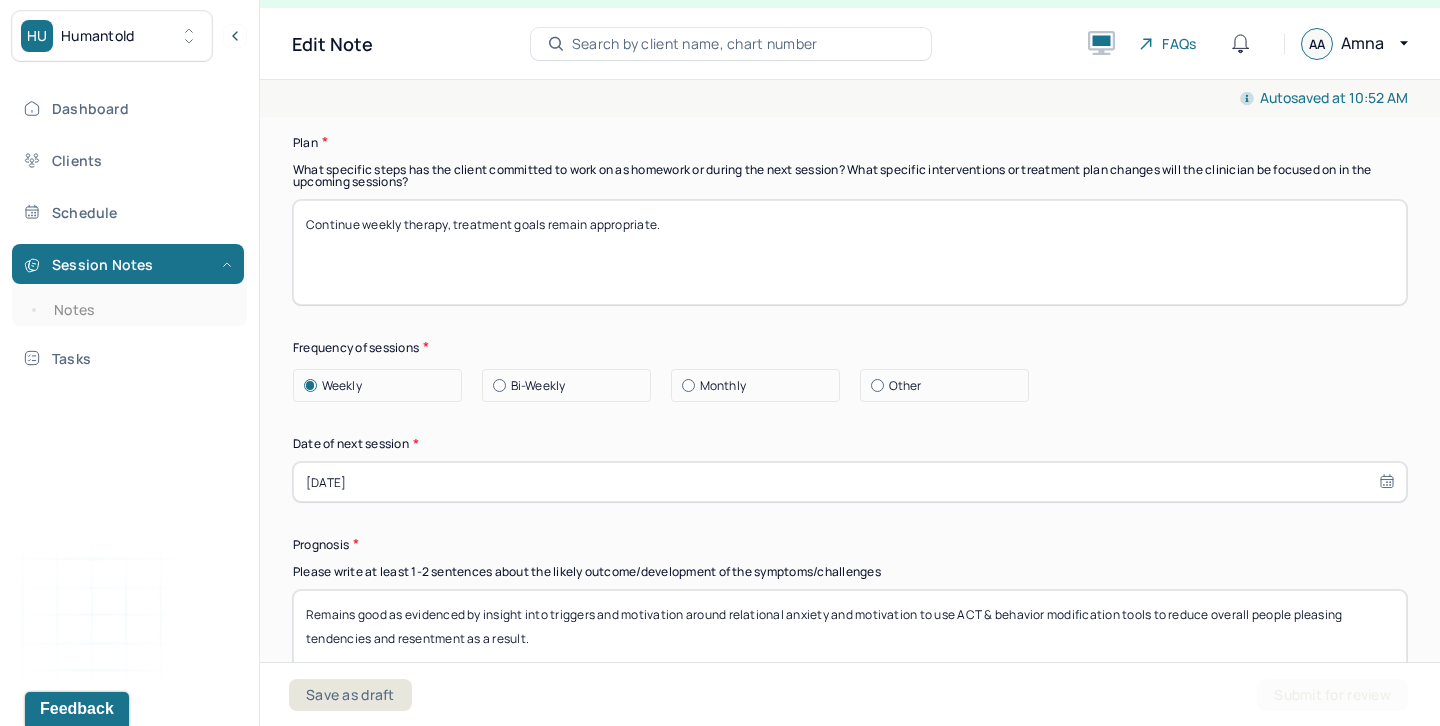 scroll, scrollTop: 2632, scrollLeft: 0, axis: vertical 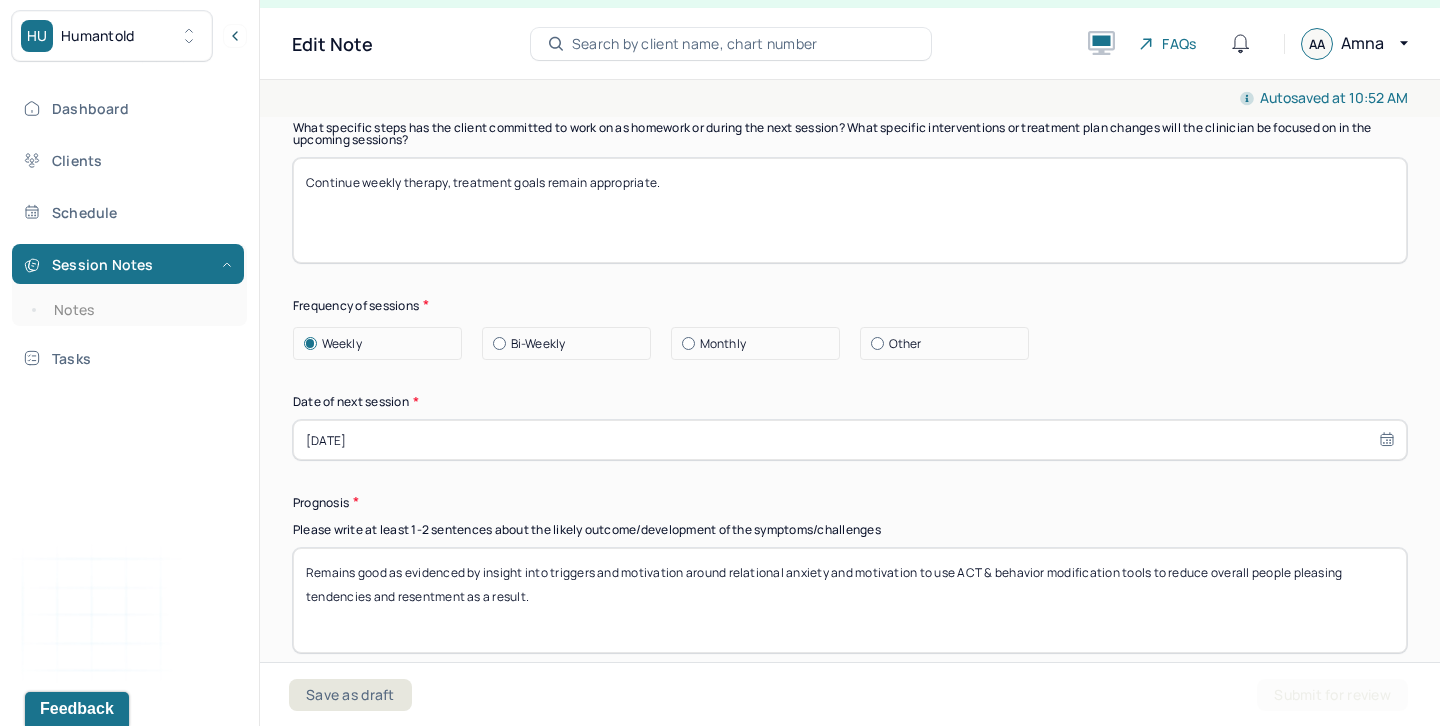 click on "[DATE]" at bounding box center [850, 440] 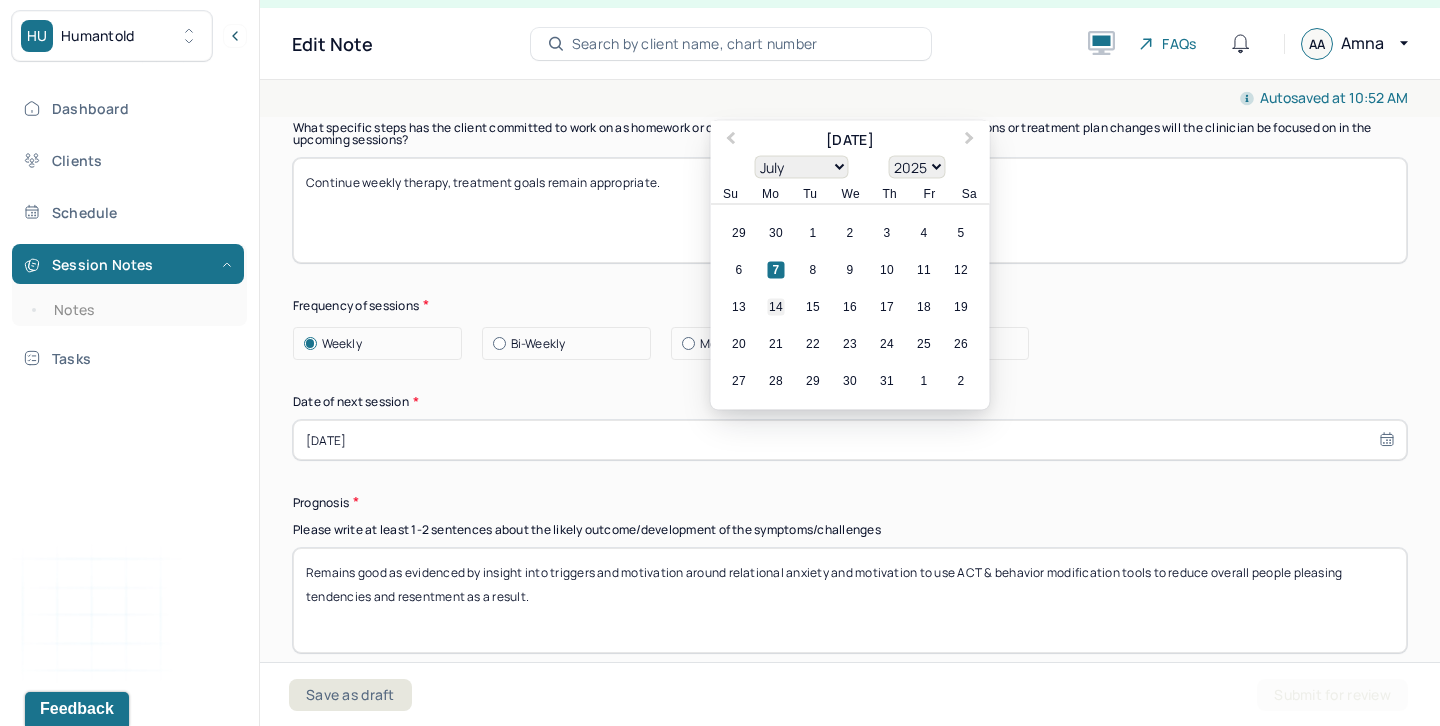 click on "14" at bounding box center [776, 307] 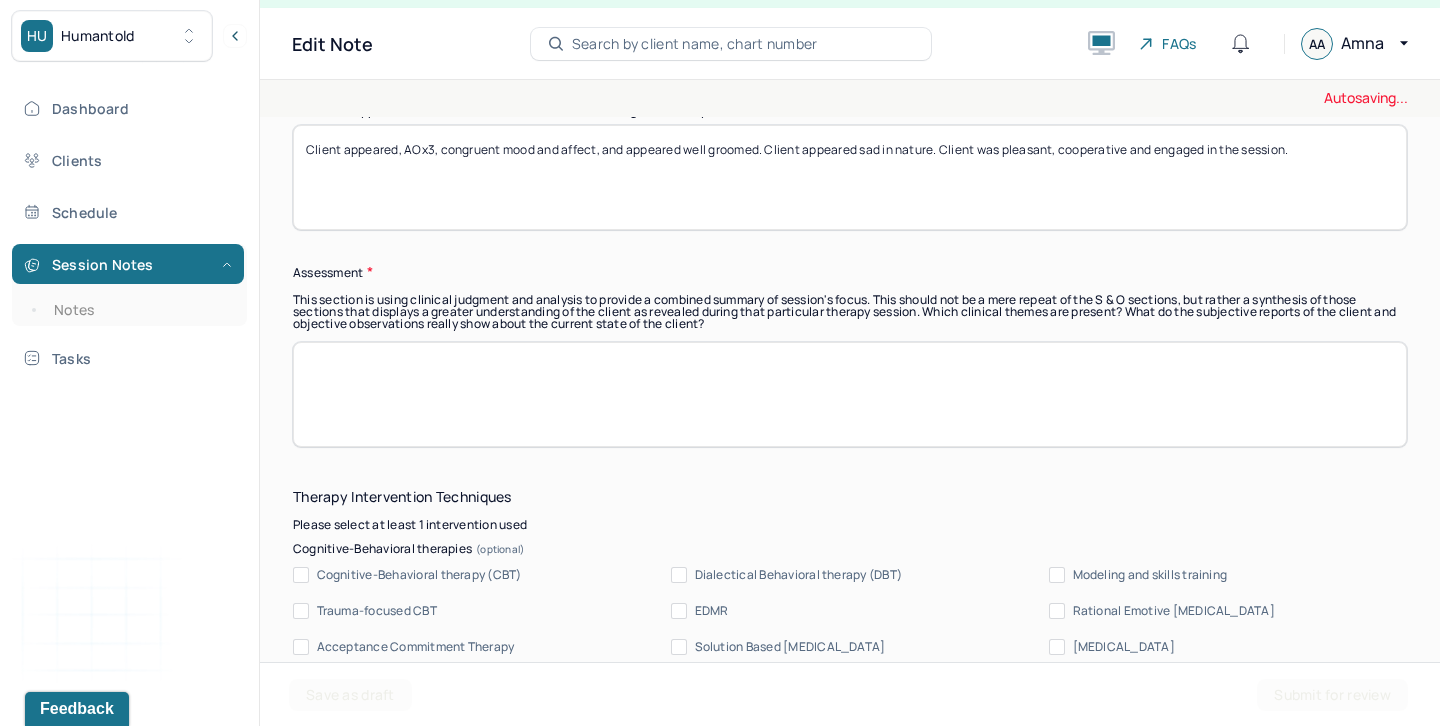 scroll, scrollTop: 1524, scrollLeft: 0, axis: vertical 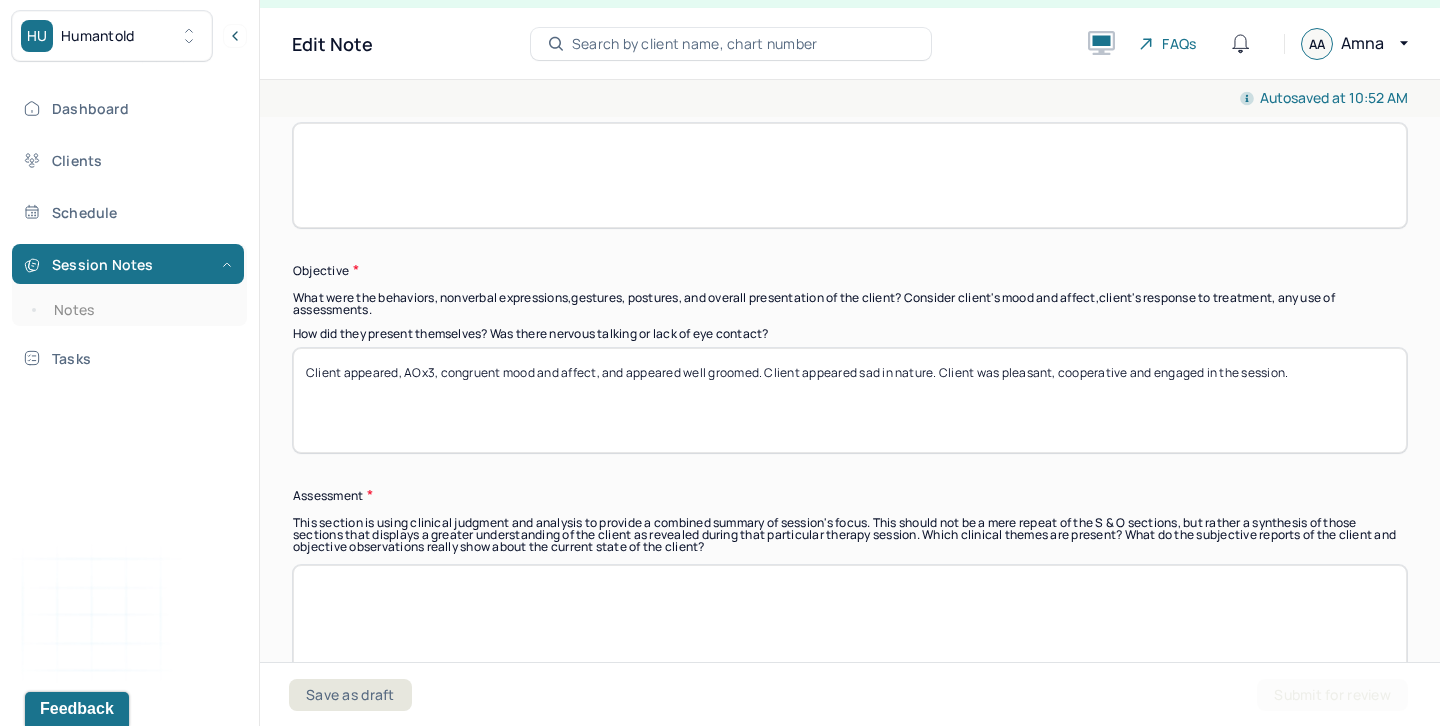 drag, startPoint x: 938, startPoint y: 354, endPoint x: 769, endPoint y: 352, distance: 169.01184 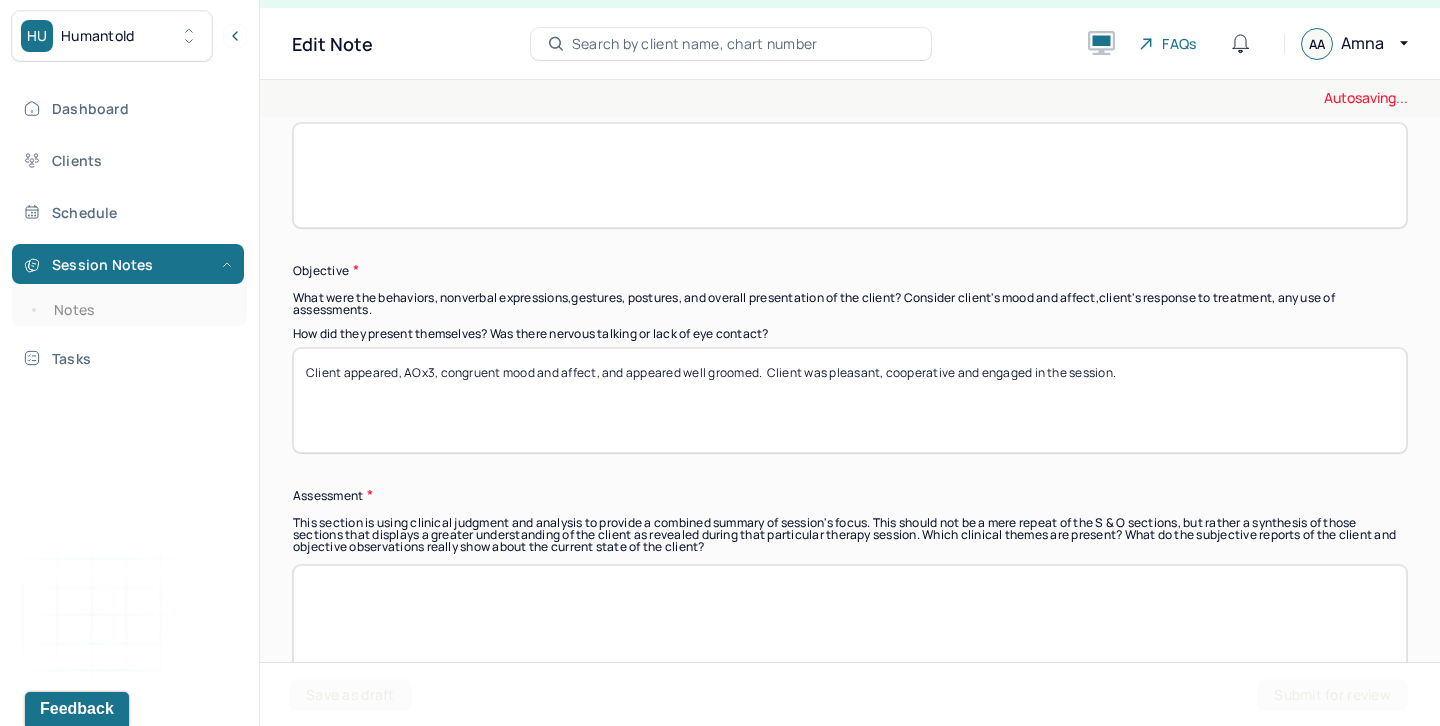 drag, startPoint x: 1118, startPoint y: 352, endPoint x: 768, endPoint y: 352, distance: 350 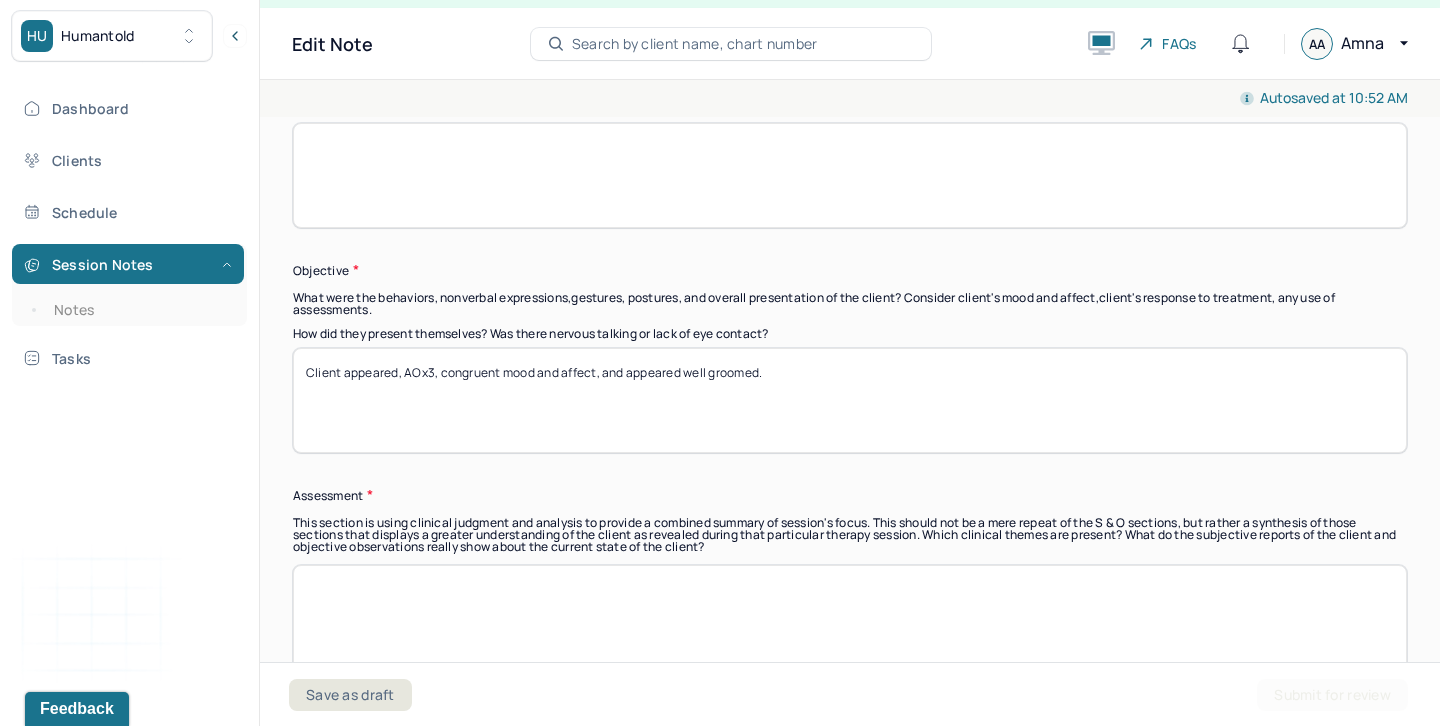 click on "Client appeared, AOx3, congruent mood and affect, and appeared well groomed.  Client was pleasant, cooperative and engaged in the session." at bounding box center (850, 400) 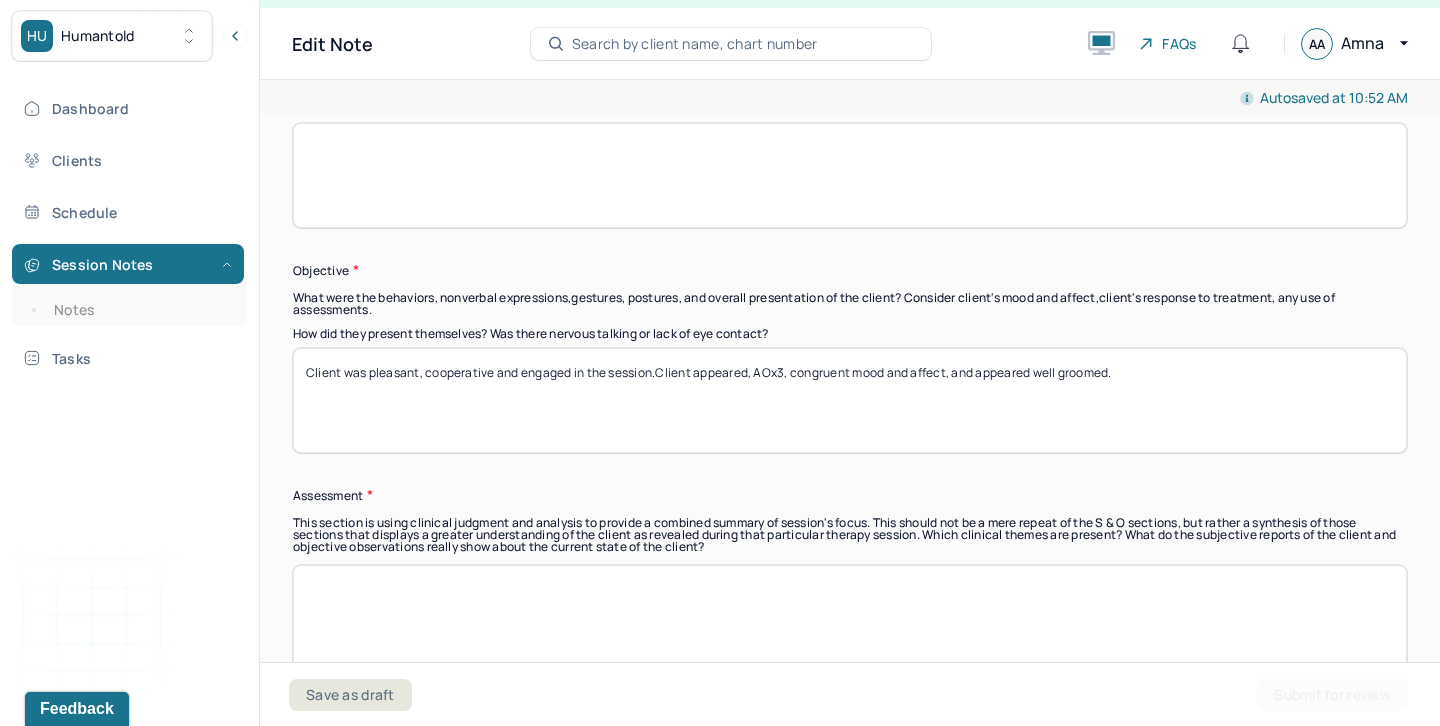 drag, startPoint x: 692, startPoint y: 356, endPoint x: 649, endPoint y: 357, distance: 43.011627 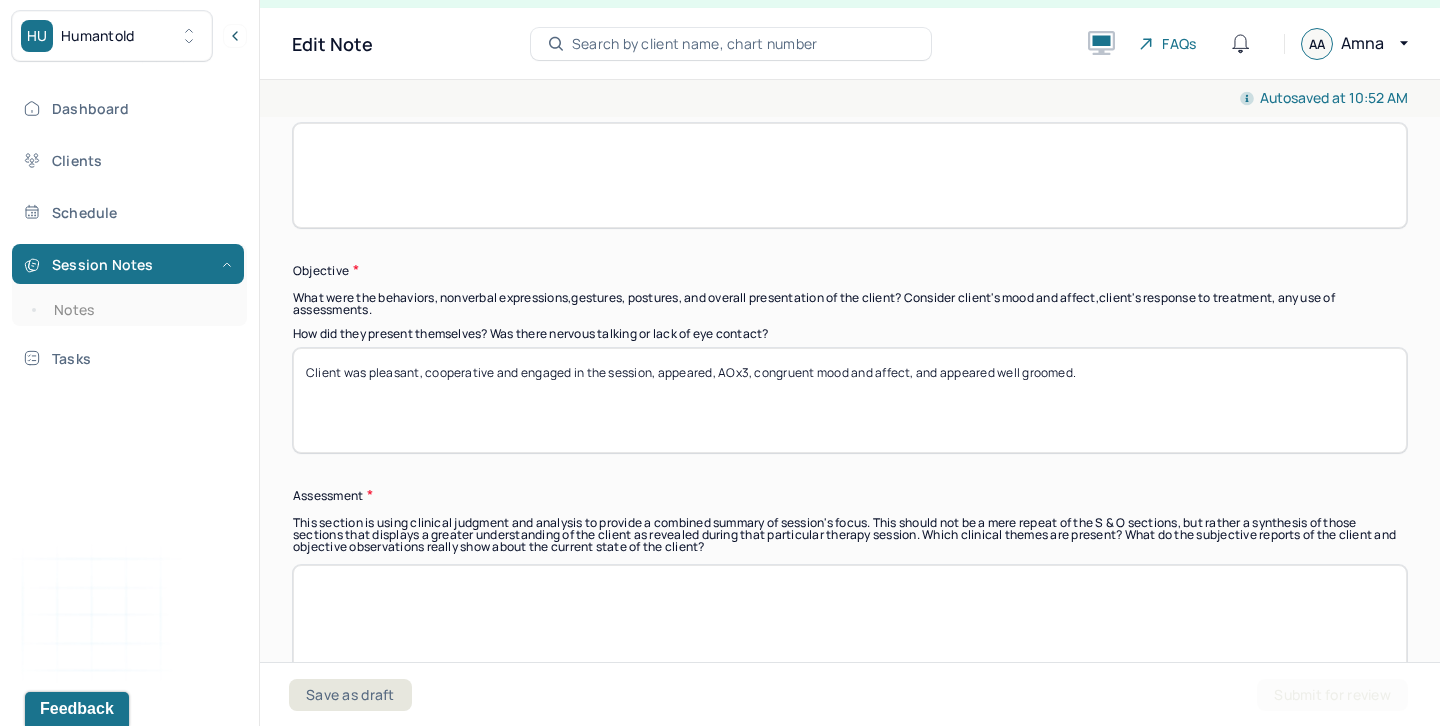 drag, startPoint x: 999, startPoint y: 350, endPoint x: 921, endPoint y: 348, distance: 78.025635 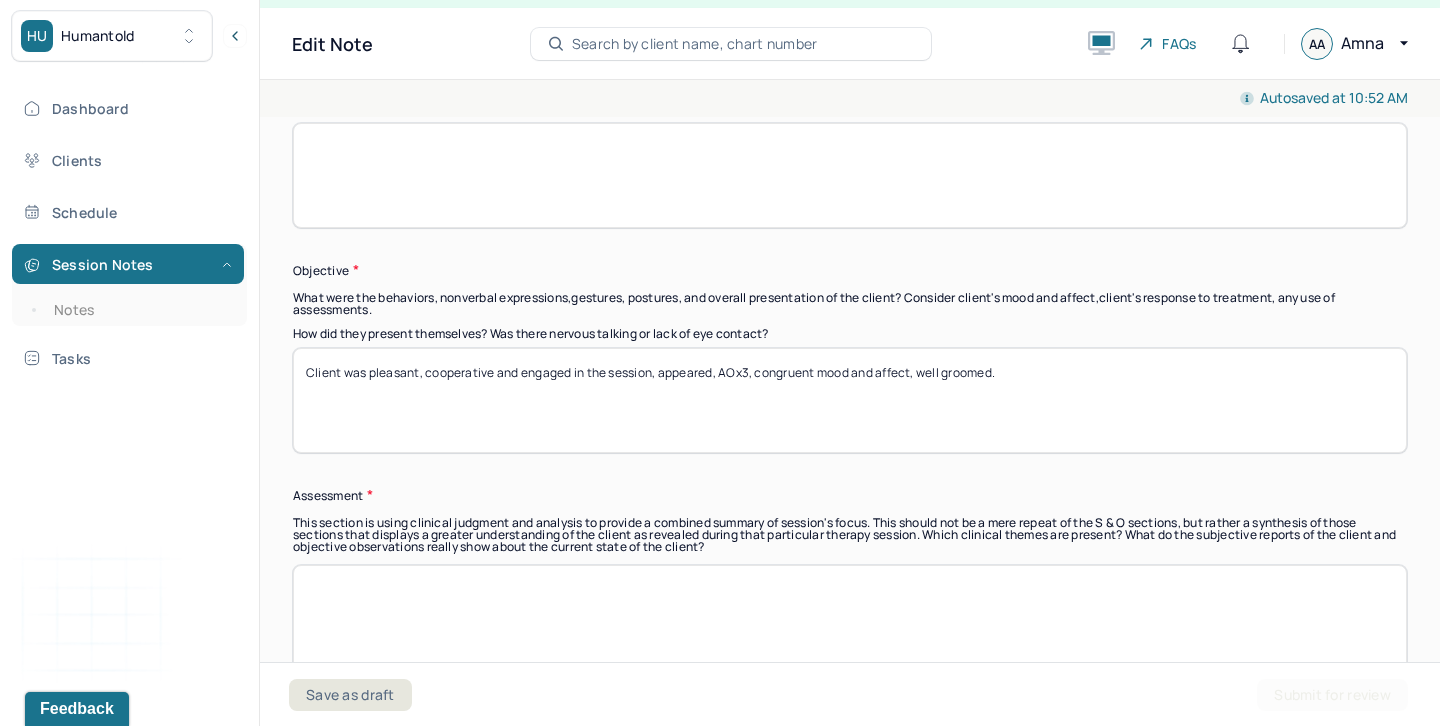 click on "Client was pleasant, cooperative and engaged in the session, appeared, AOx3, congruent mood and affect, and appeared well groomed." at bounding box center [850, 400] 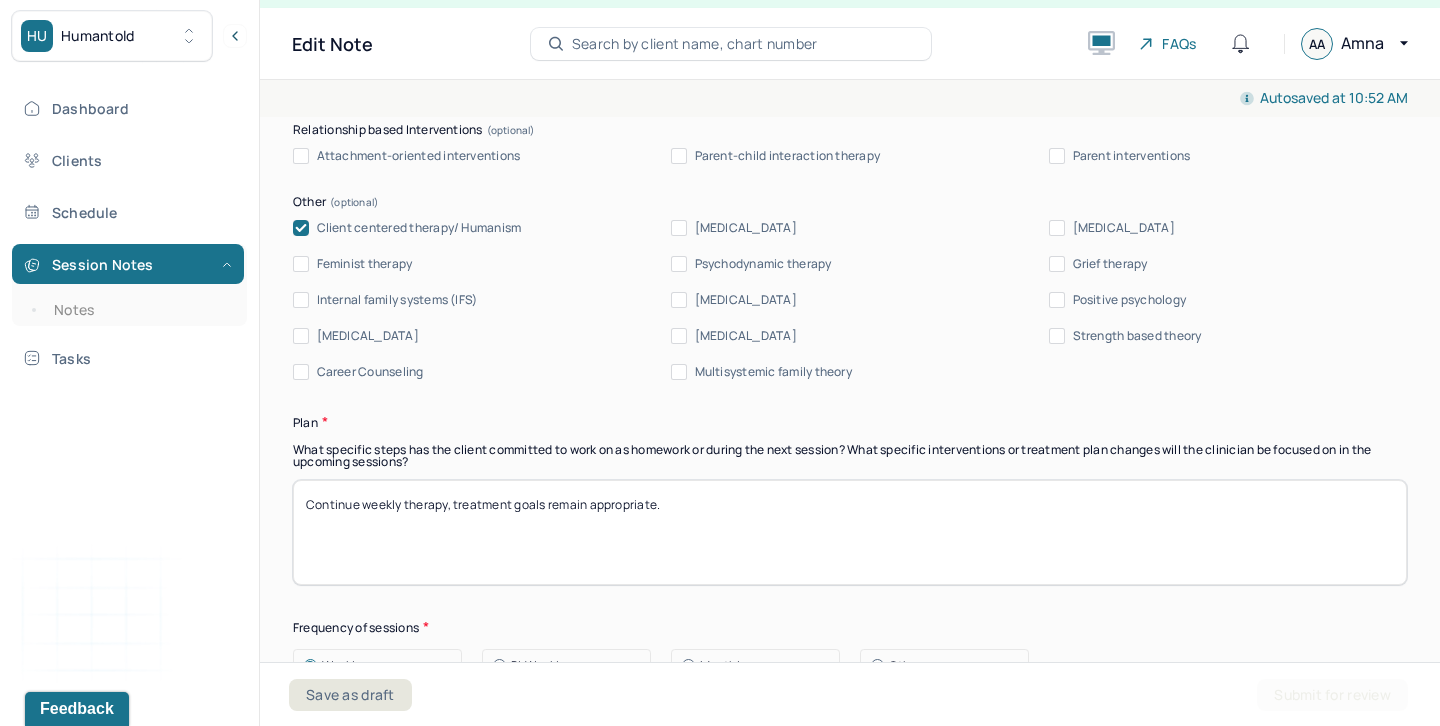 scroll, scrollTop: 2386, scrollLeft: 0, axis: vertical 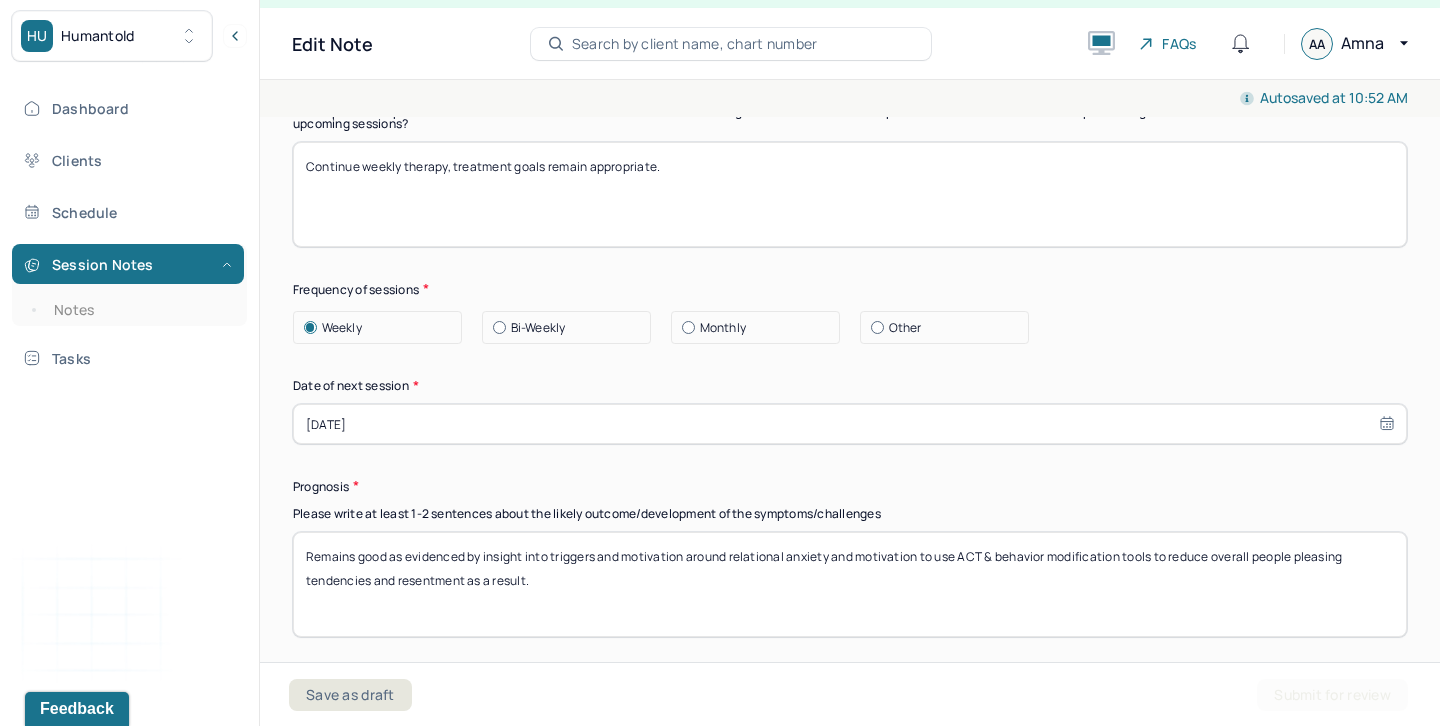 type on "Client was pleasant, cooperative and engaged in the session, appeared, AOx3, congruent mood and affect, well groomed." 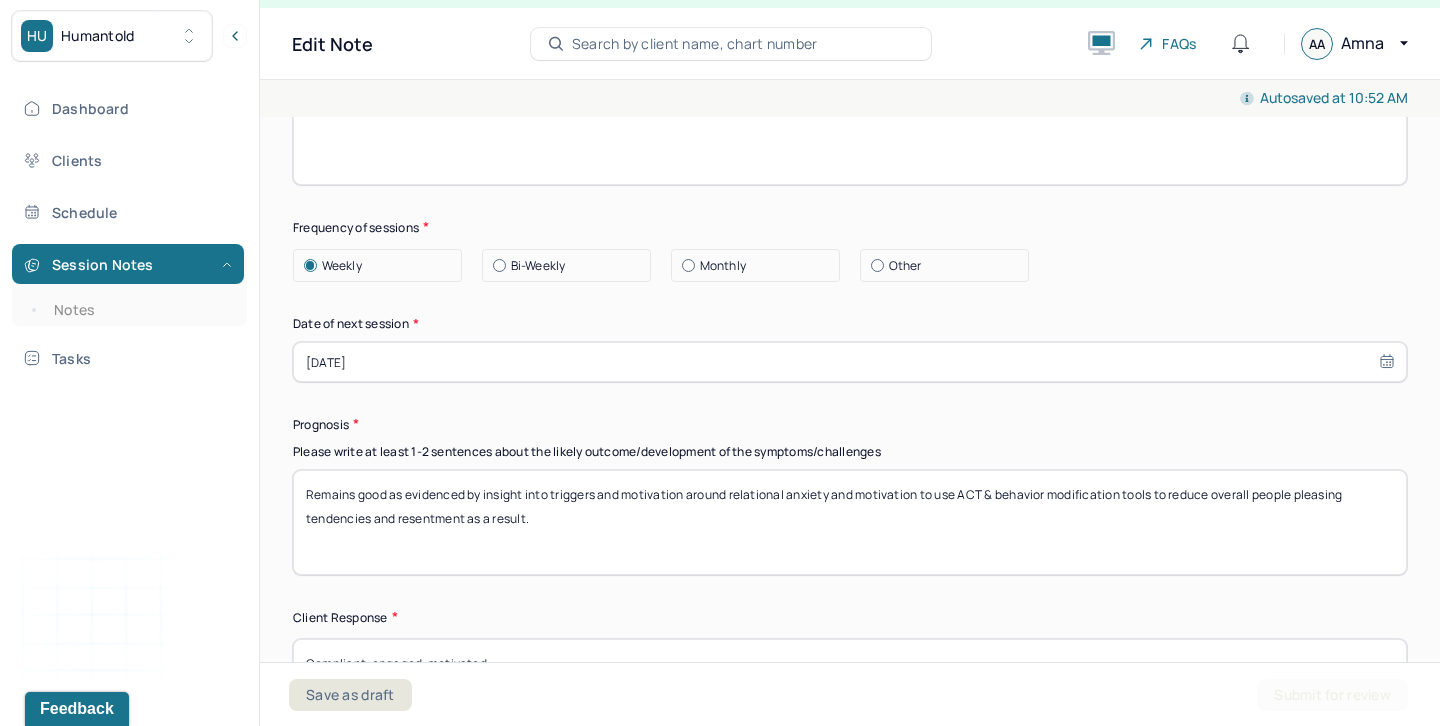 scroll, scrollTop: 2776, scrollLeft: 0, axis: vertical 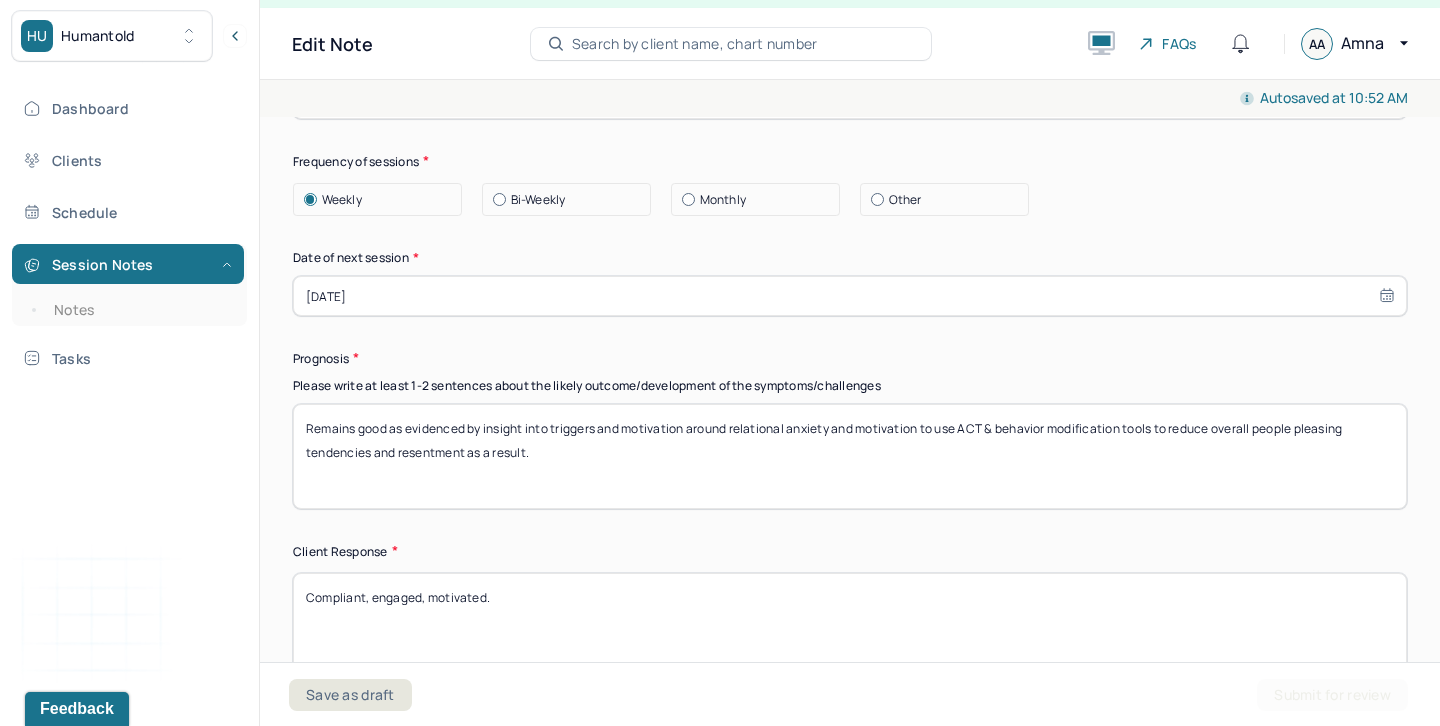 click on "Remains good as evidenced by insight into triggers and motivation around relational anxiety and motivation to use ACT & behavior modification tools to reduce overall people pleasing tendencies and resentment as a result." at bounding box center (850, 456) 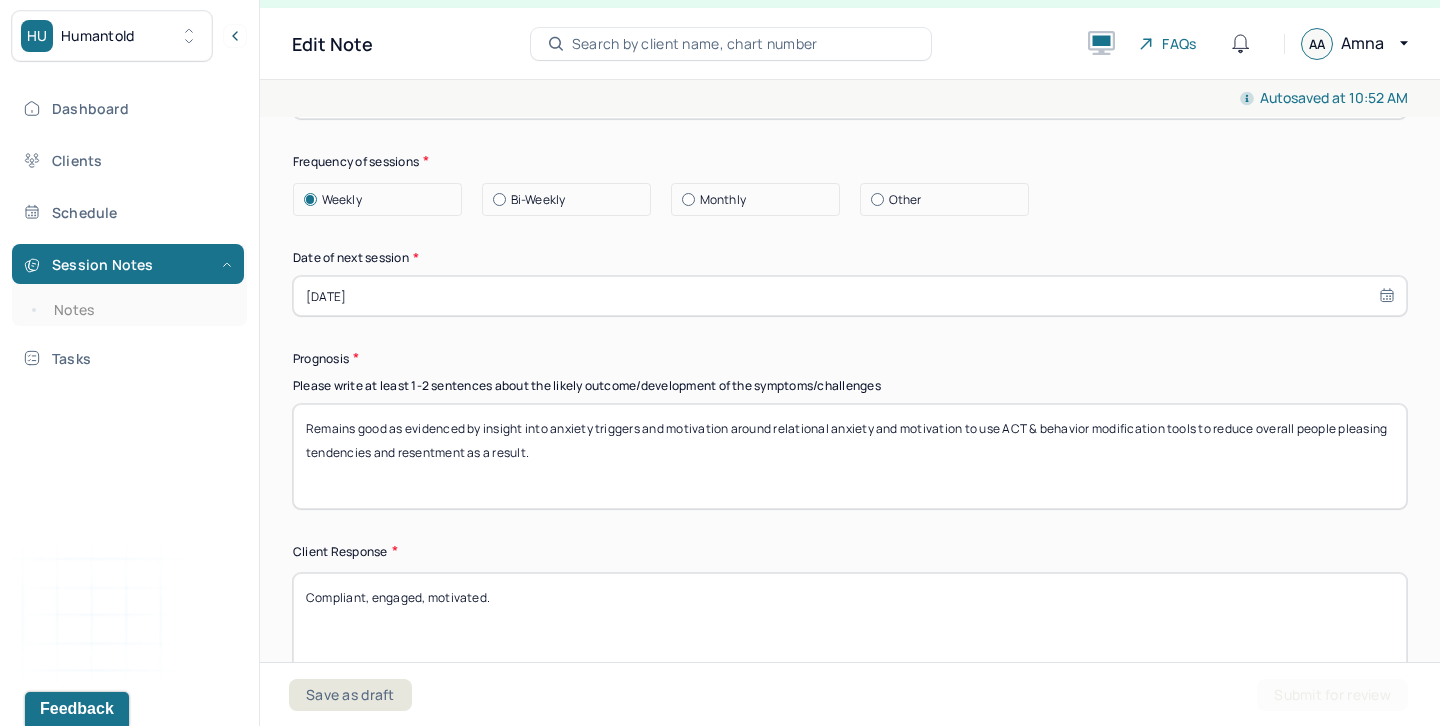 drag, startPoint x: 646, startPoint y: 411, endPoint x: 653, endPoint y: 444, distance: 33.734257 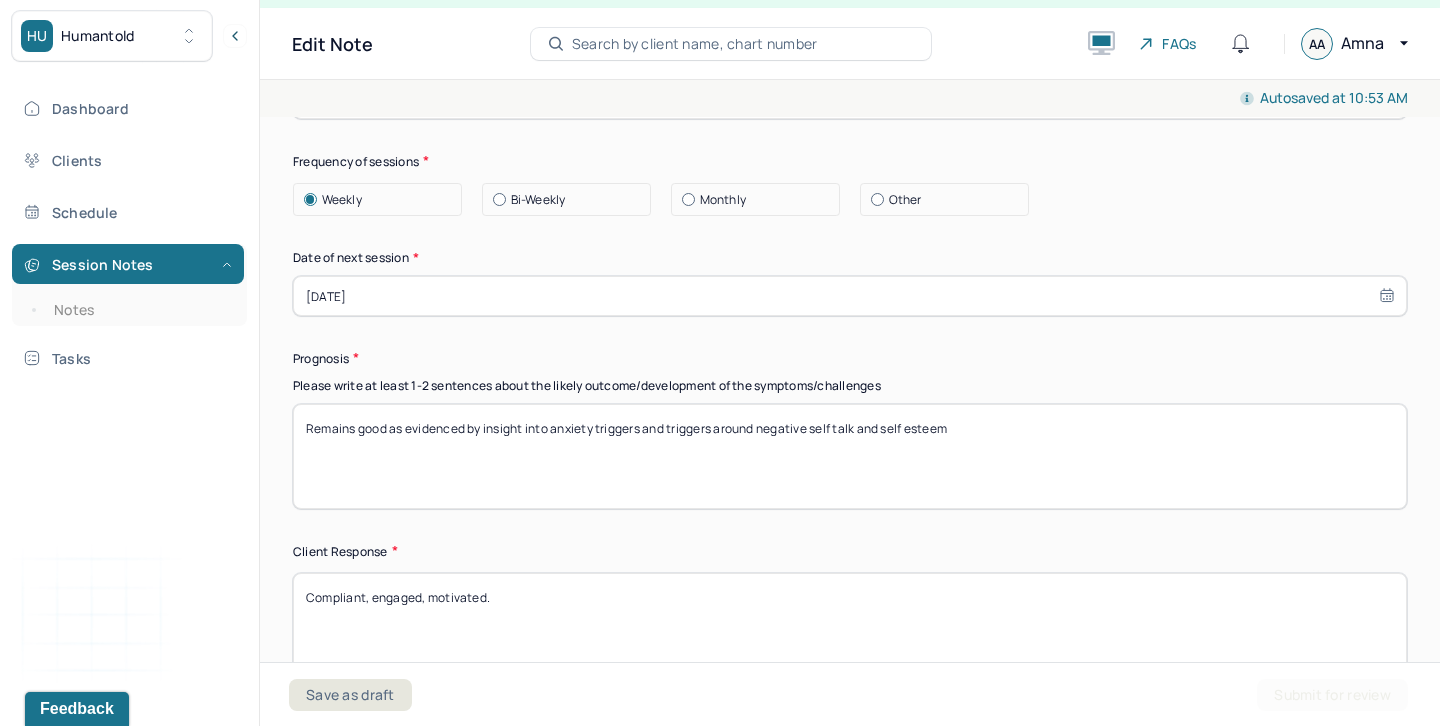 click on "Remains good as evidenced by insight into anxiety triggers and triggers around negtaive self talk and self esteem" at bounding box center [850, 456] 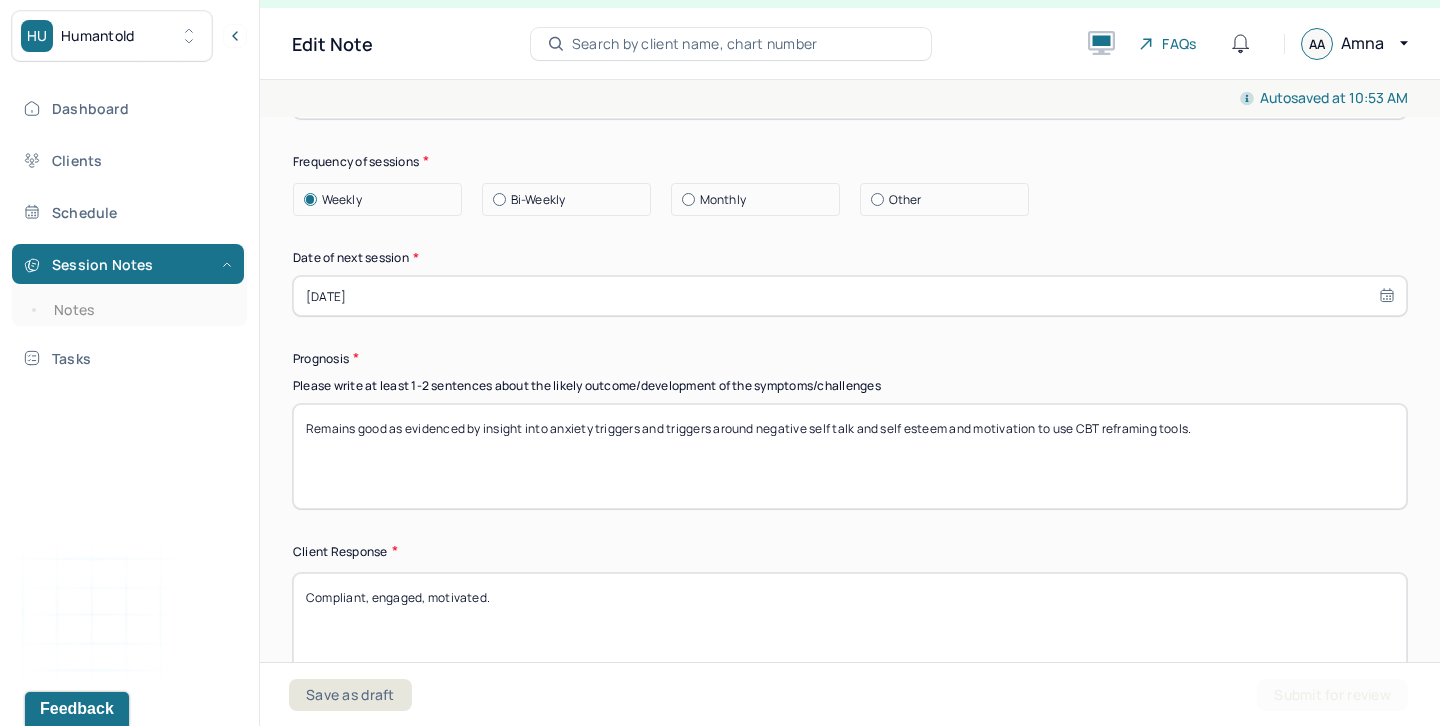 type on "Remains good as evidenced by insight into anxiety triggers and triggers around negative self talk and self esteem and motivation to use CBT reframing tools." 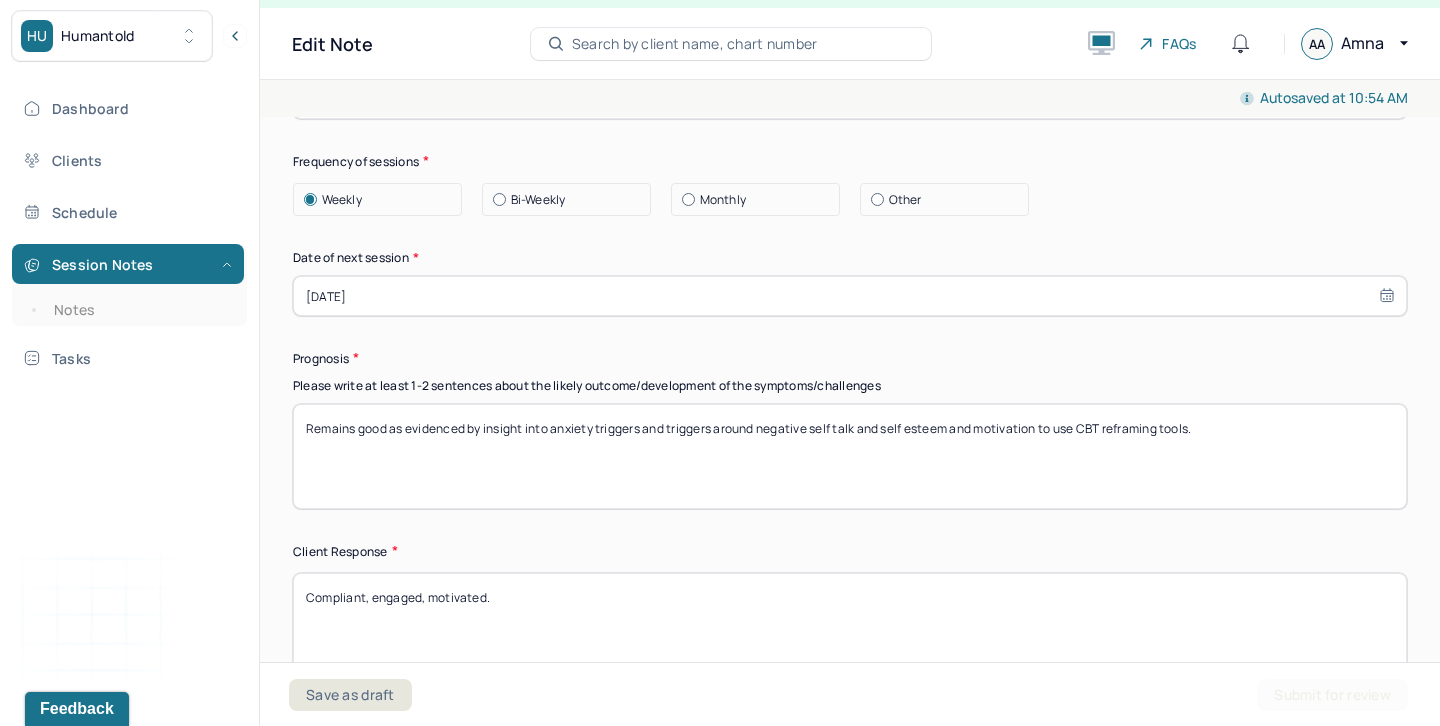 click on "Remains good as evidenced by insight into anxiety triggers and triggers around negative self talk and self esteem and motivation to use CBT reframing tools." at bounding box center (850, 456) 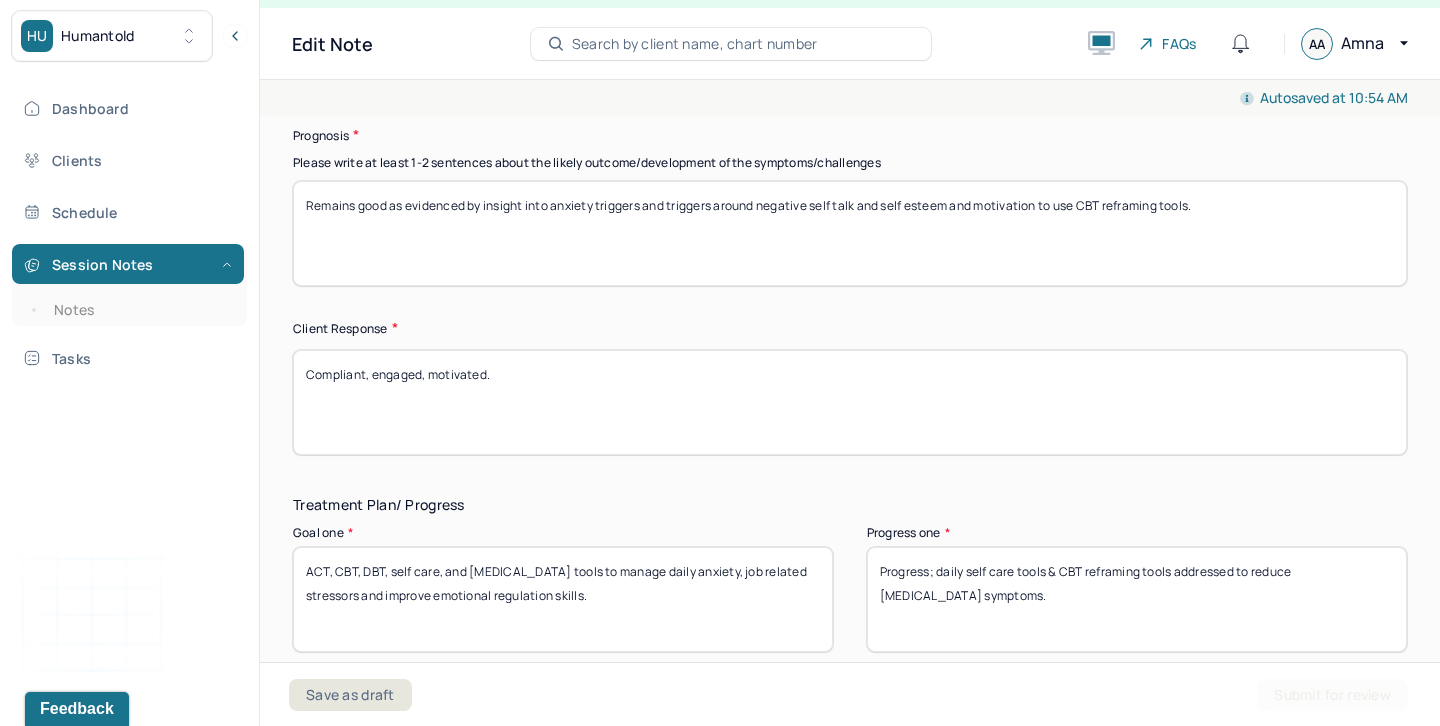 scroll, scrollTop: 3008, scrollLeft: 0, axis: vertical 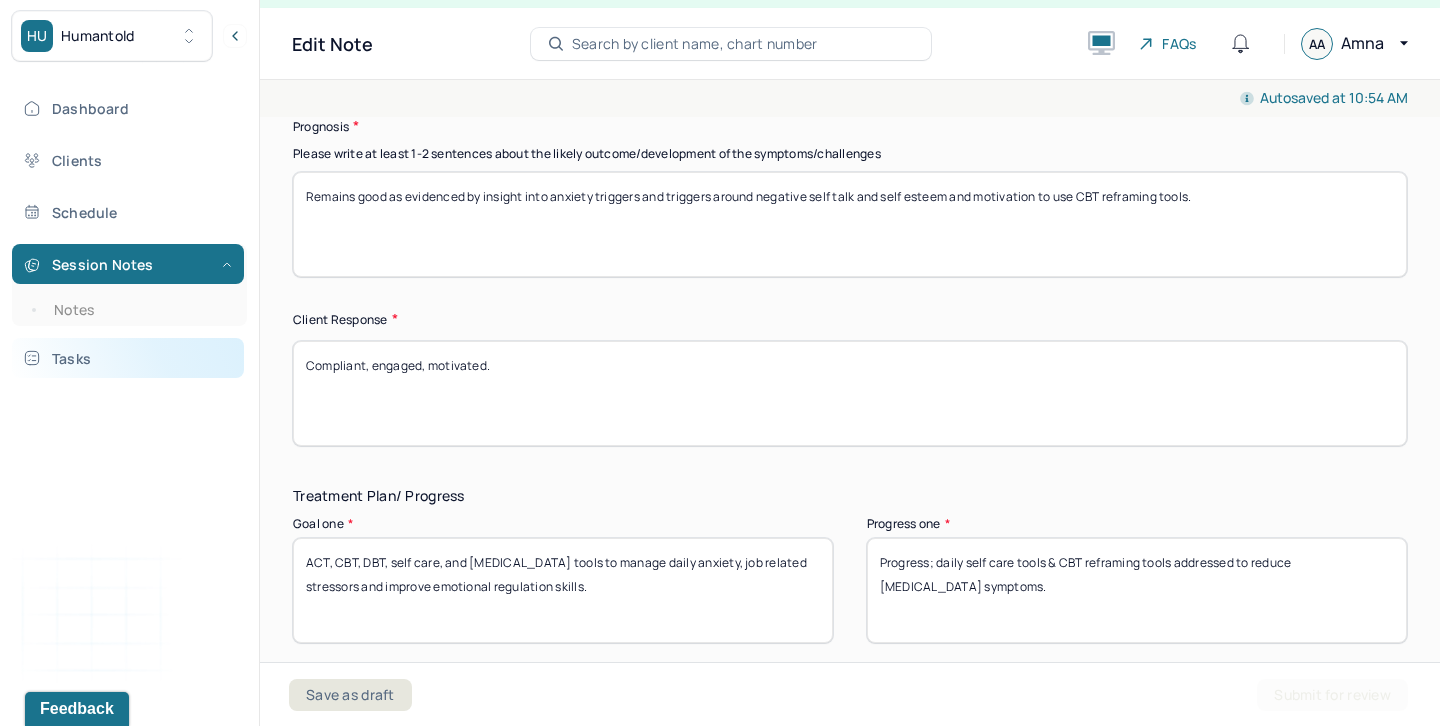 drag, startPoint x: 504, startPoint y: 358, endPoint x: 219, endPoint y: 355, distance: 285.01578 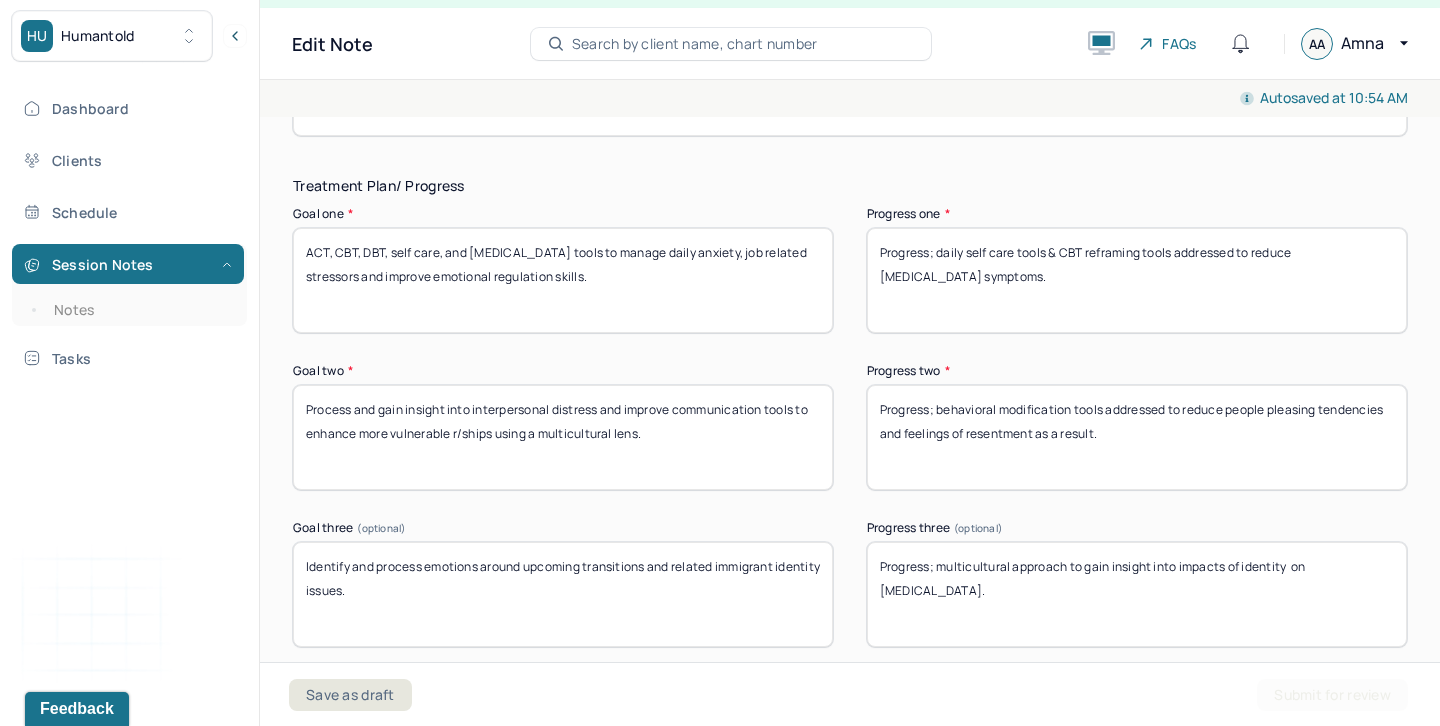 scroll, scrollTop: 3933, scrollLeft: 0, axis: vertical 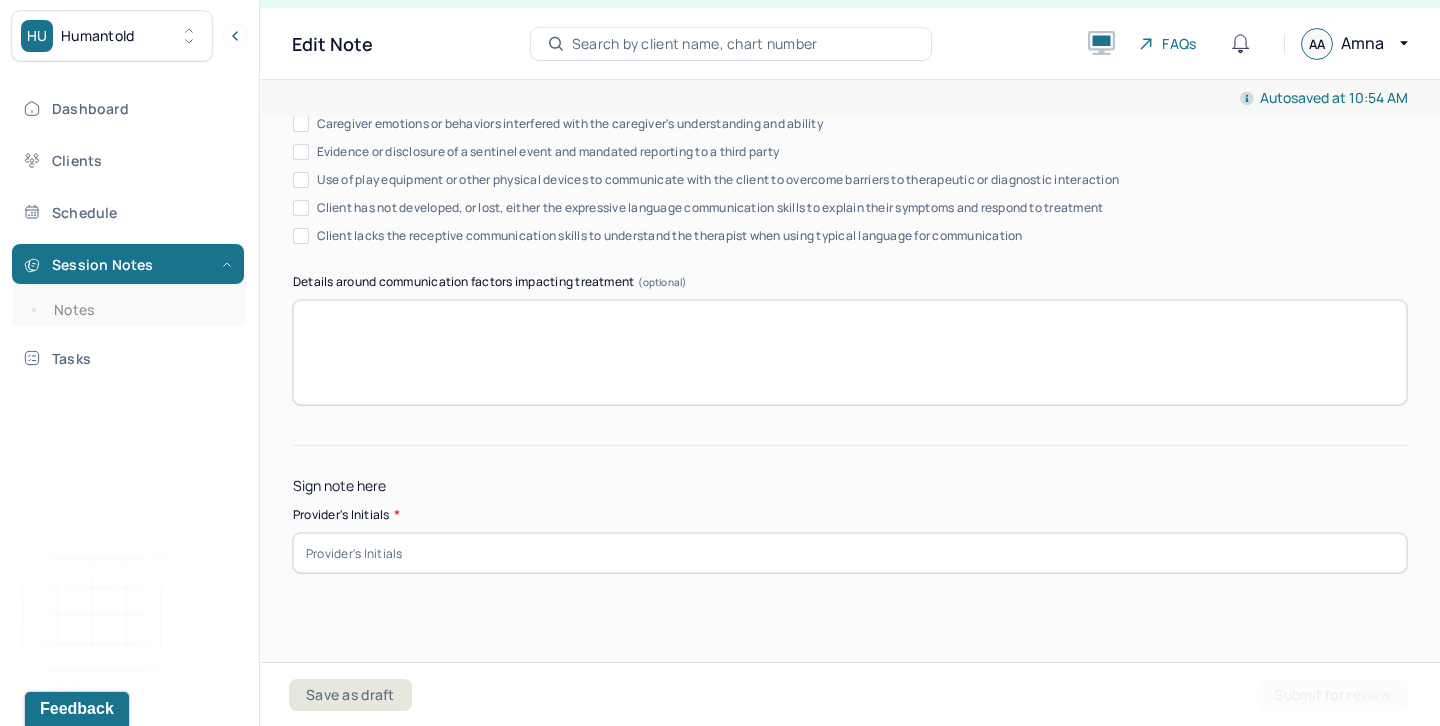 type on "Client appeared pensive, reflective and insightful." 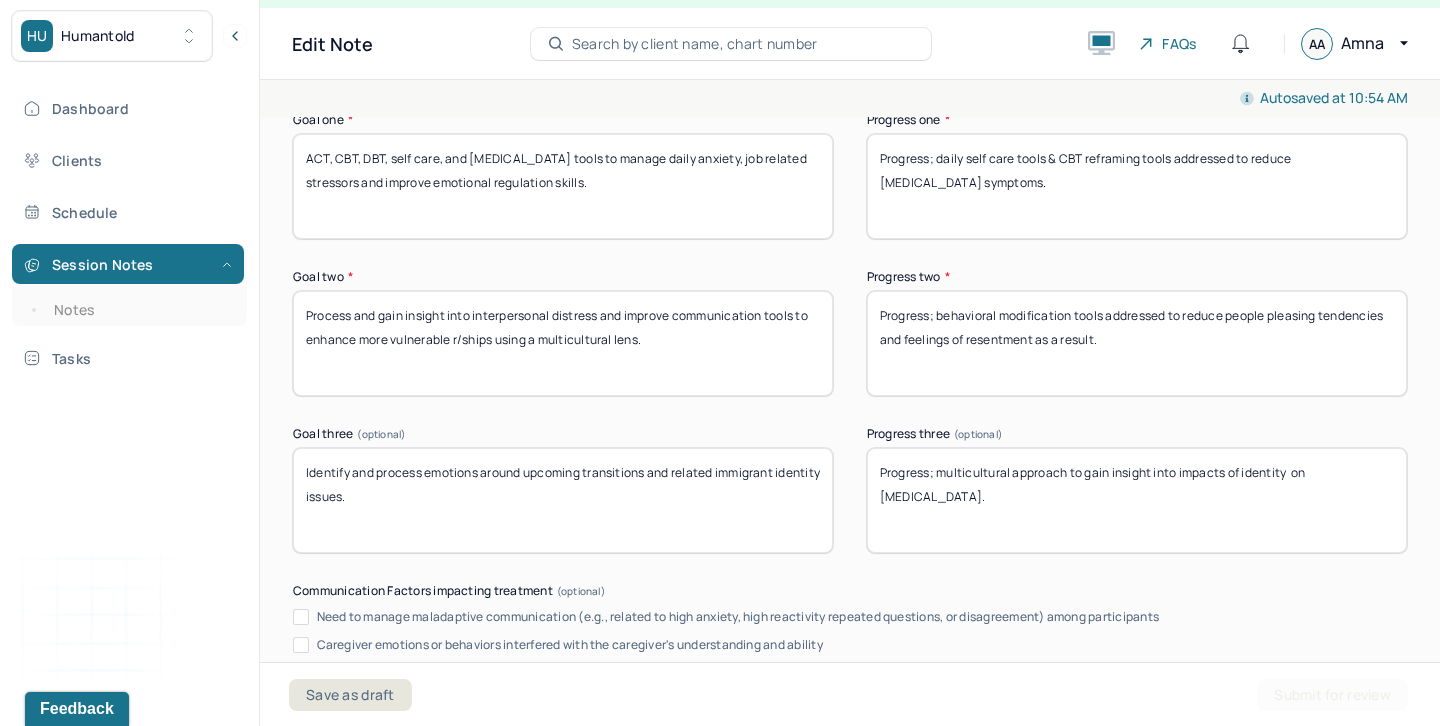 scroll, scrollTop: 3405, scrollLeft: 0, axis: vertical 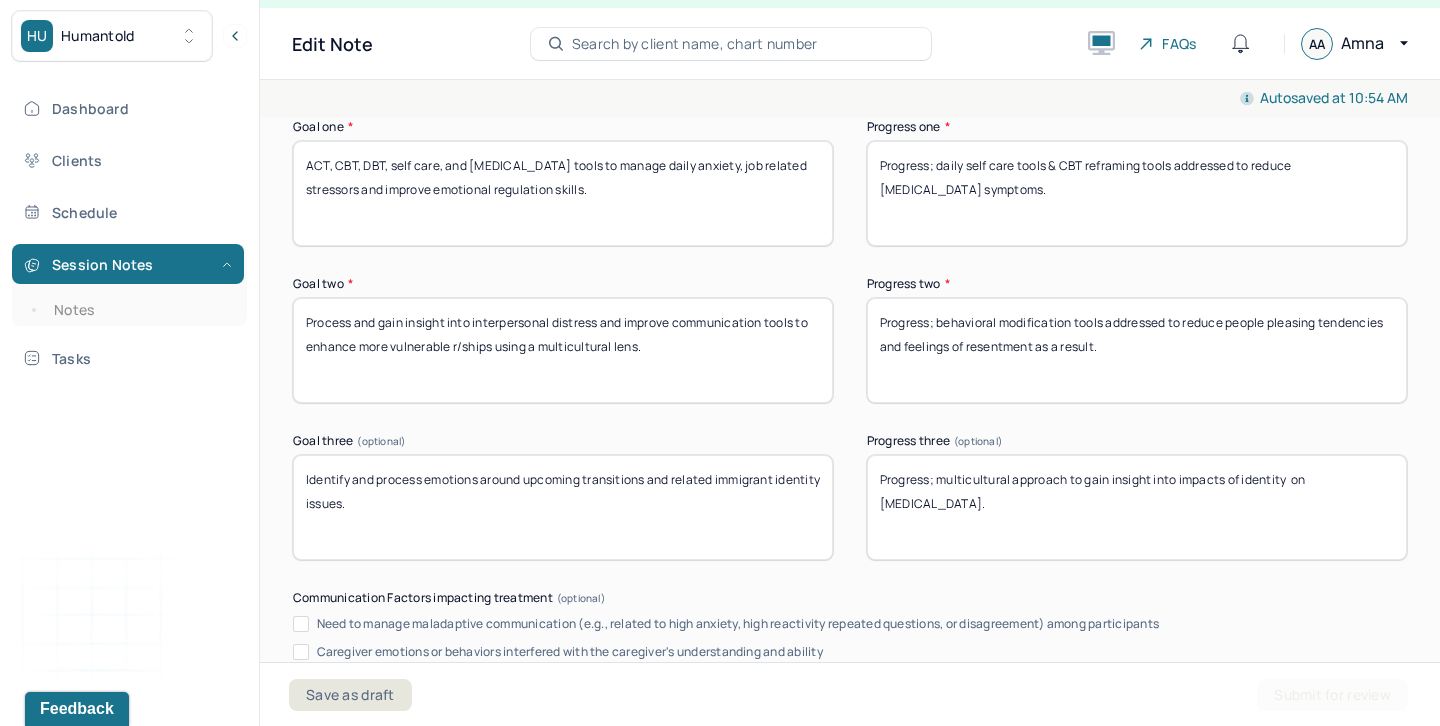 type on "aa" 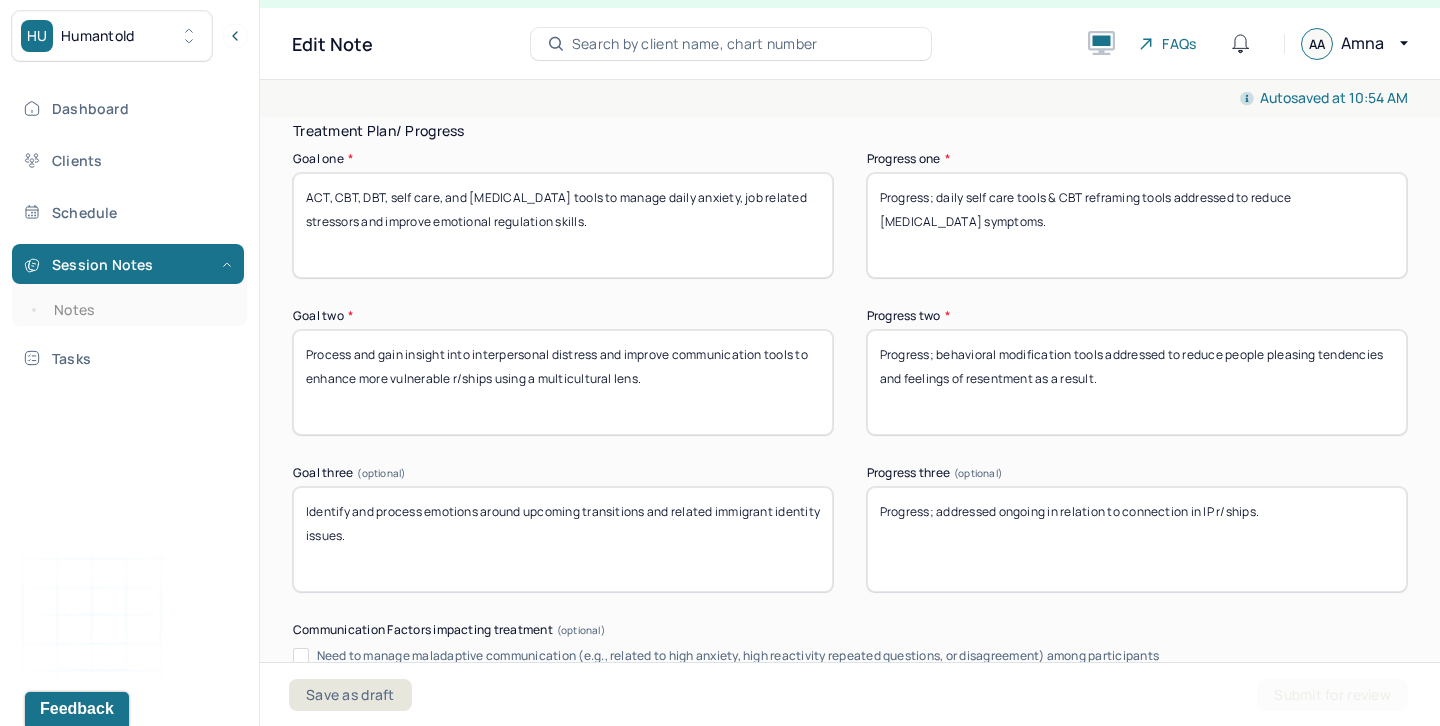 scroll, scrollTop: 3366, scrollLeft: 0, axis: vertical 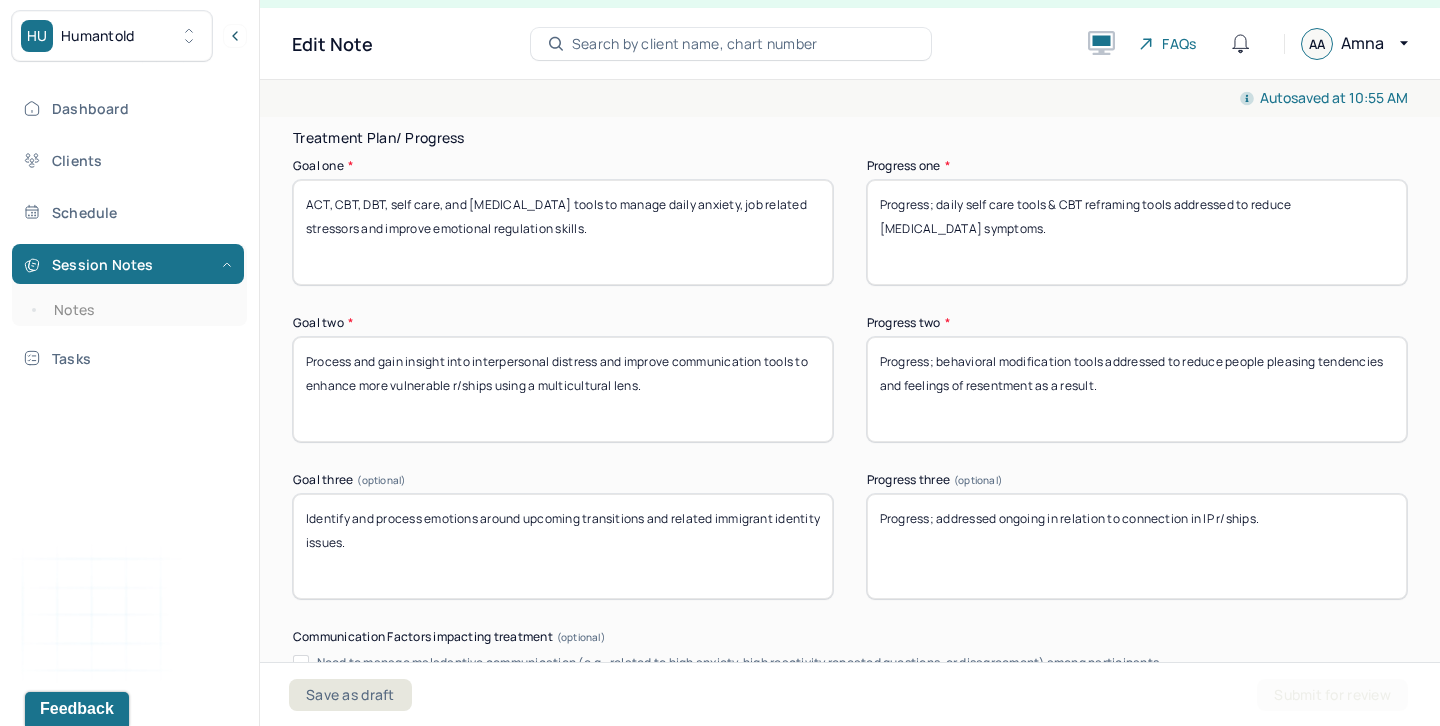 type on "Progress; addressed ongoing in relation to connection in IP r/ships." 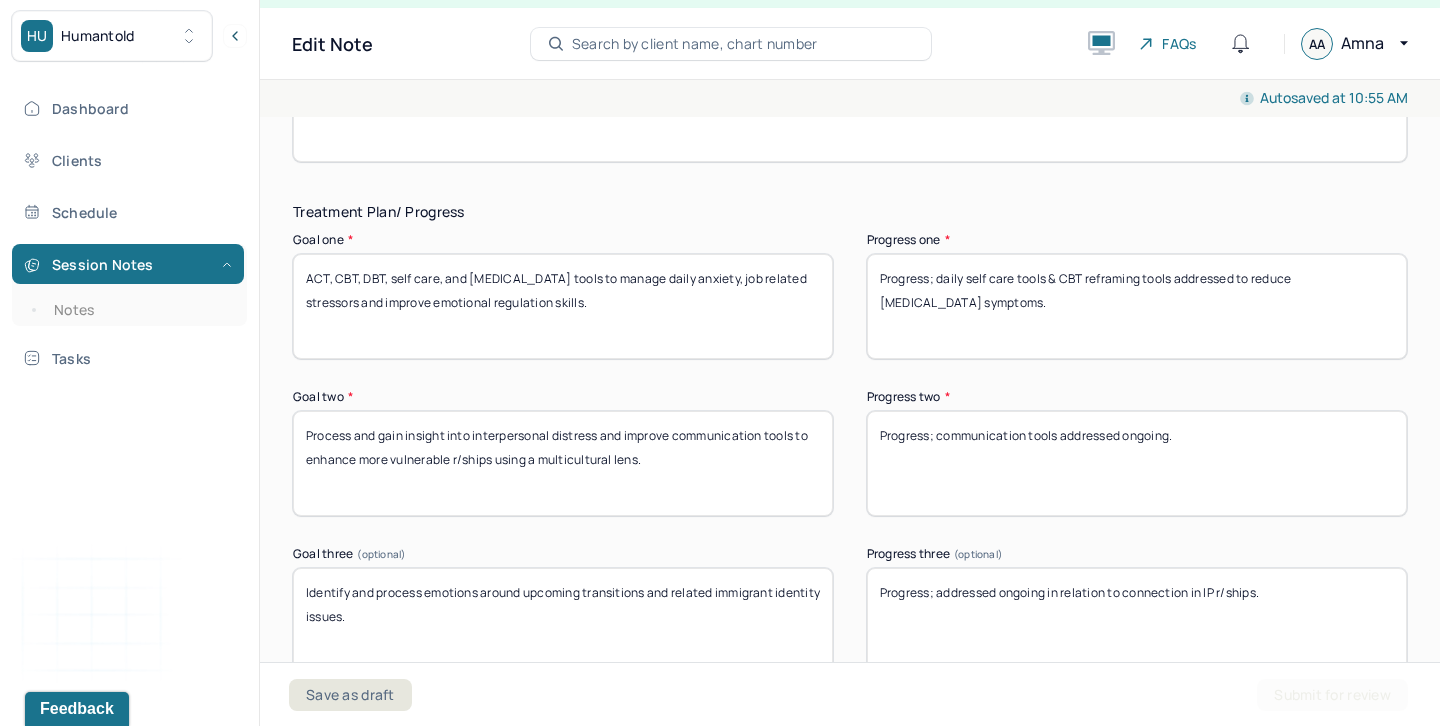 scroll, scrollTop: 3278, scrollLeft: 0, axis: vertical 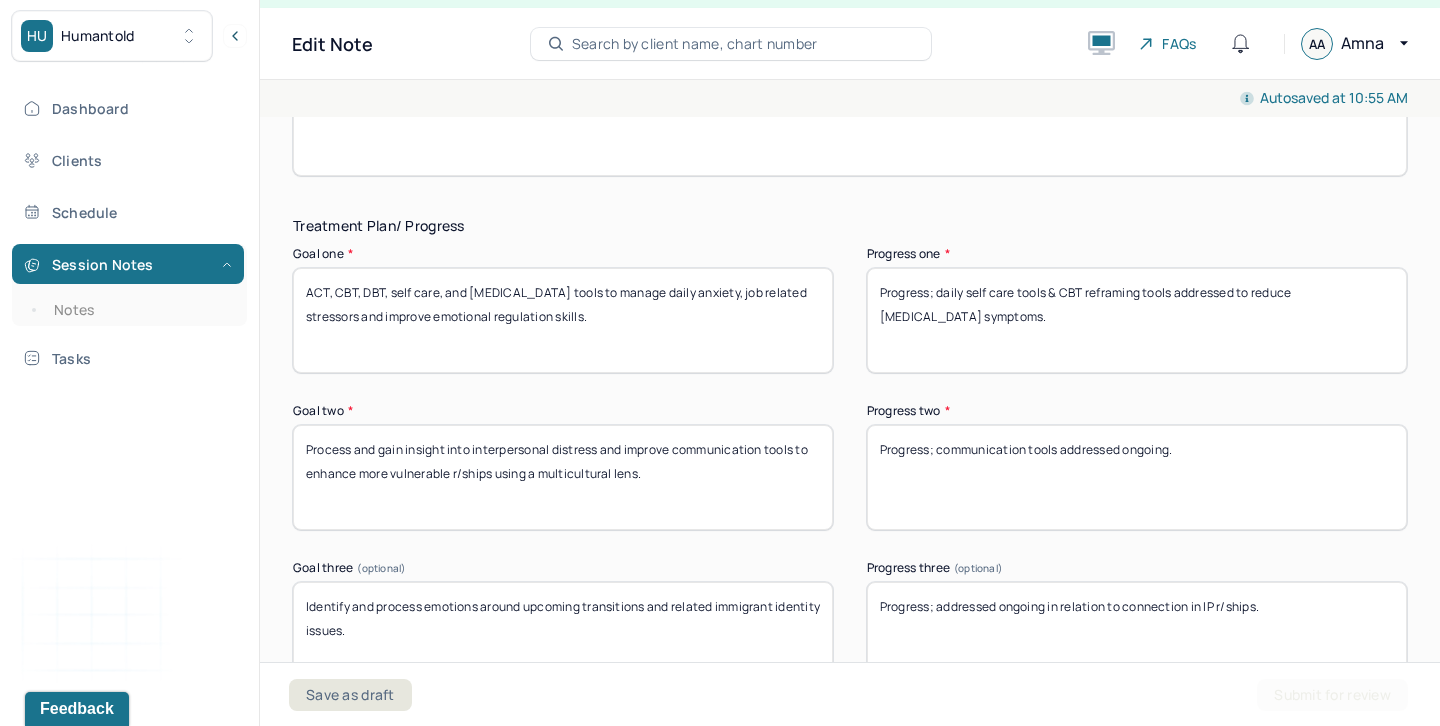 type on "Progress; communication tools addressed ongoing." 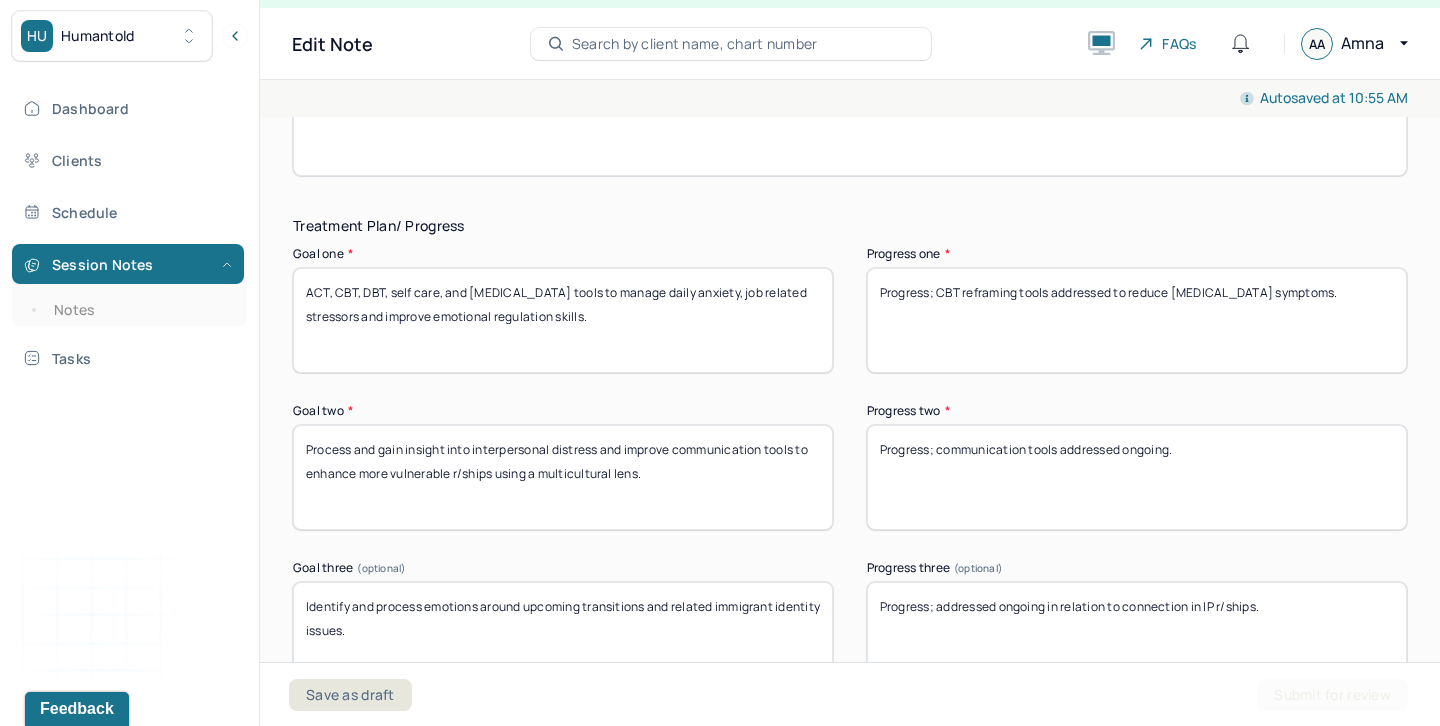 drag, startPoint x: 1171, startPoint y: 272, endPoint x: 1131, endPoint y: 271, distance: 40.012497 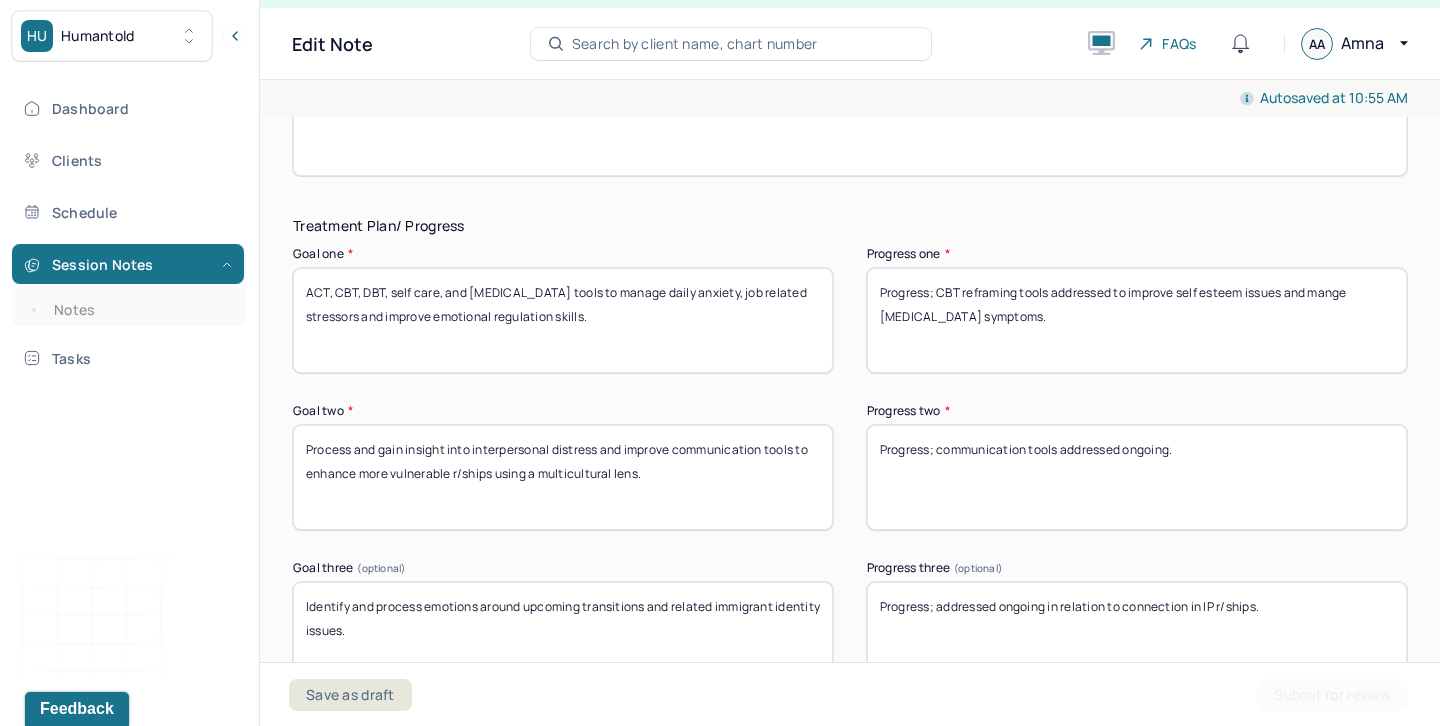 click on "Progress; CBT reframing tools addressed to reduce [MEDICAL_DATA] symptoms." at bounding box center (1137, 320) 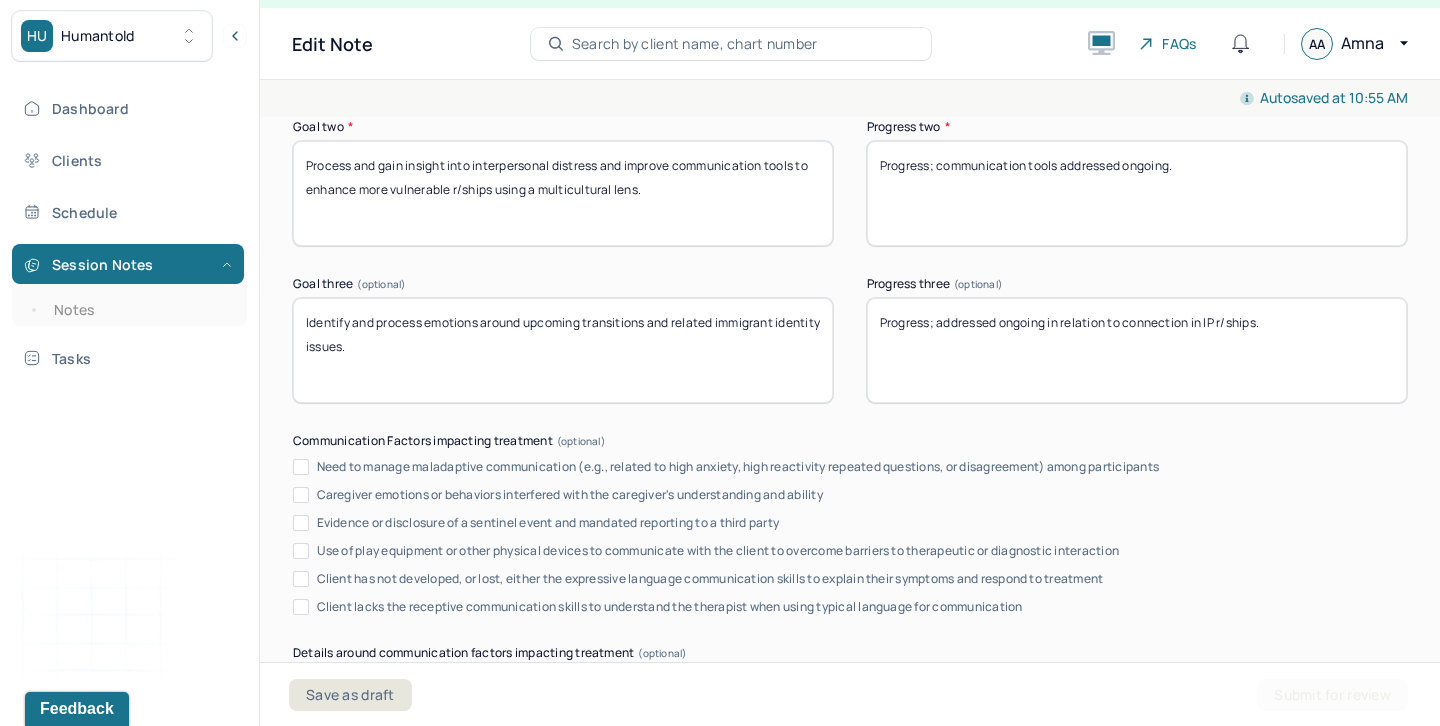 scroll, scrollTop: 3933, scrollLeft: 0, axis: vertical 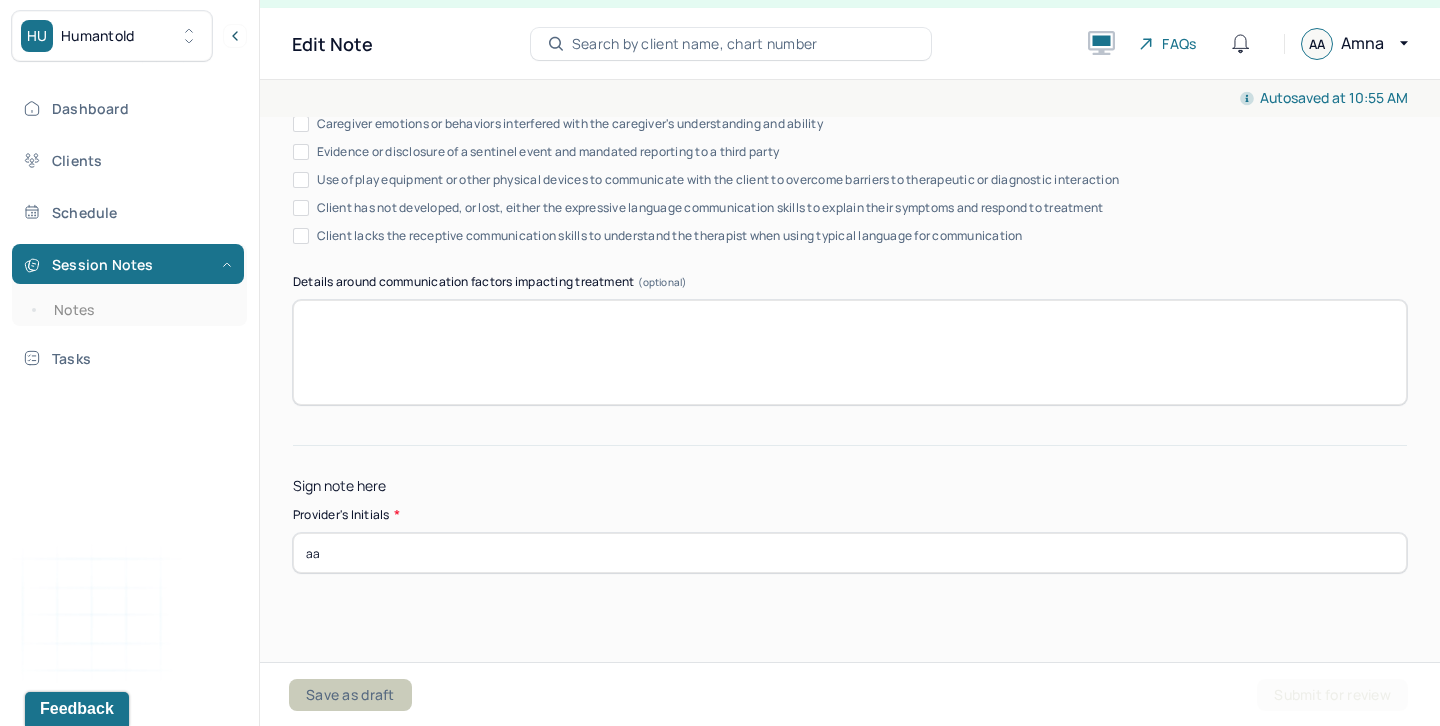 type on "Progress; CBT reframing tools addressed to improve self esteem issues and mange [MEDICAL_DATA] symptoms, mindfulness self compassion to improve positive self talk." 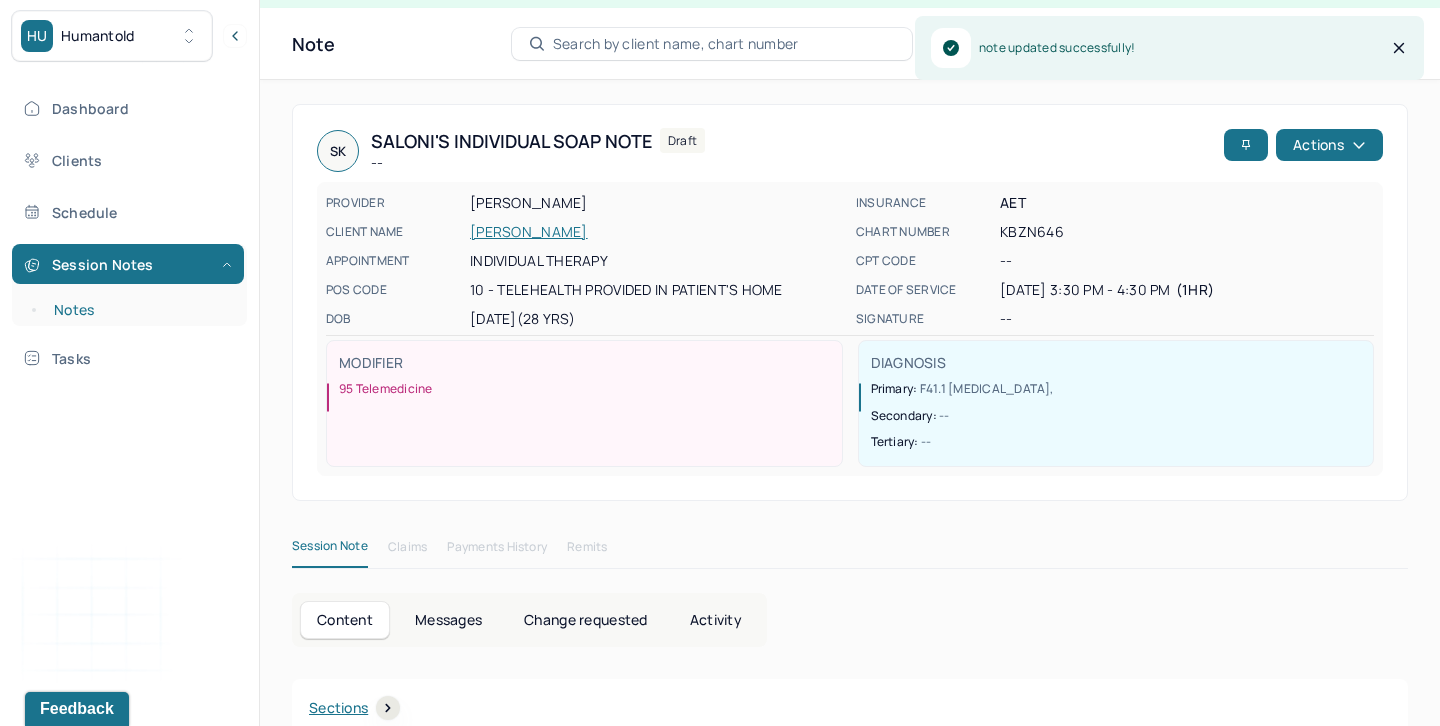 click on "Notes" at bounding box center [139, 310] 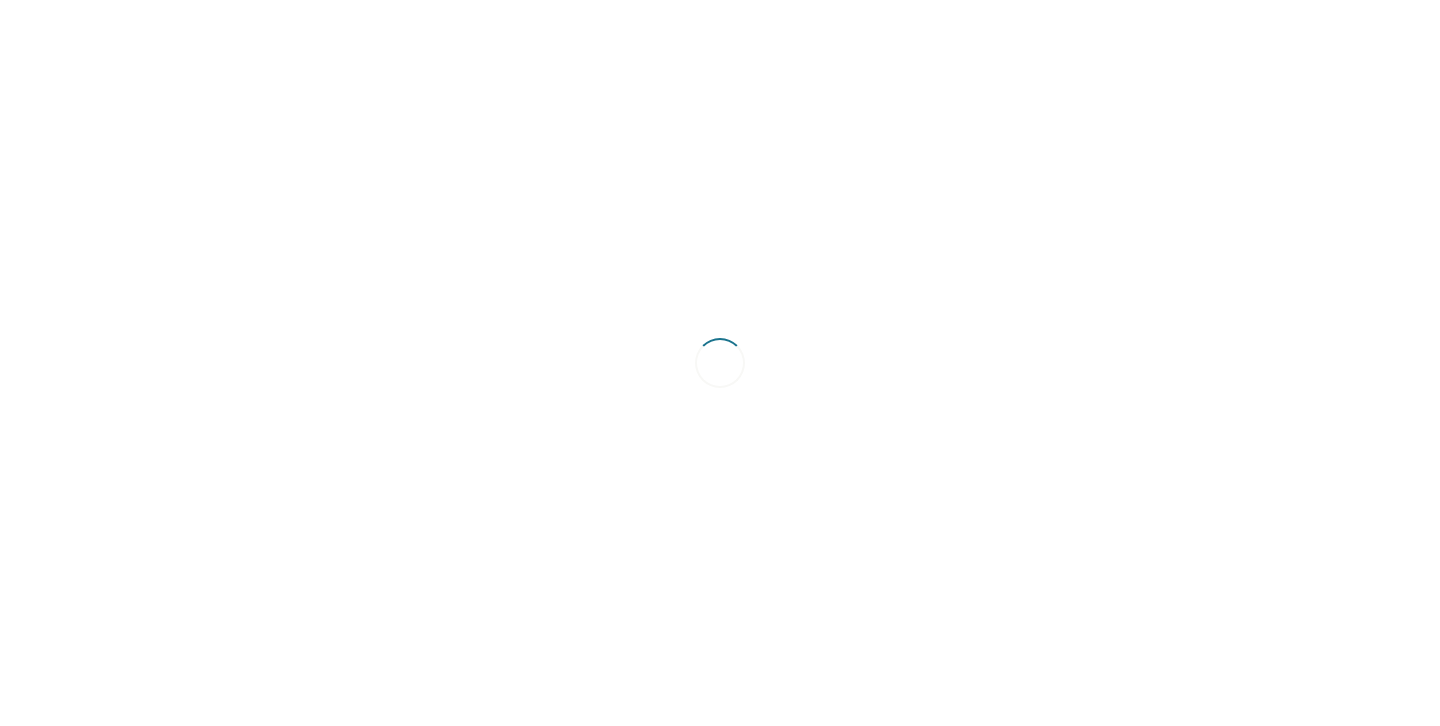 scroll, scrollTop: 0, scrollLeft: 0, axis: both 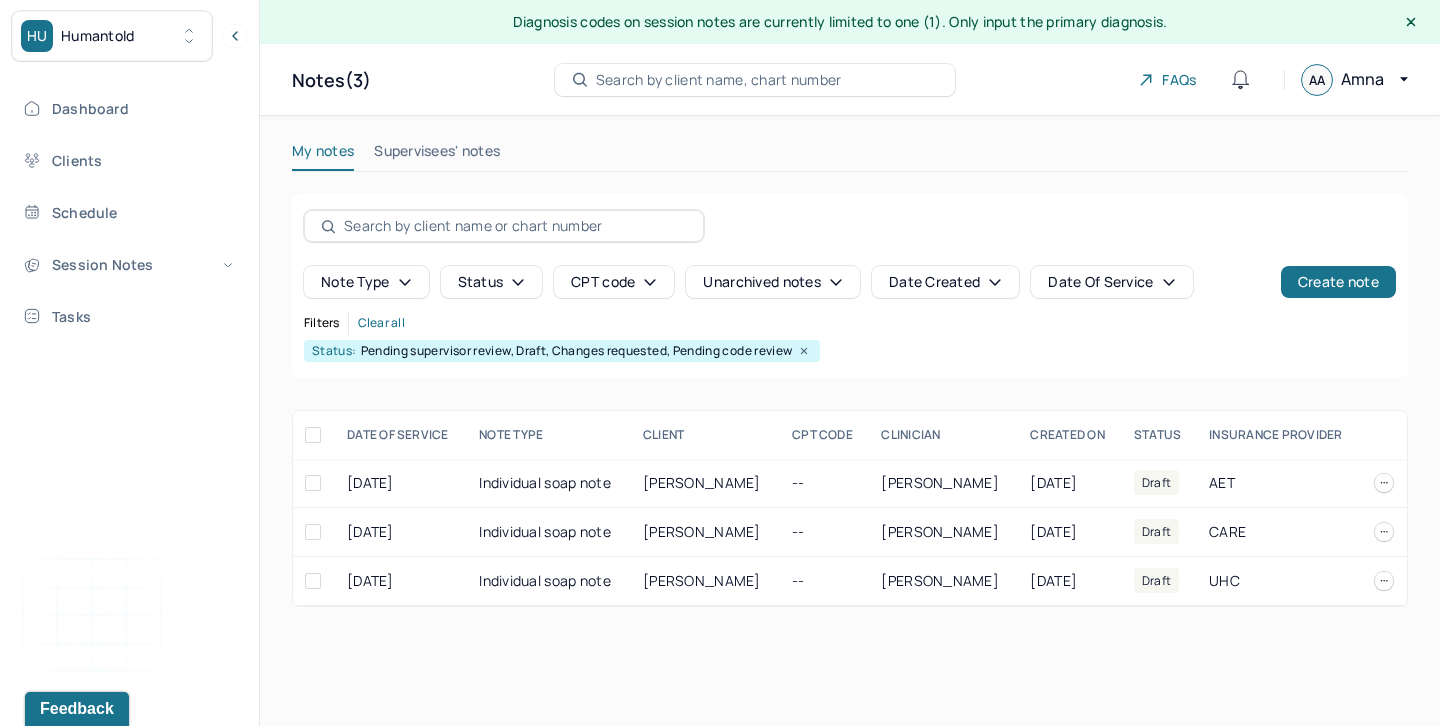 click on "Supervisees' notes" at bounding box center (437, 155) 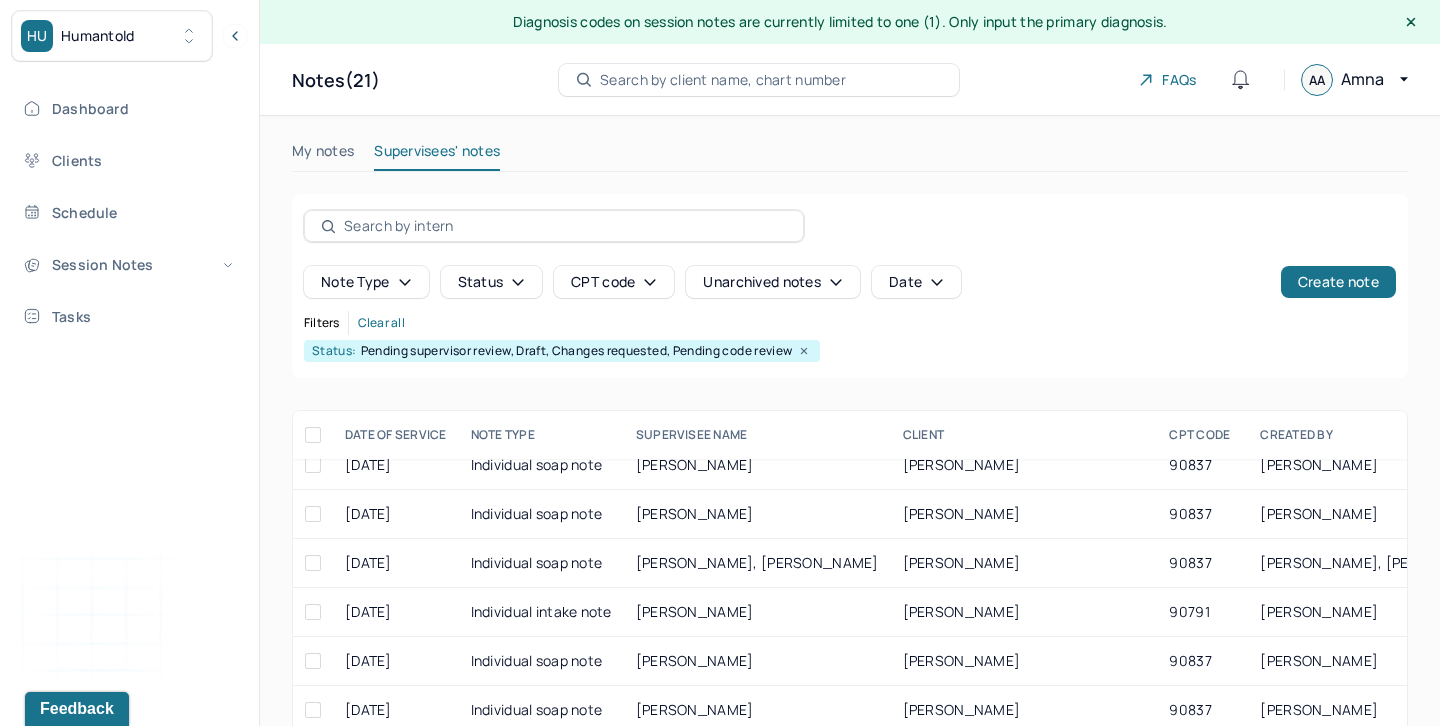 scroll, scrollTop: 559, scrollLeft: 0, axis: vertical 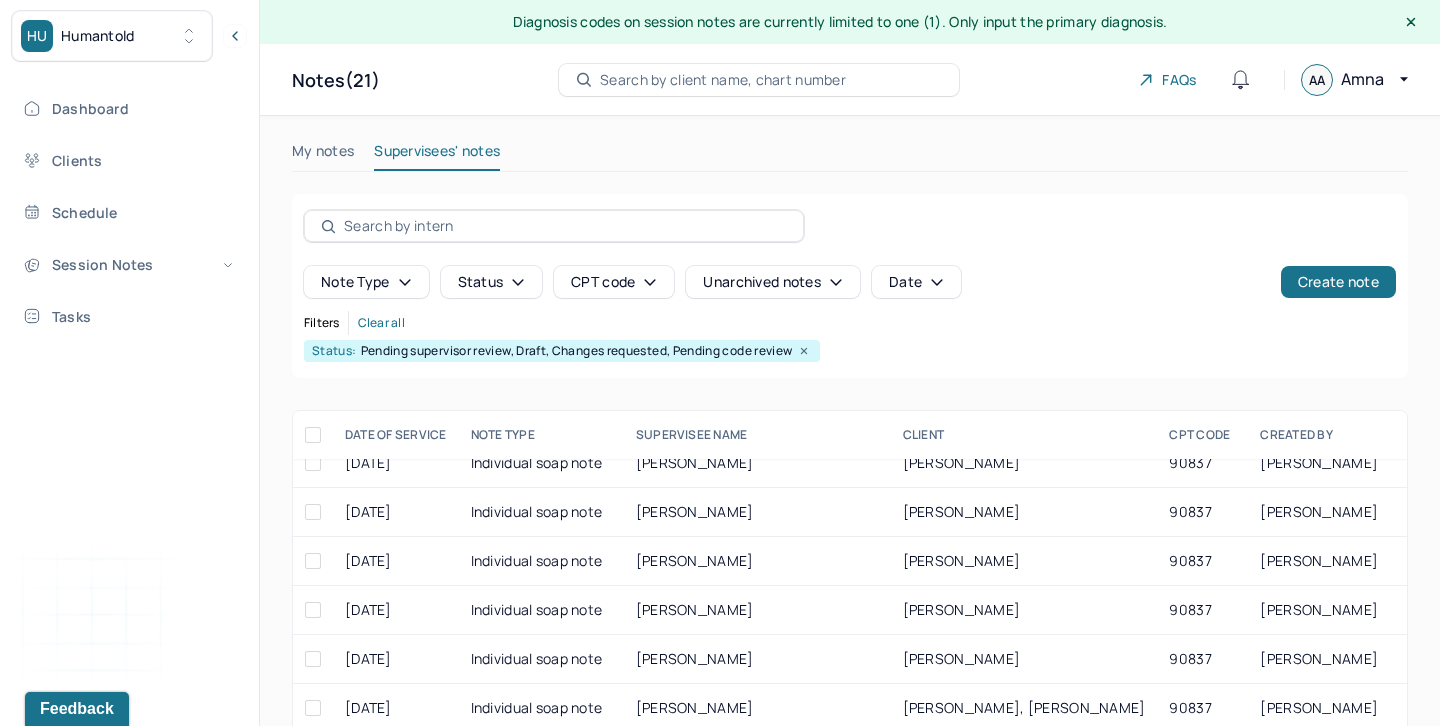 click on "My notes" at bounding box center (323, 155) 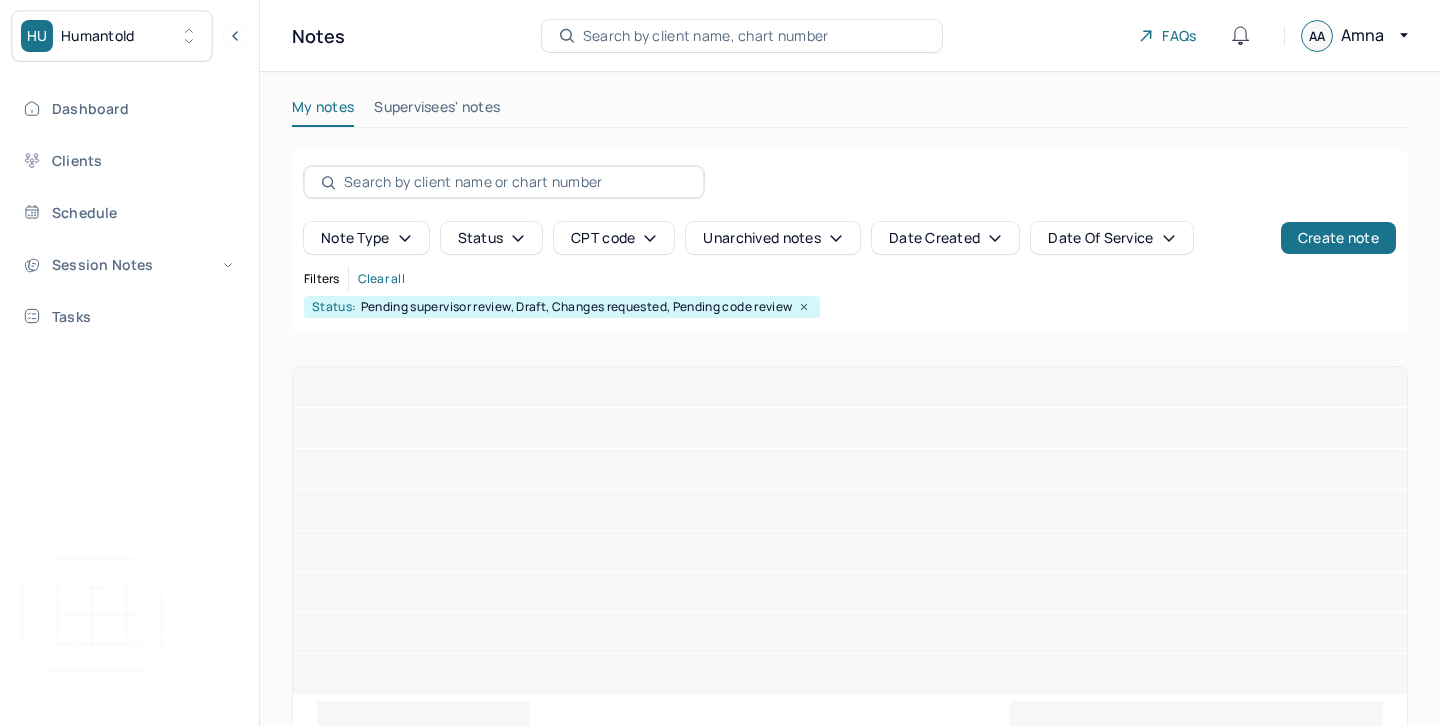 scroll, scrollTop: 0, scrollLeft: 0, axis: both 